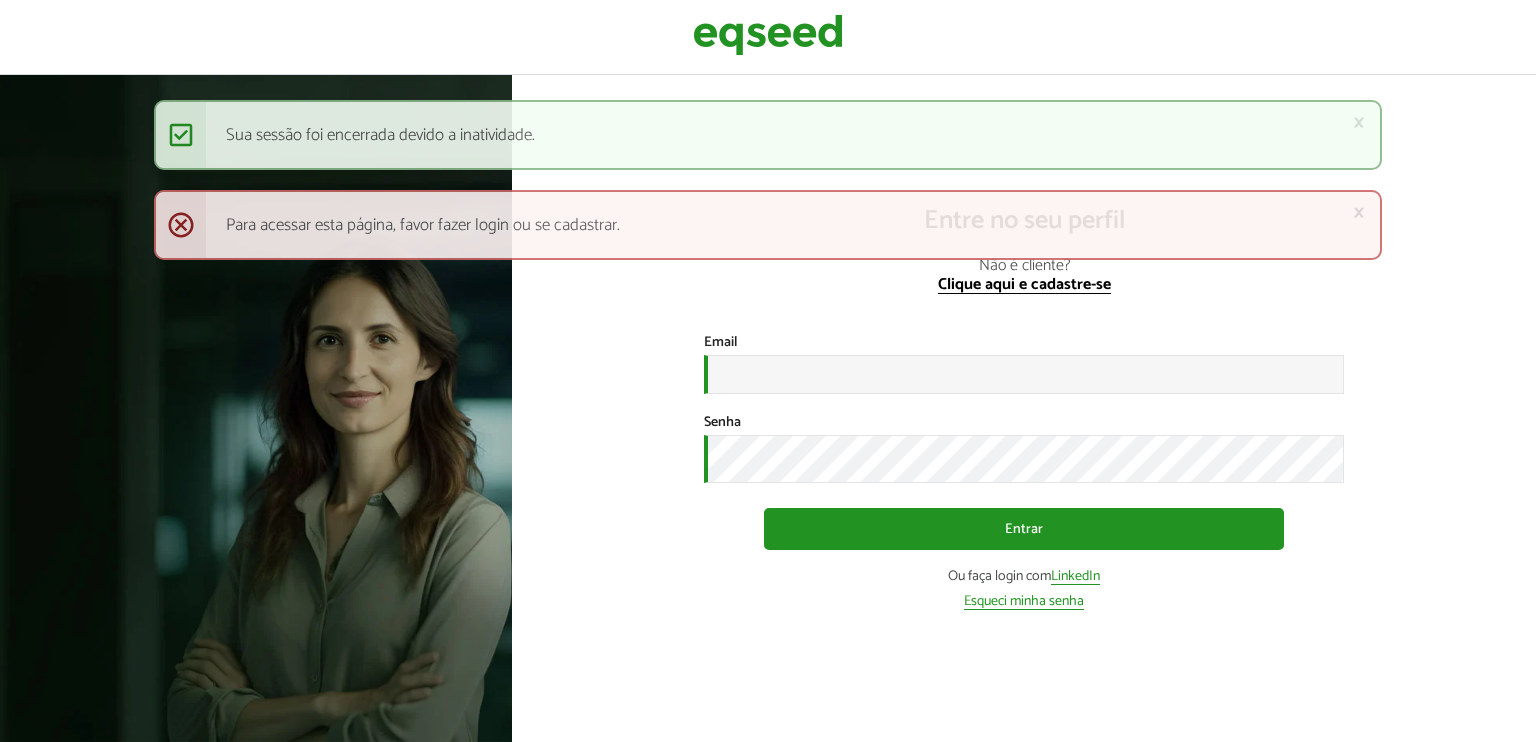 scroll, scrollTop: 0, scrollLeft: 0, axis: both 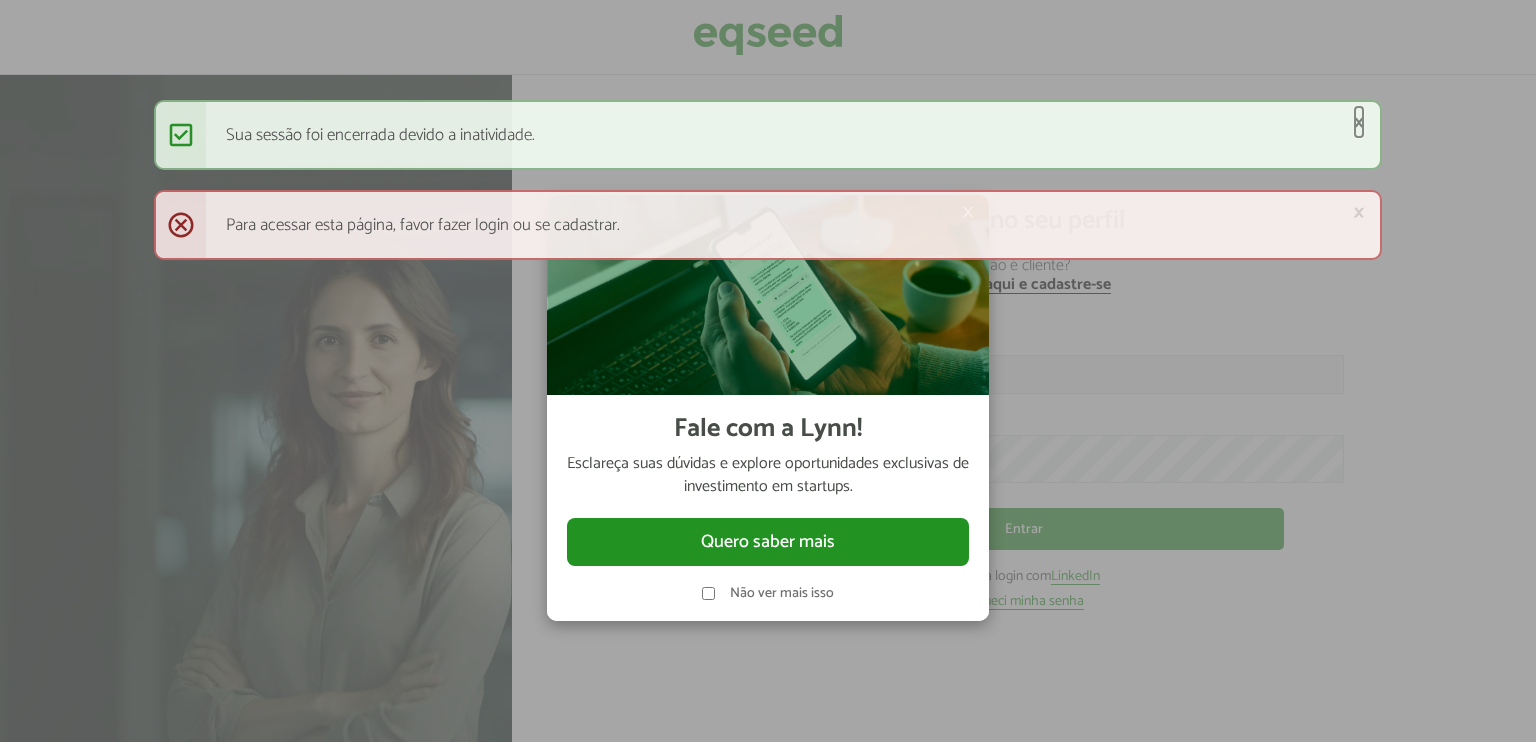click on "×" at bounding box center [1359, 122] 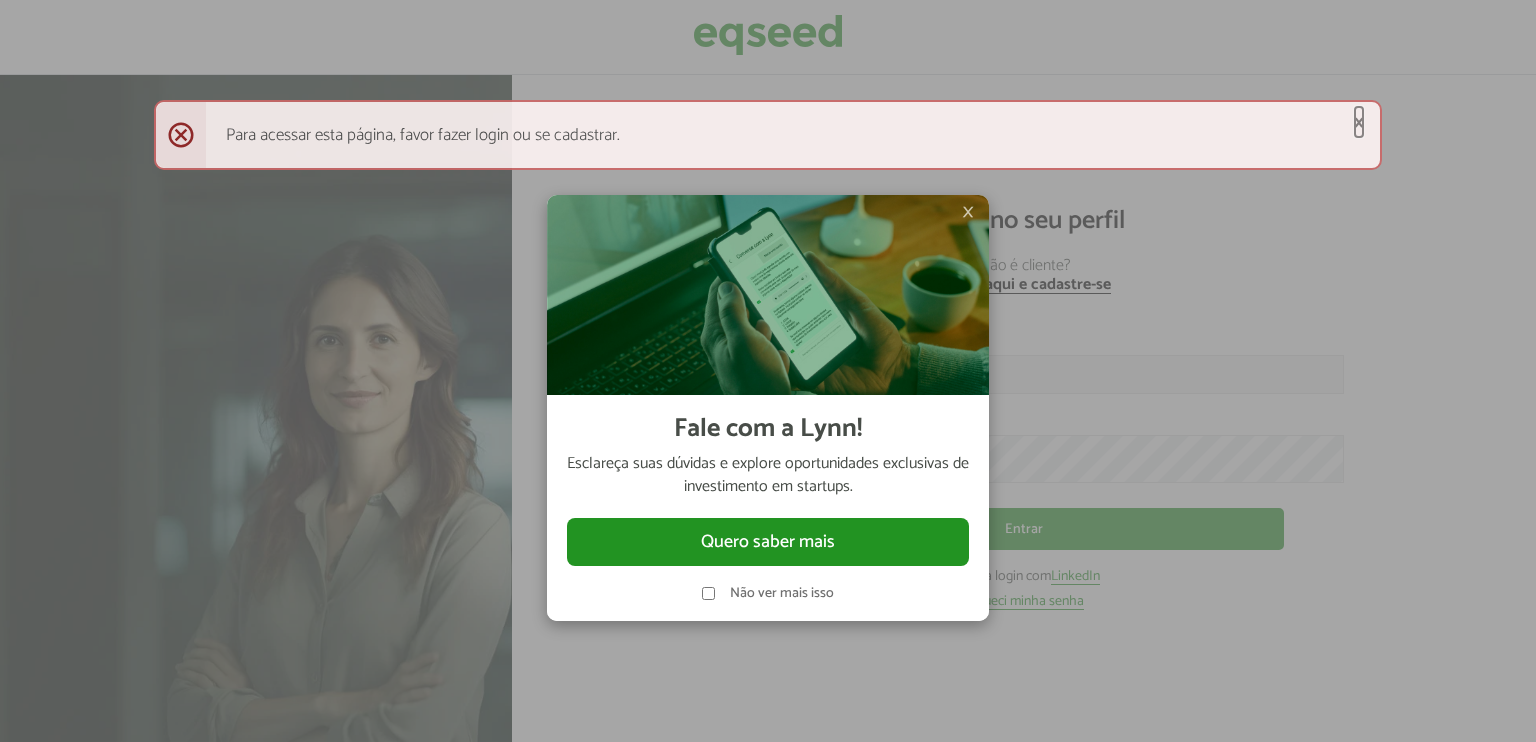 click on "×" at bounding box center [1359, 122] 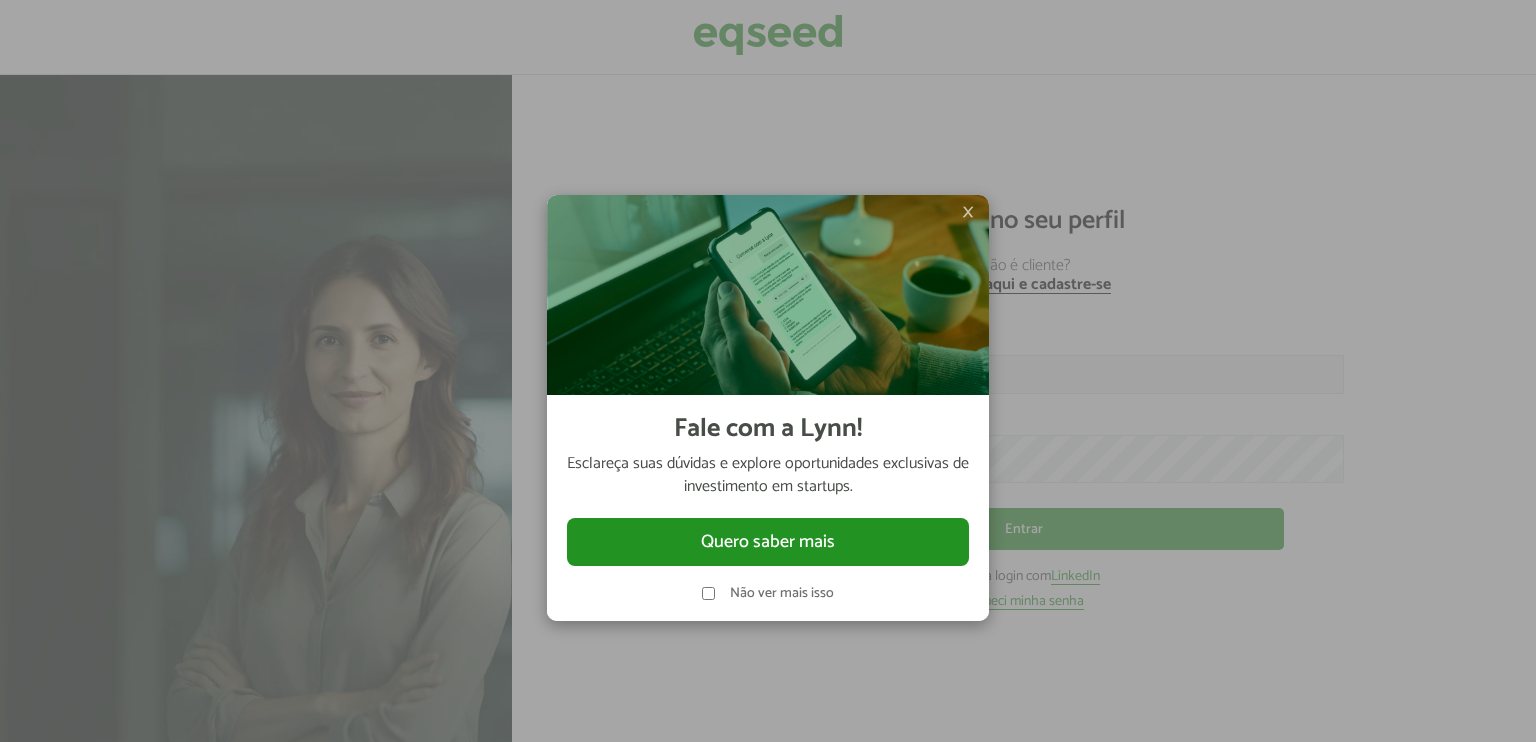 click on "×" at bounding box center [968, 212] 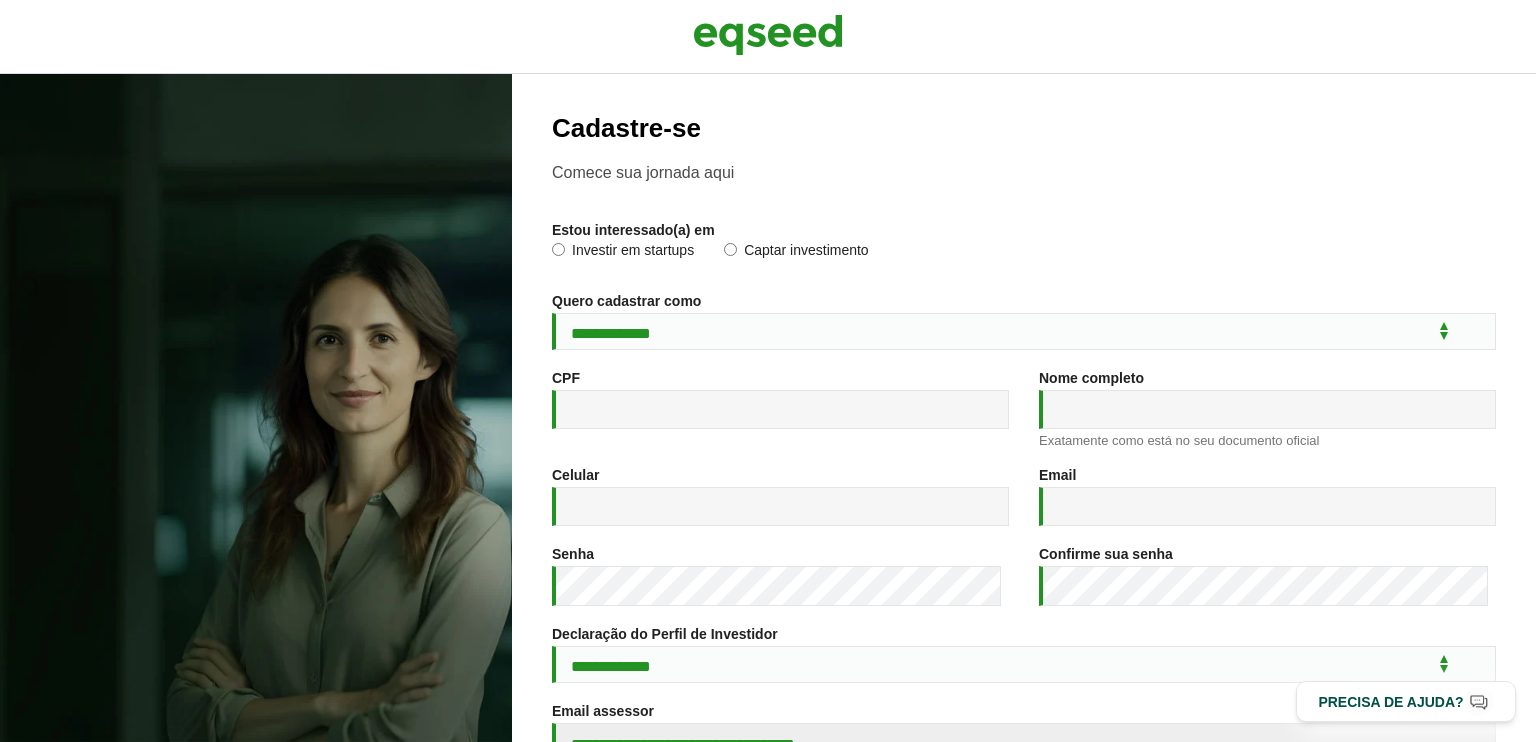 scroll, scrollTop: 0, scrollLeft: 0, axis: both 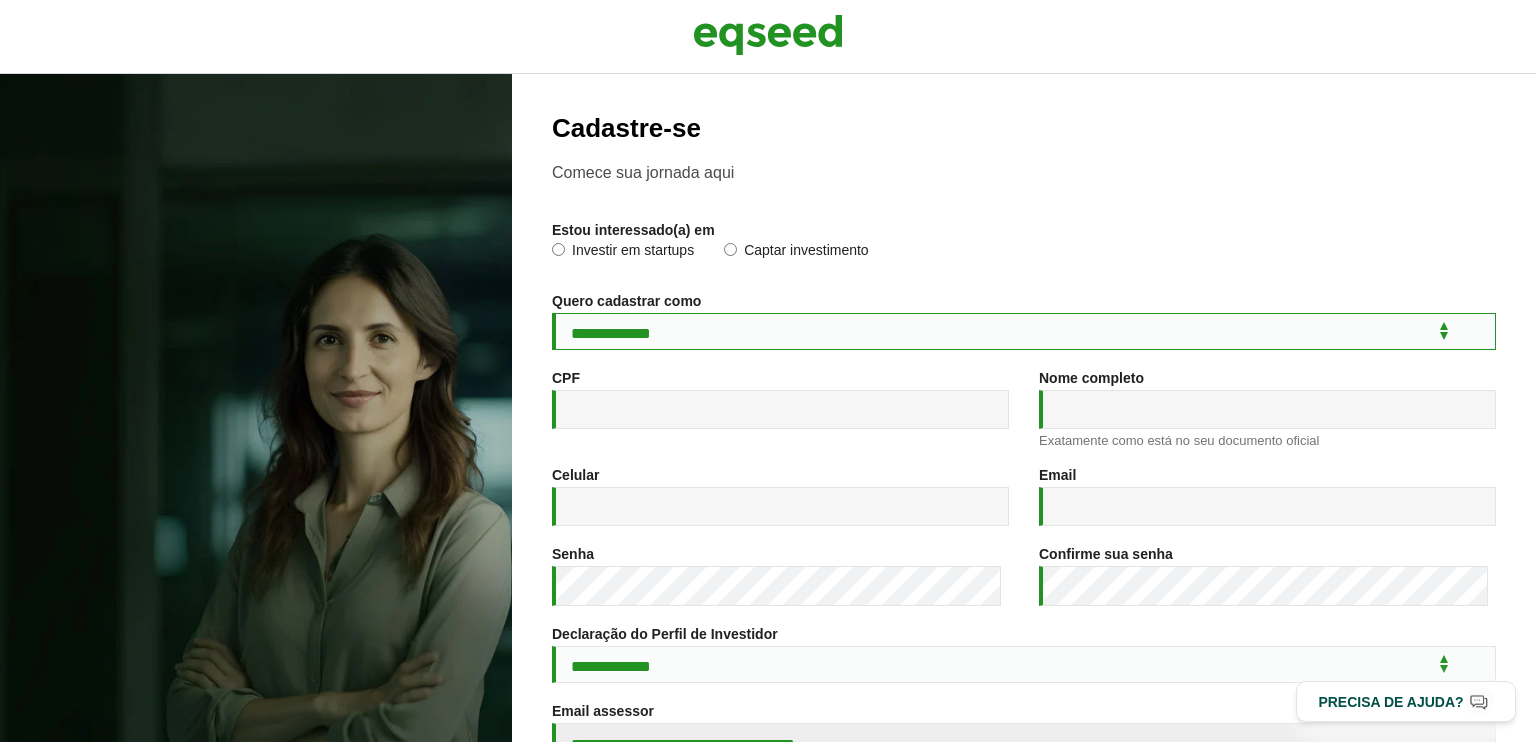 click on "**********" at bounding box center [1024, 331] 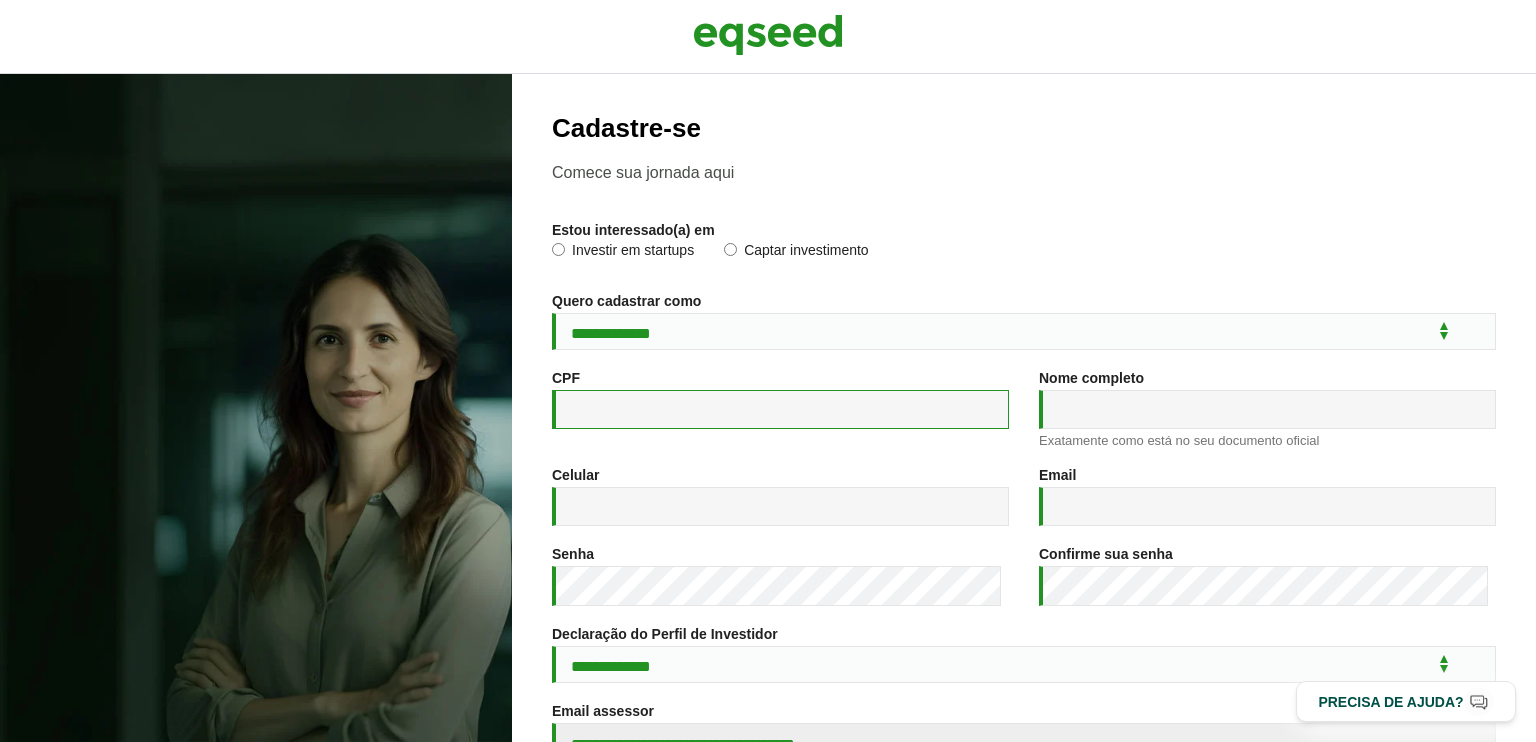 click on "CPF  *" at bounding box center [780, 409] 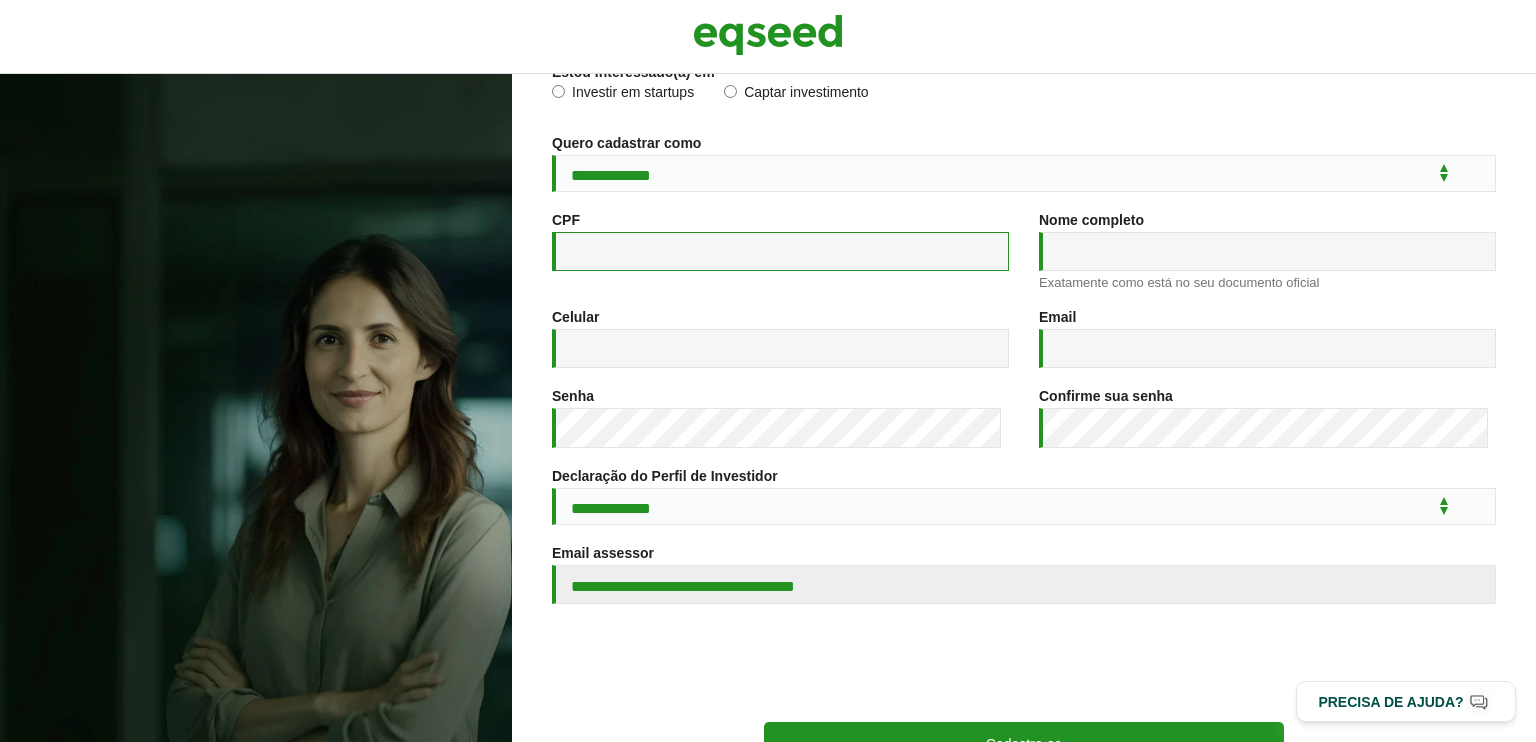 scroll, scrollTop: 0, scrollLeft: 0, axis: both 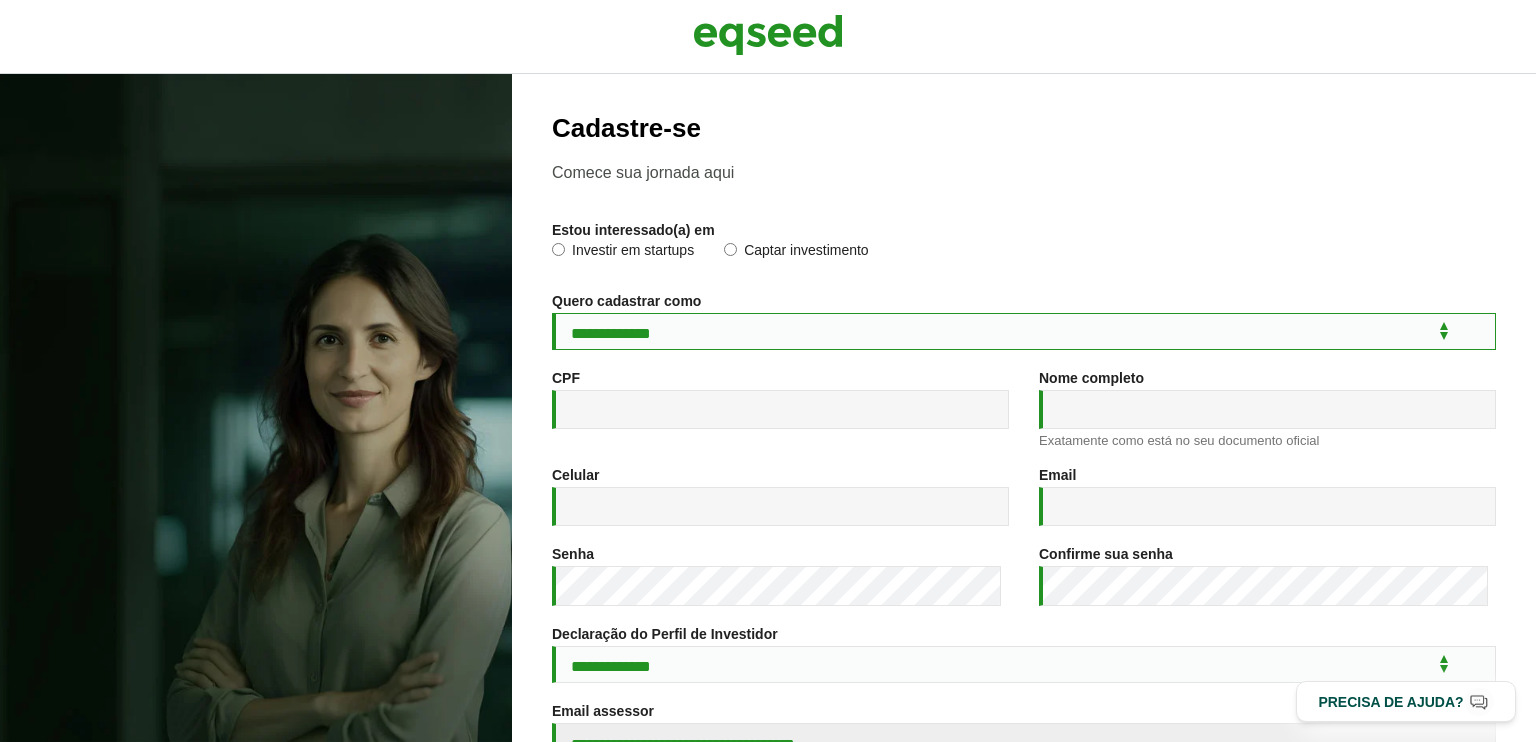 click on "**********" at bounding box center (1024, 331) 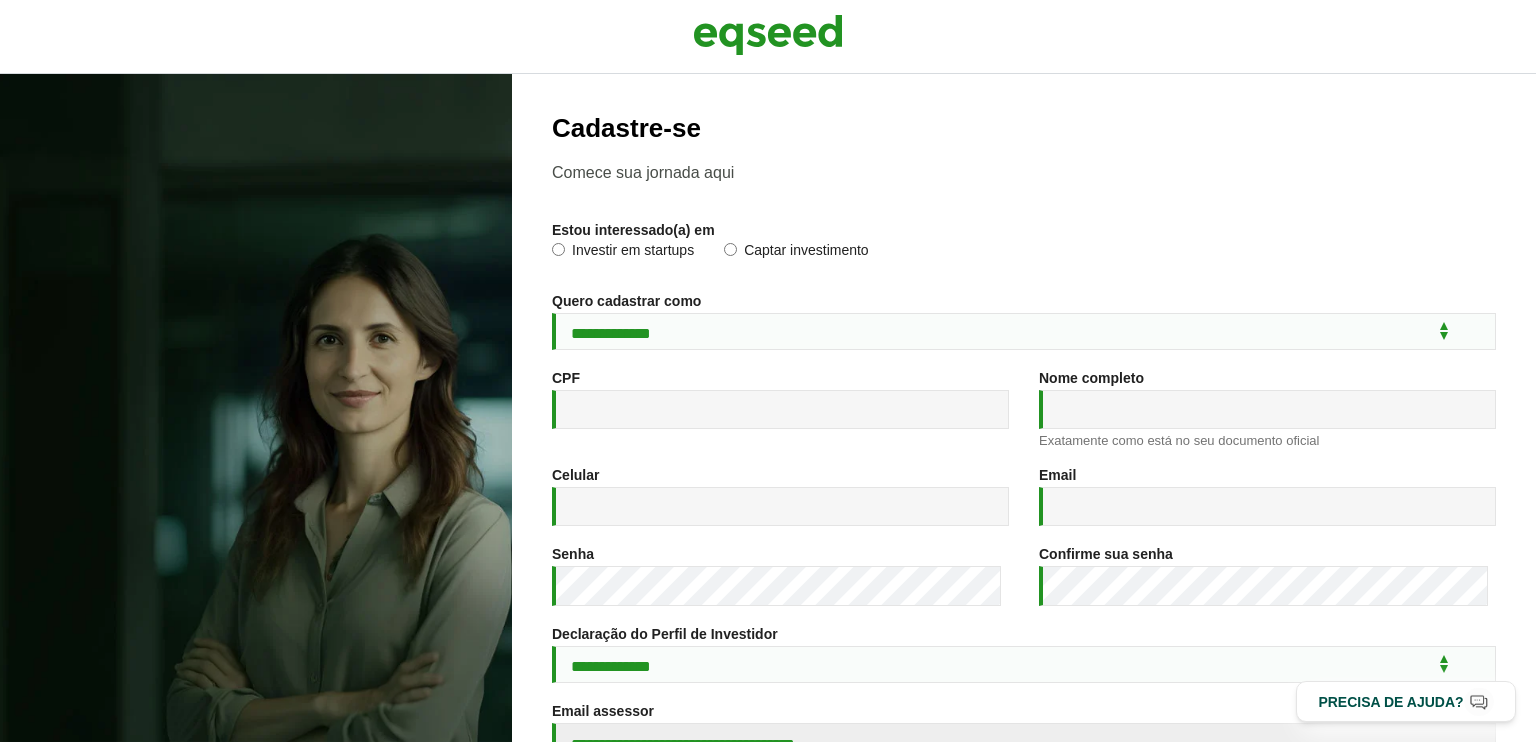 click on "CPF  *" at bounding box center (780, 399) 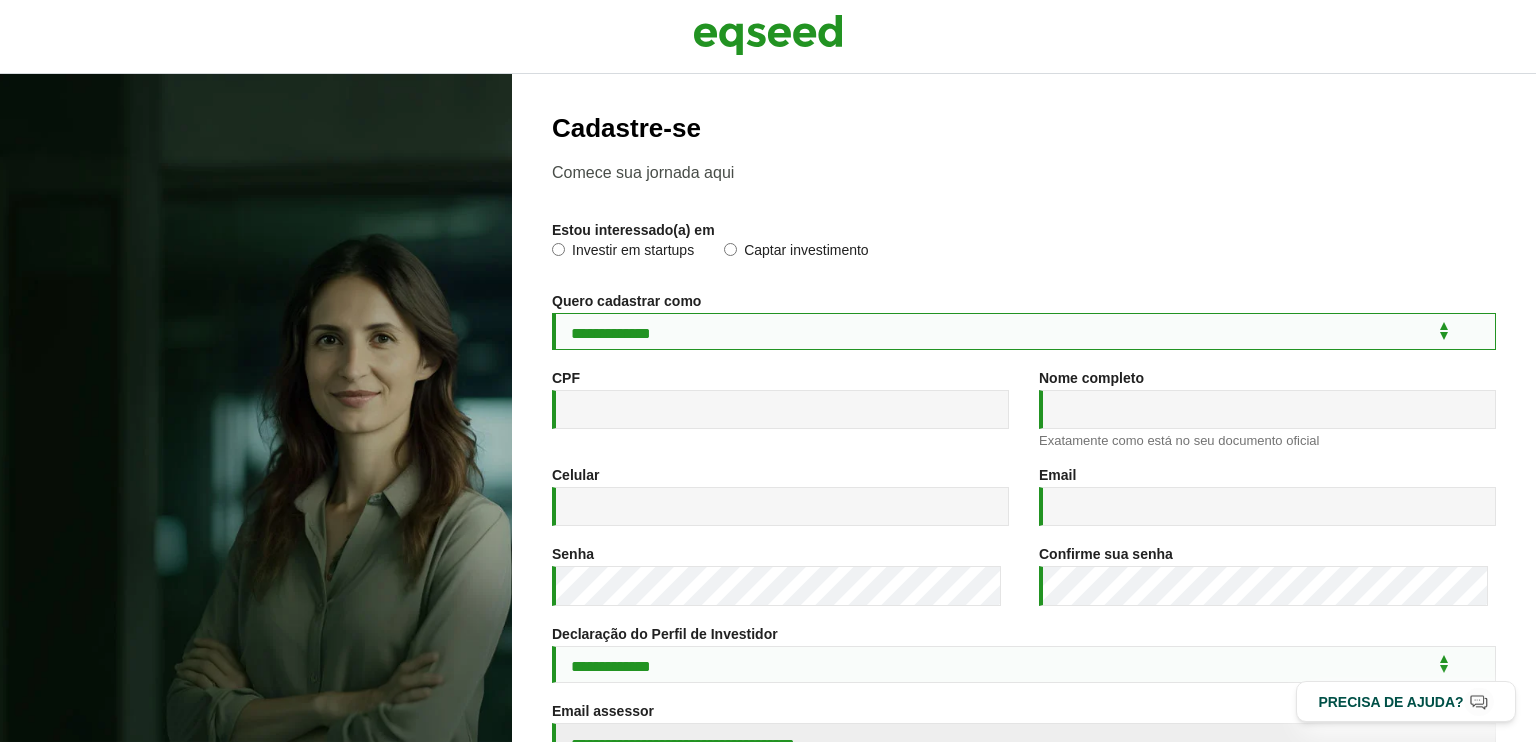 click on "**********" at bounding box center [1024, 331] 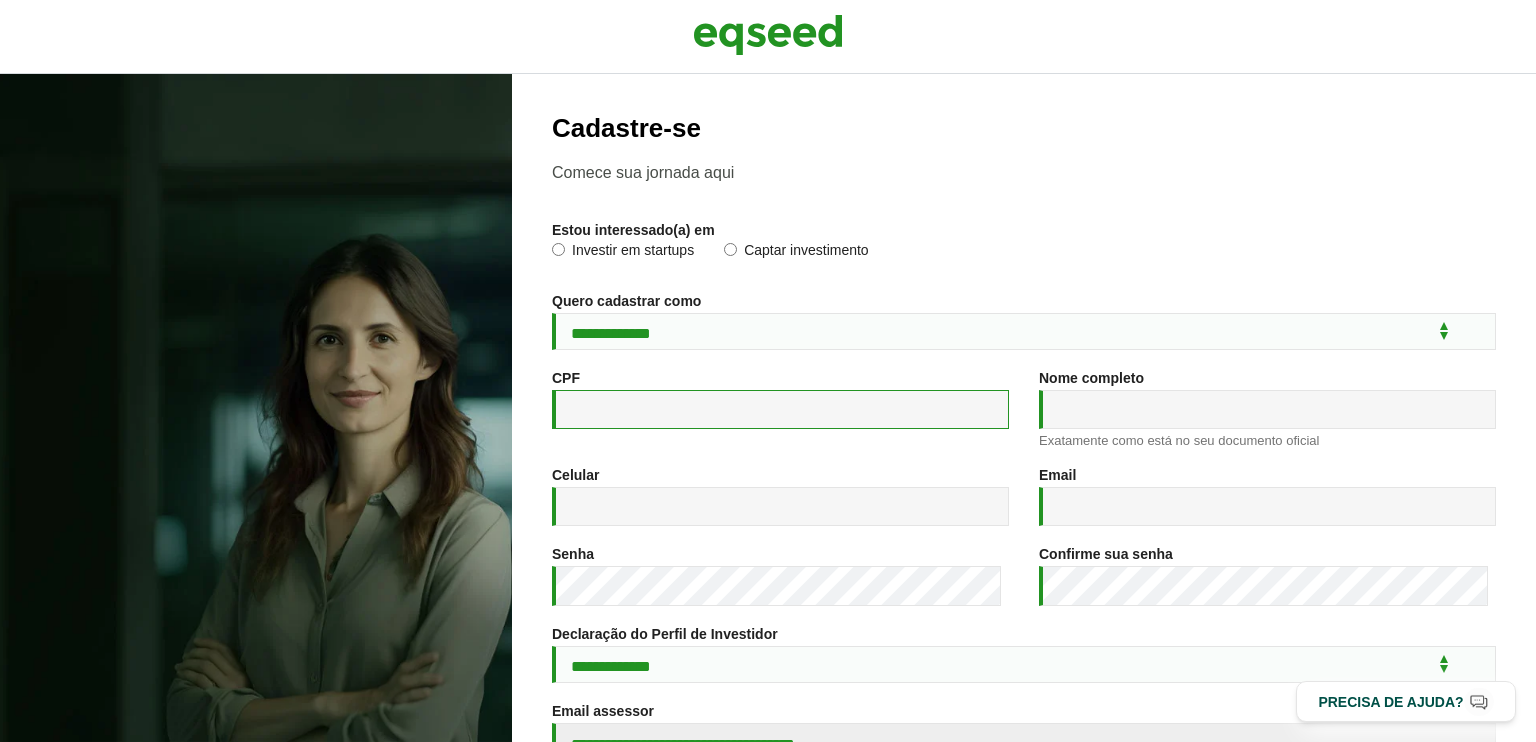 click on "CPF  *" at bounding box center [780, 409] 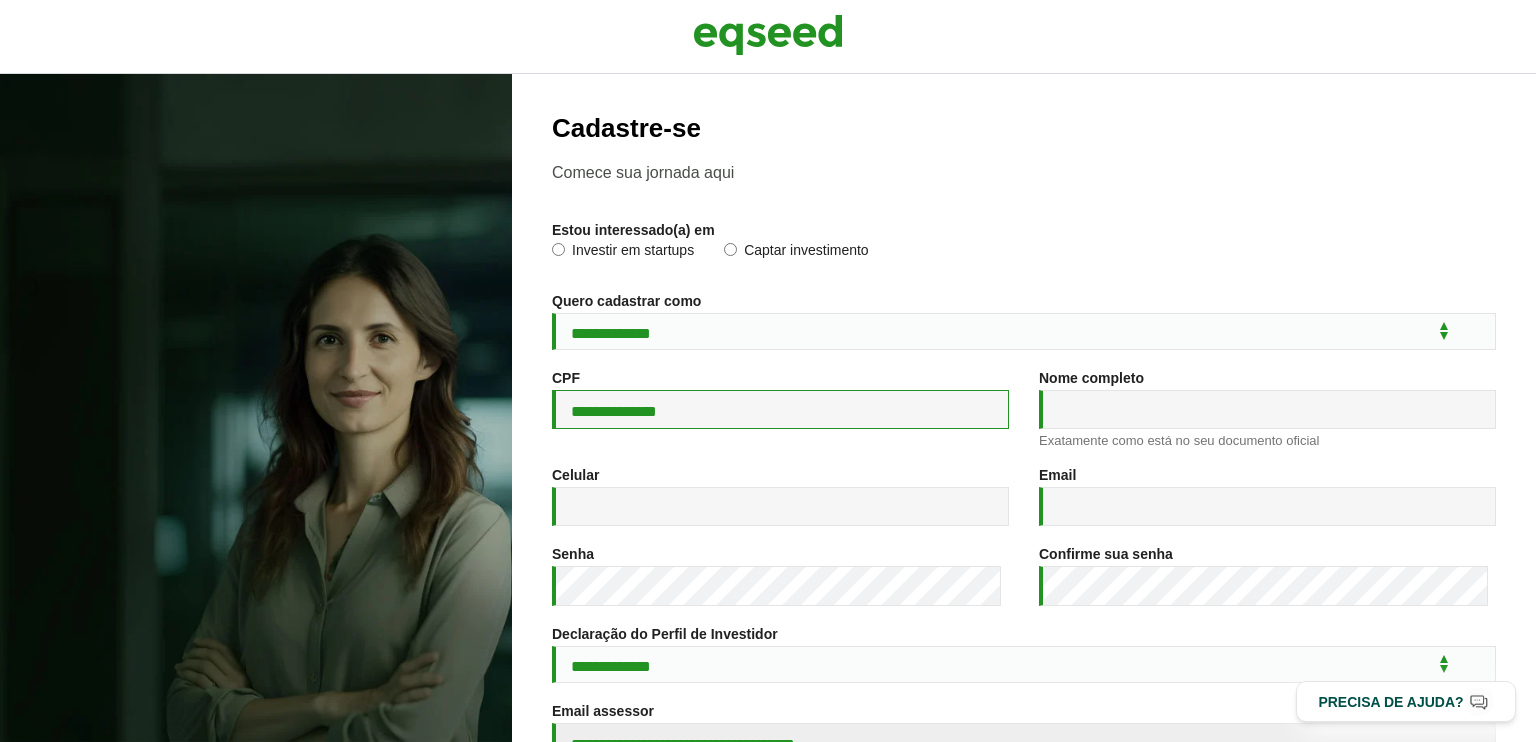 type on "**********" 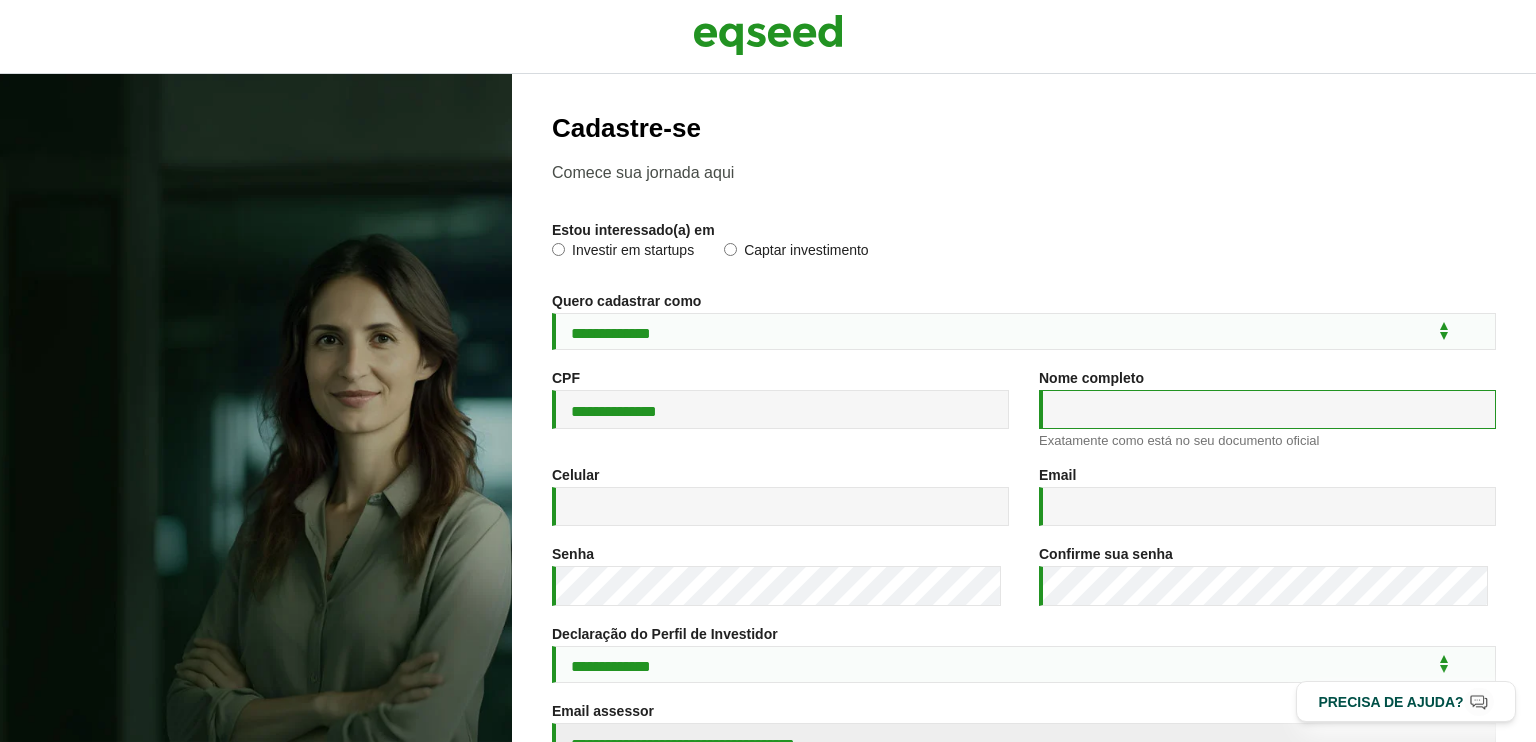click on "Nome completo  *" at bounding box center [1267, 409] 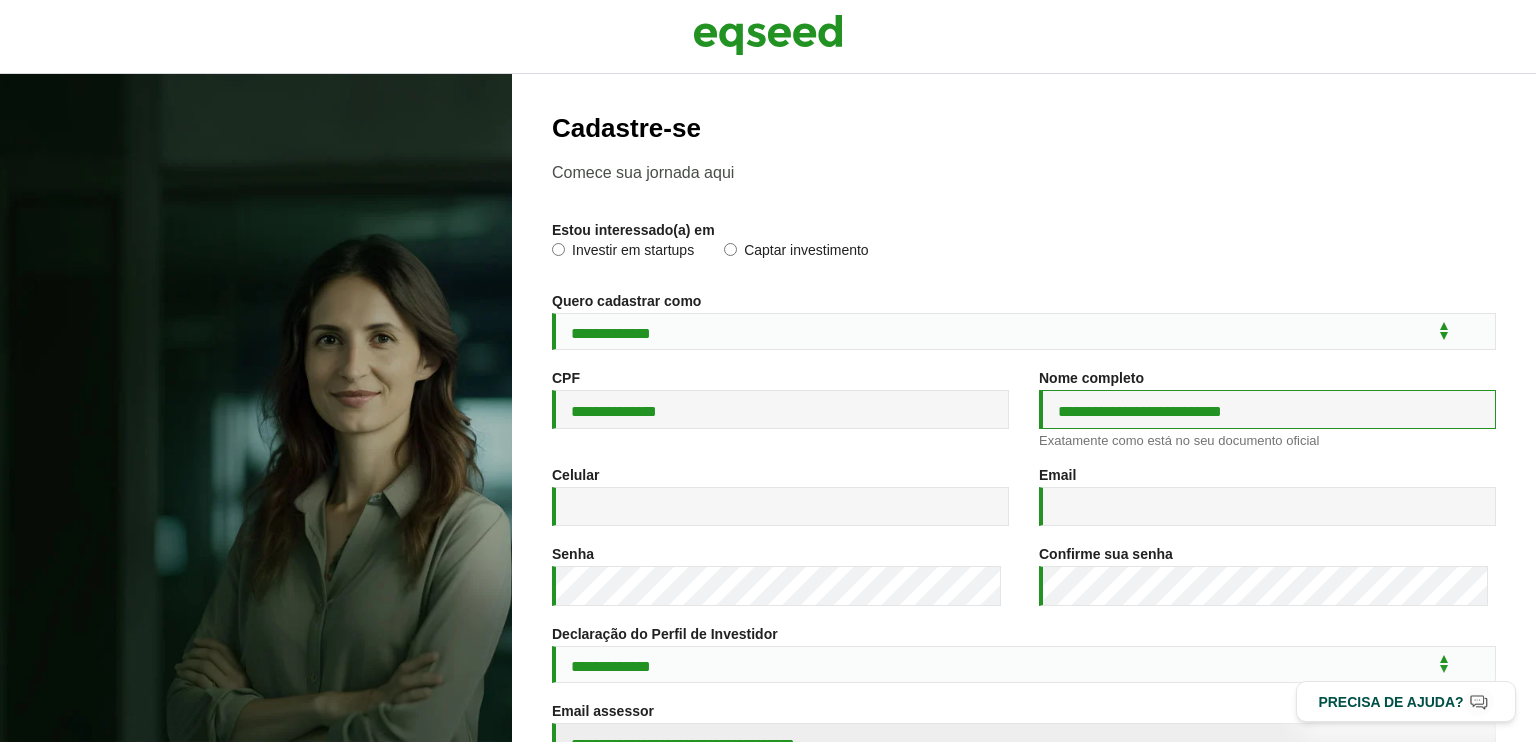 type on "**********" 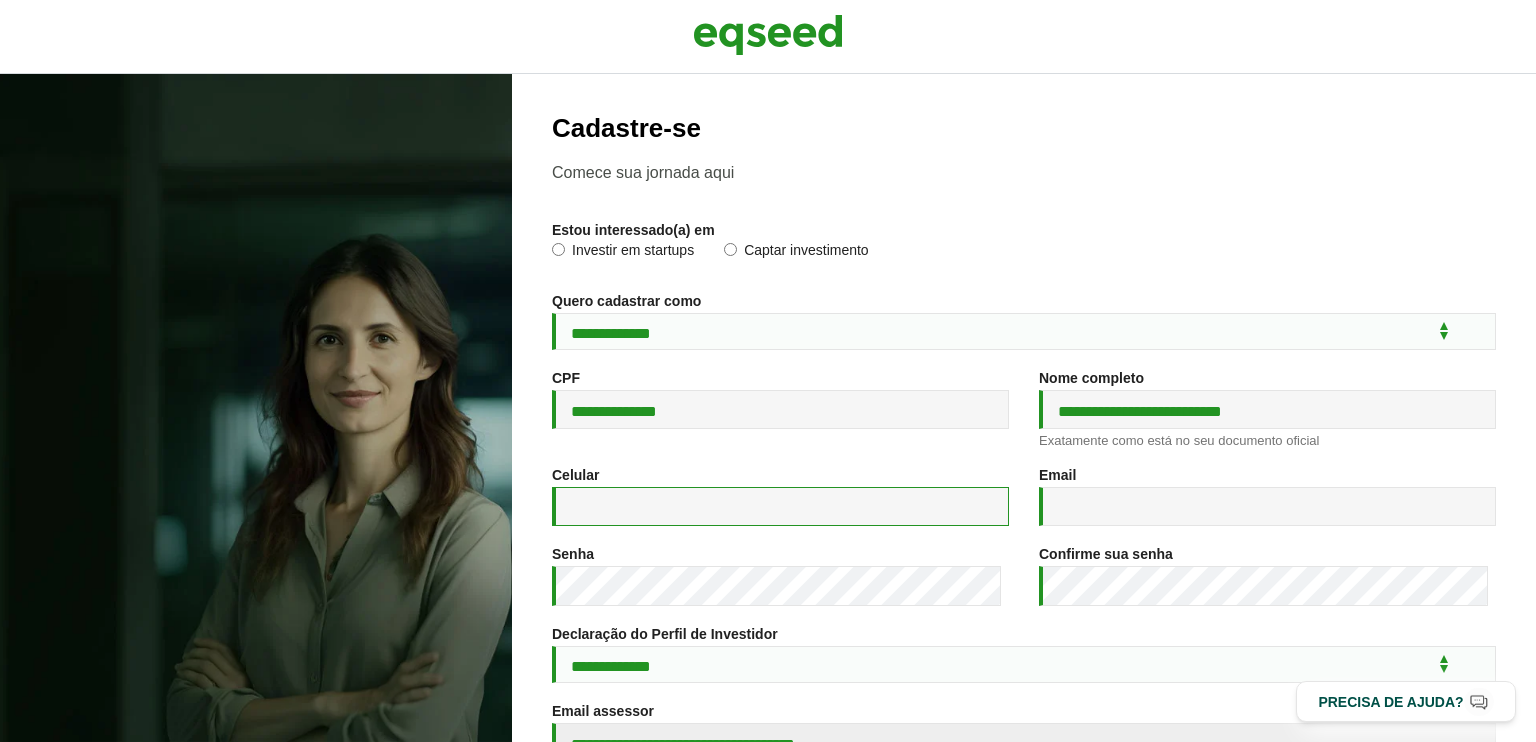 click on "Celular  *" at bounding box center (780, 506) 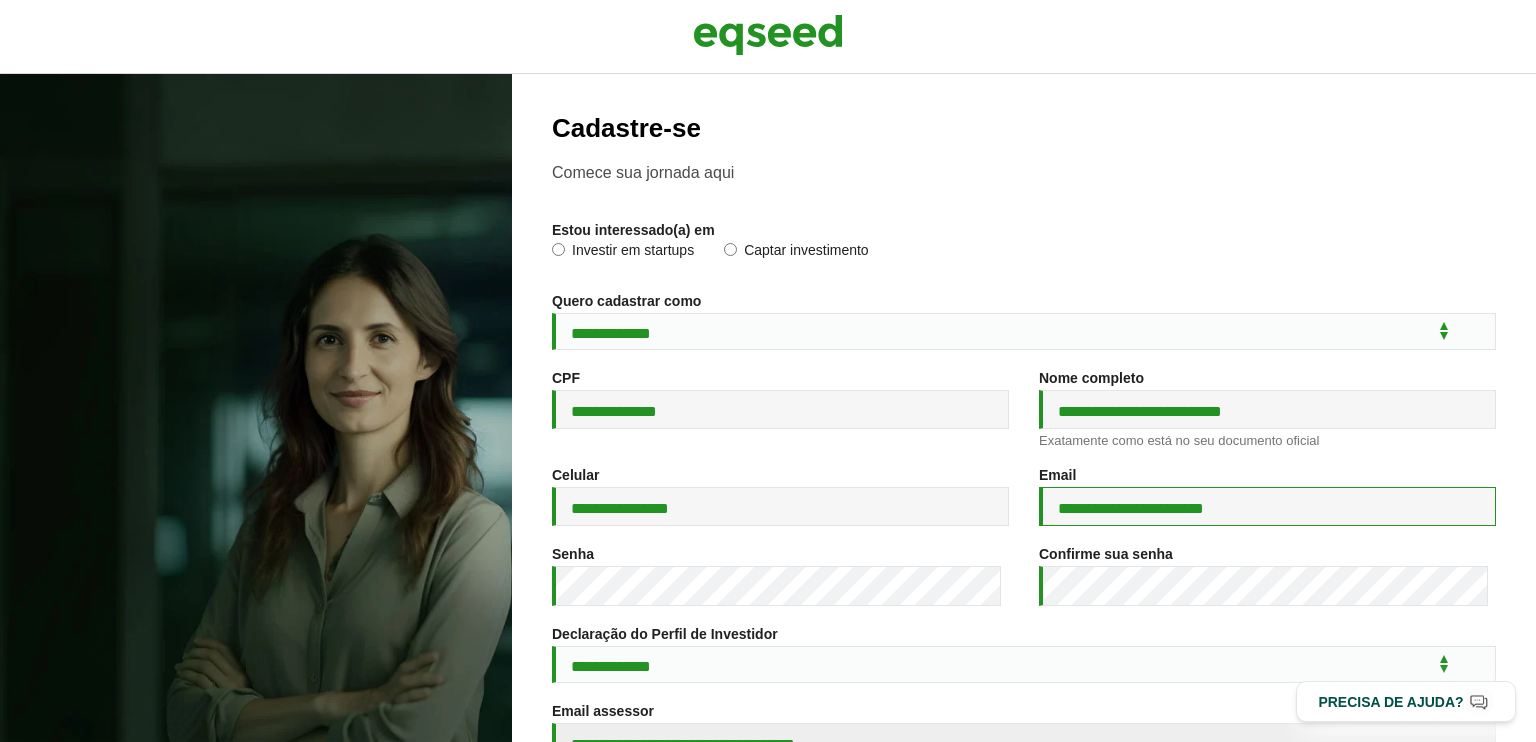 click on "**********" at bounding box center [1267, 506] 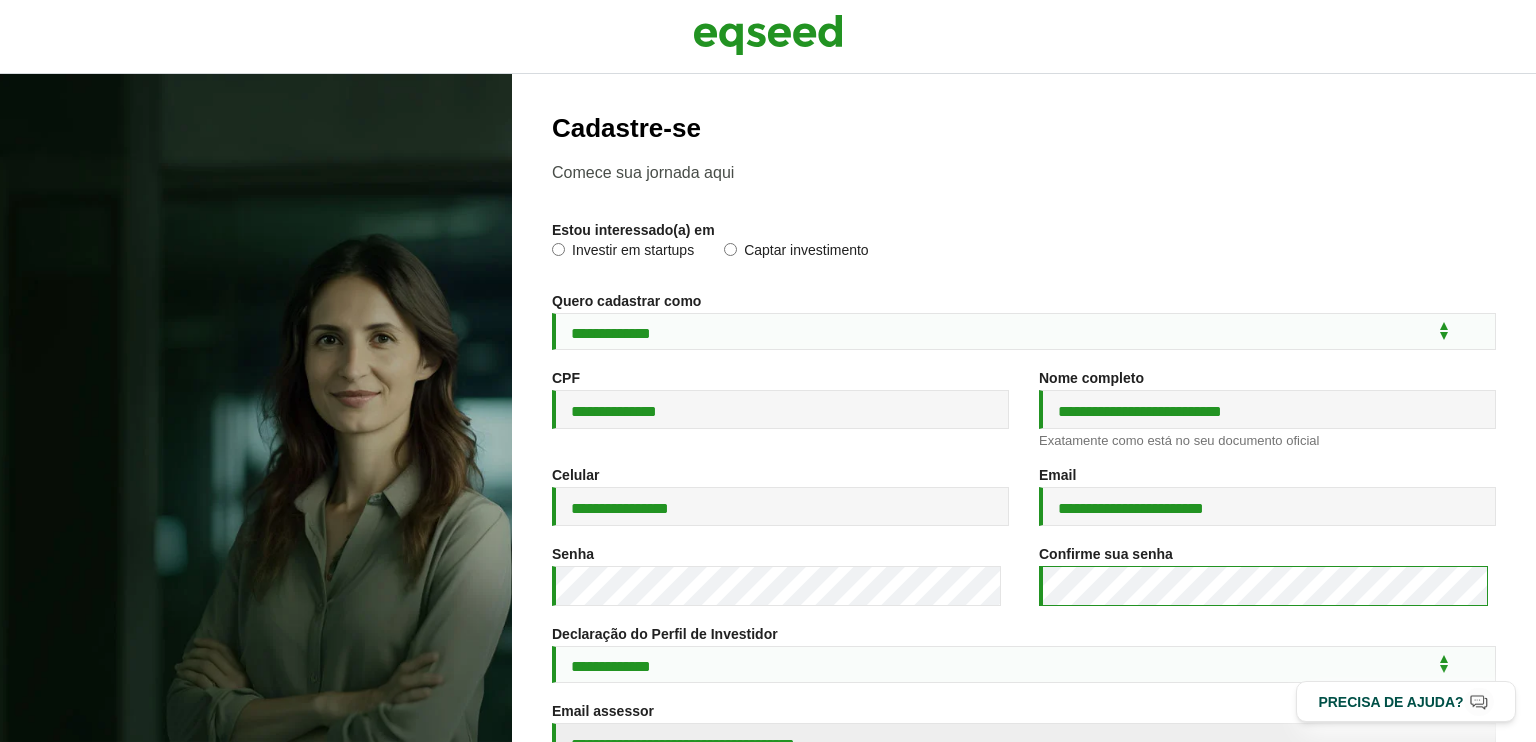 scroll, scrollTop: 324, scrollLeft: 0, axis: vertical 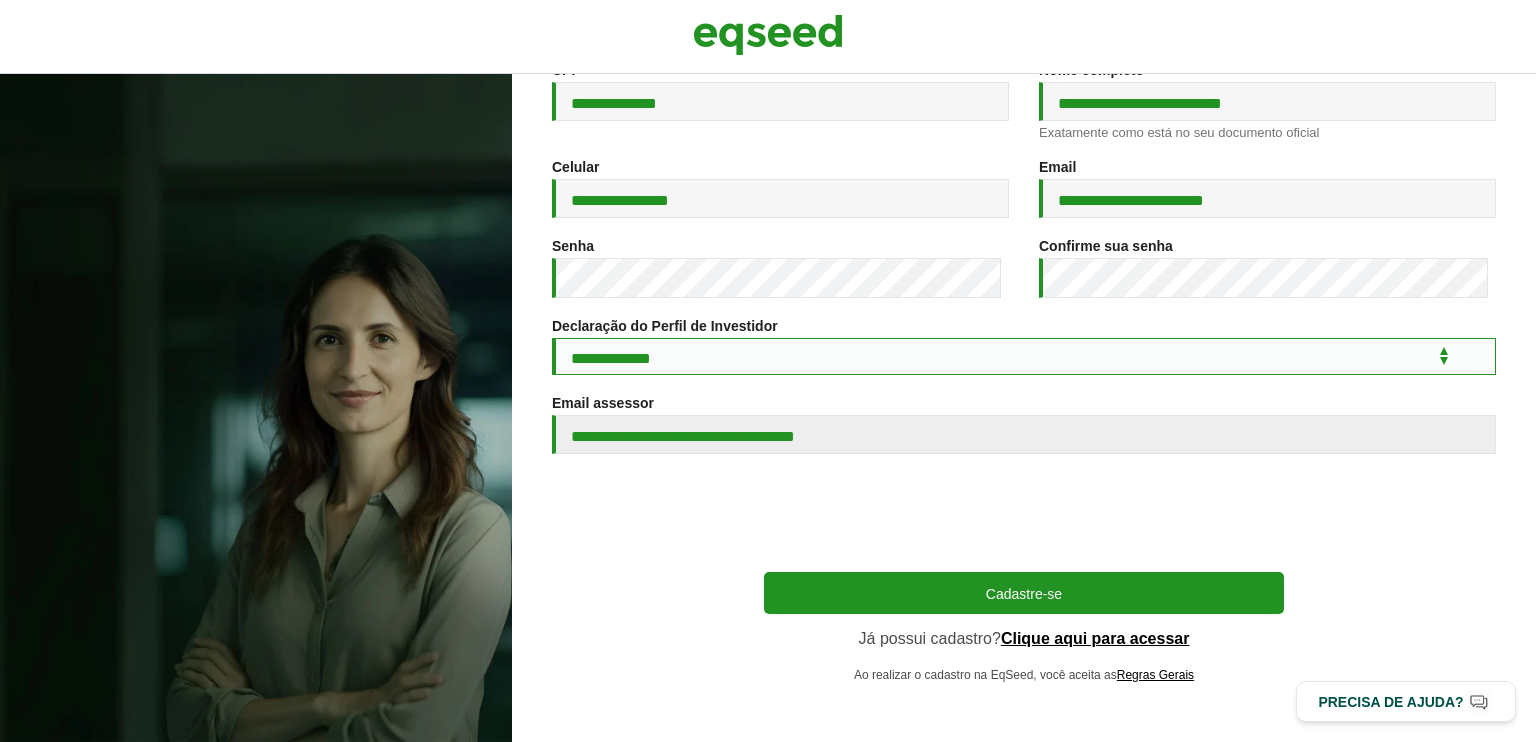 click on "**********" at bounding box center (1024, 356) 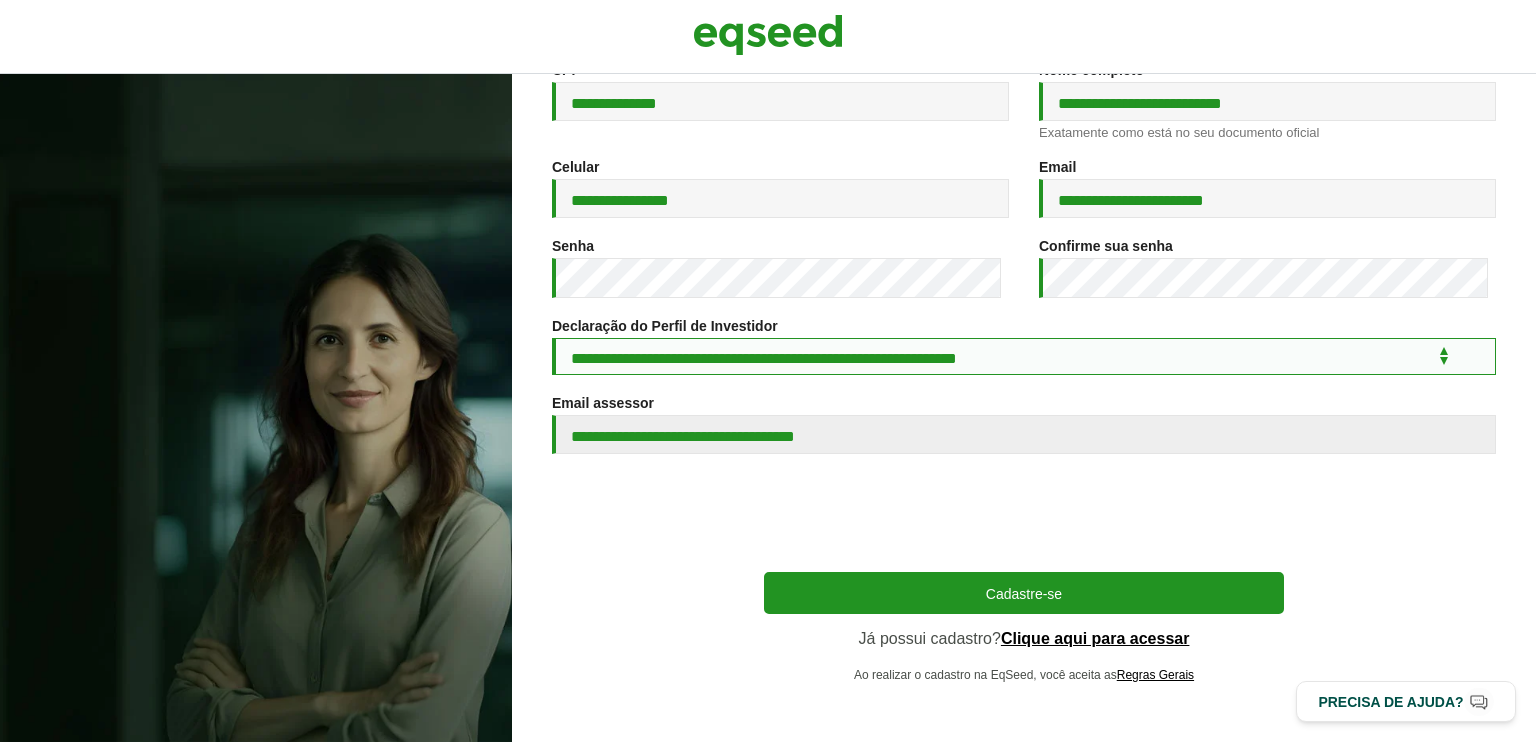 click on "**********" at bounding box center (1024, 356) 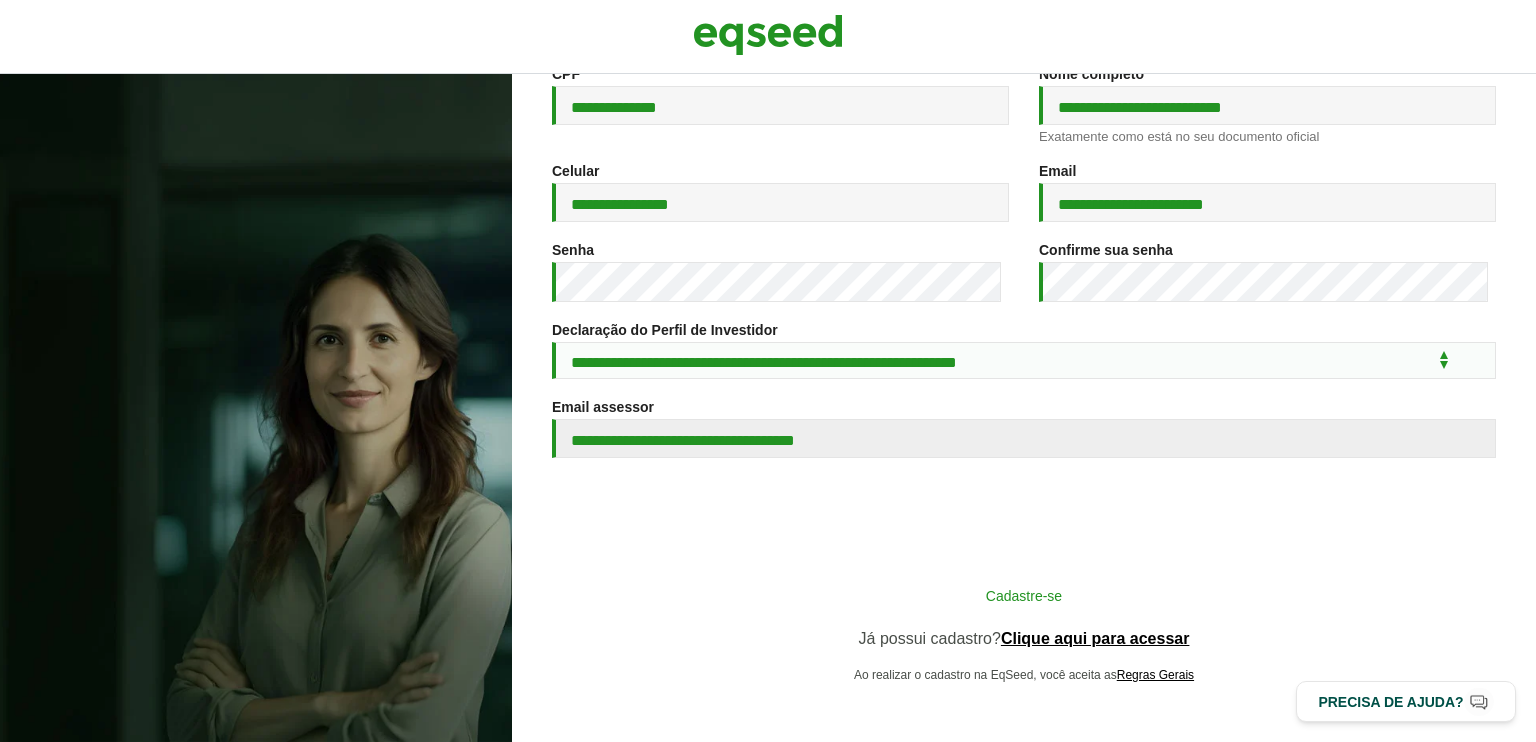 click on "Cadastre-se" at bounding box center [1024, 595] 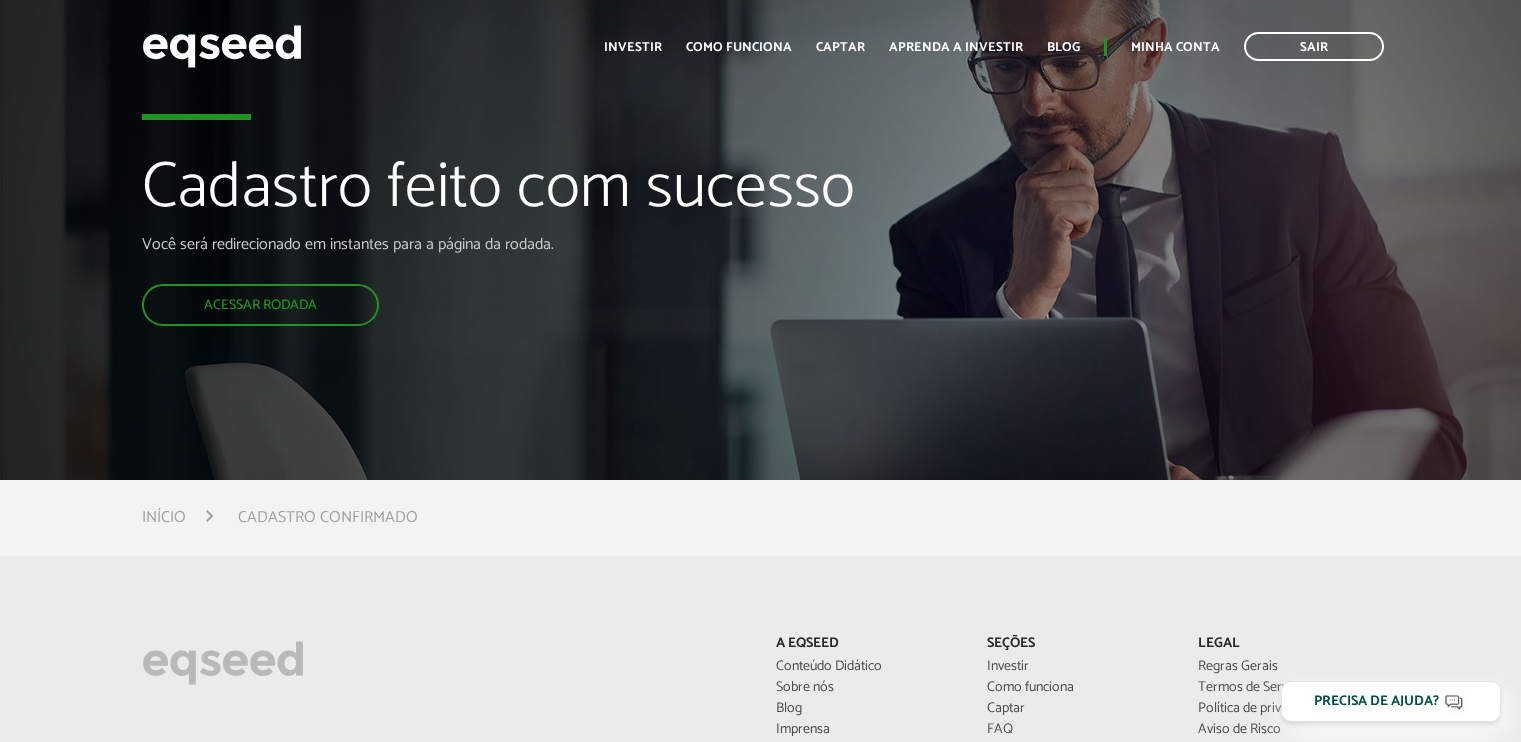 scroll, scrollTop: 0, scrollLeft: 0, axis: both 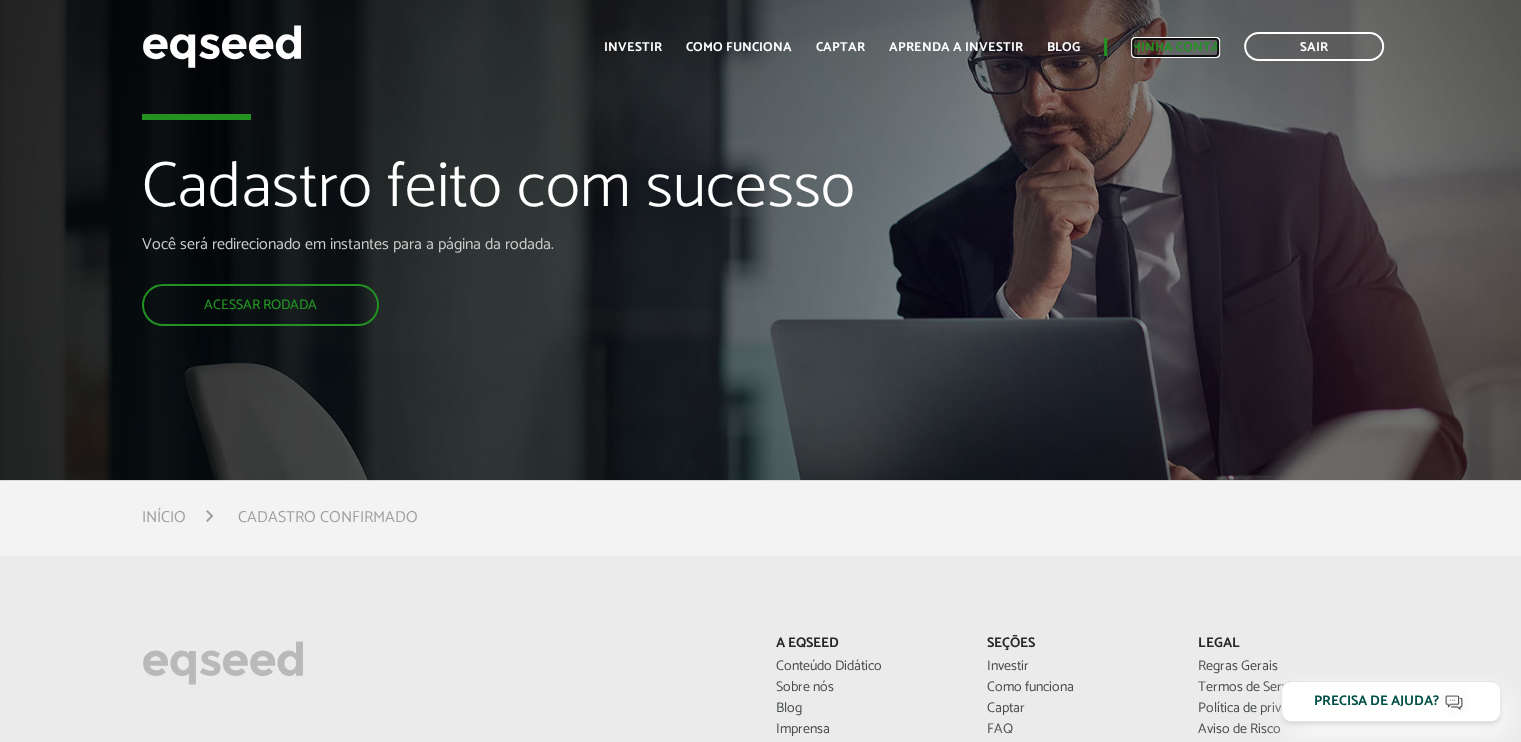 click on "Minha conta" at bounding box center (1175, 47) 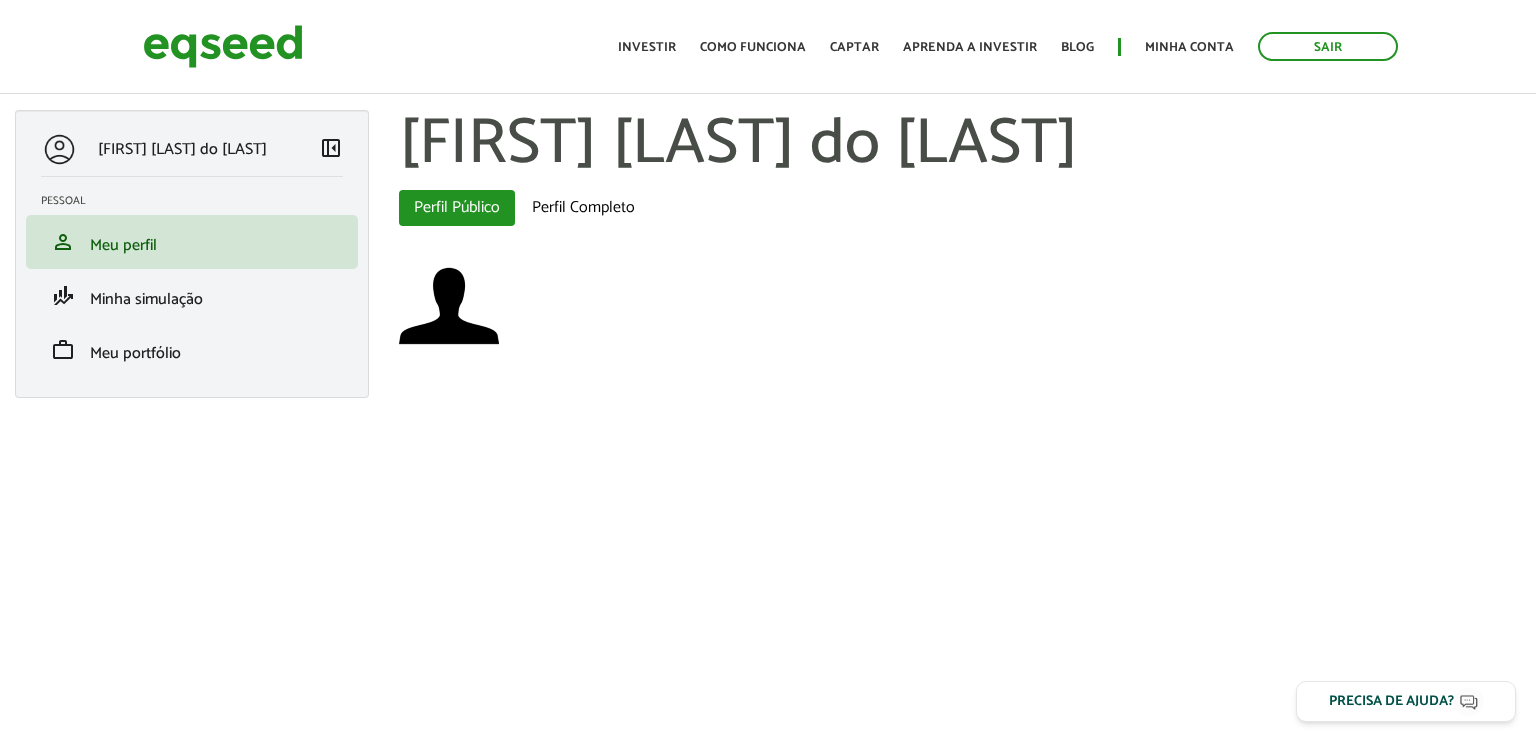 scroll, scrollTop: 0, scrollLeft: 0, axis: both 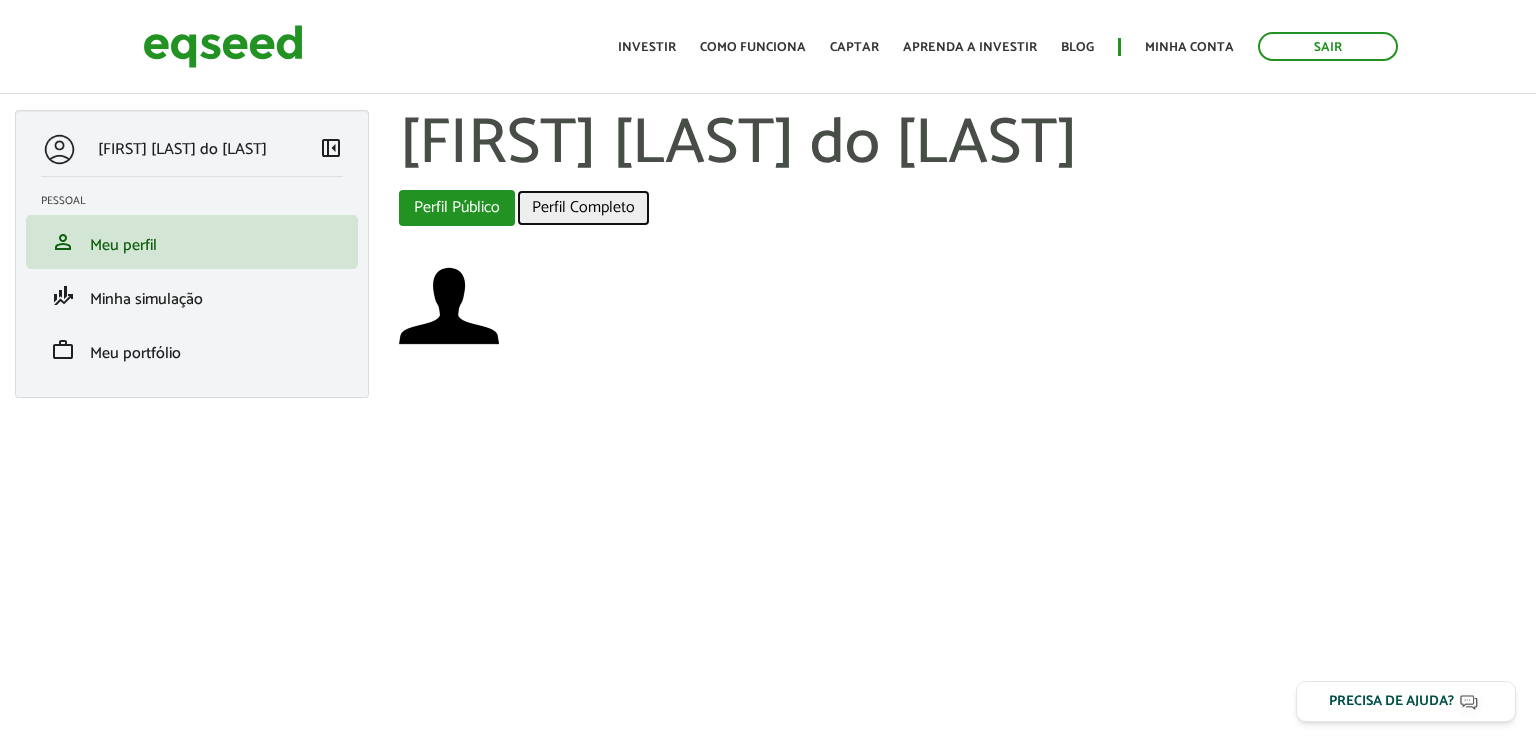 click on "Perfil Completo" at bounding box center (583, 208) 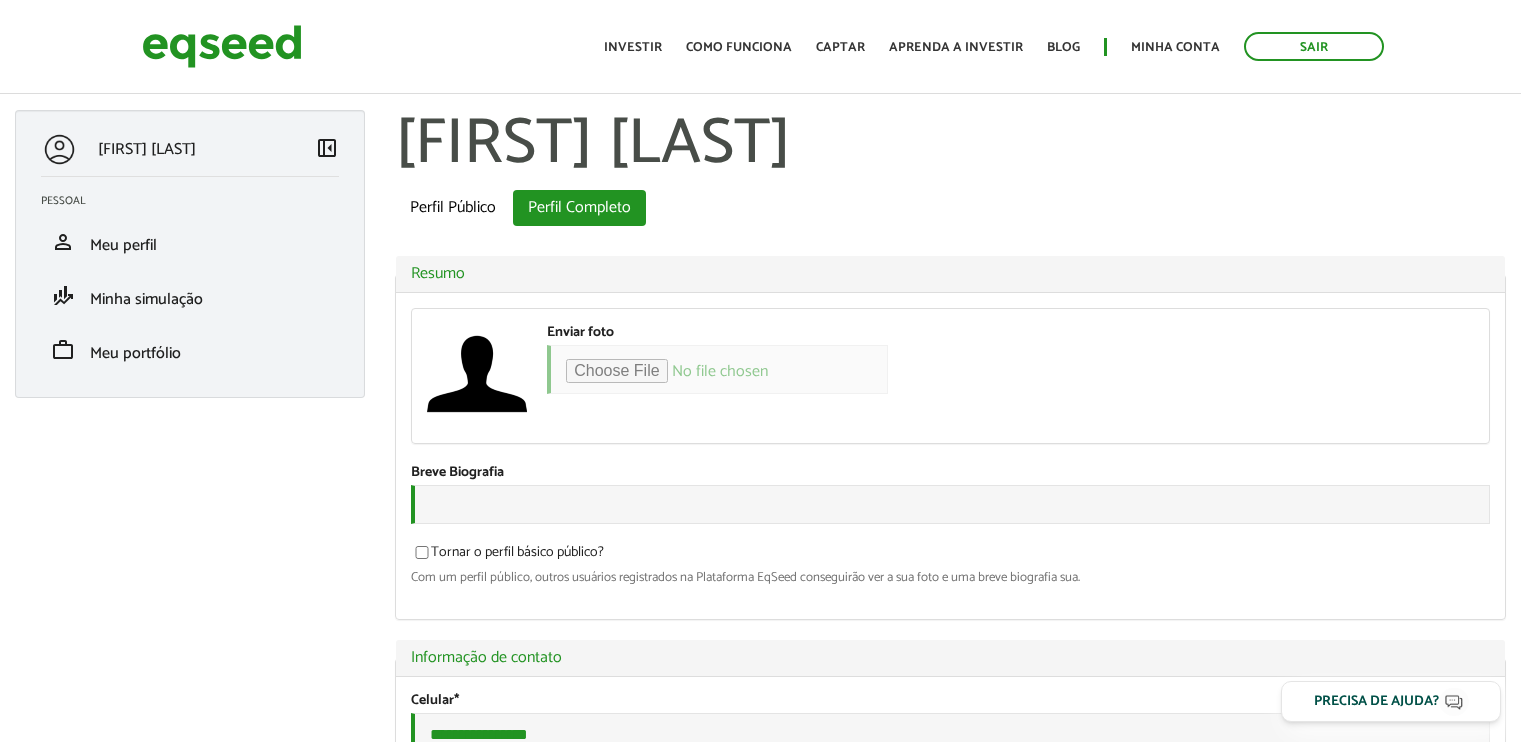 scroll, scrollTop: 0, scrollLeft: 0, axis: both 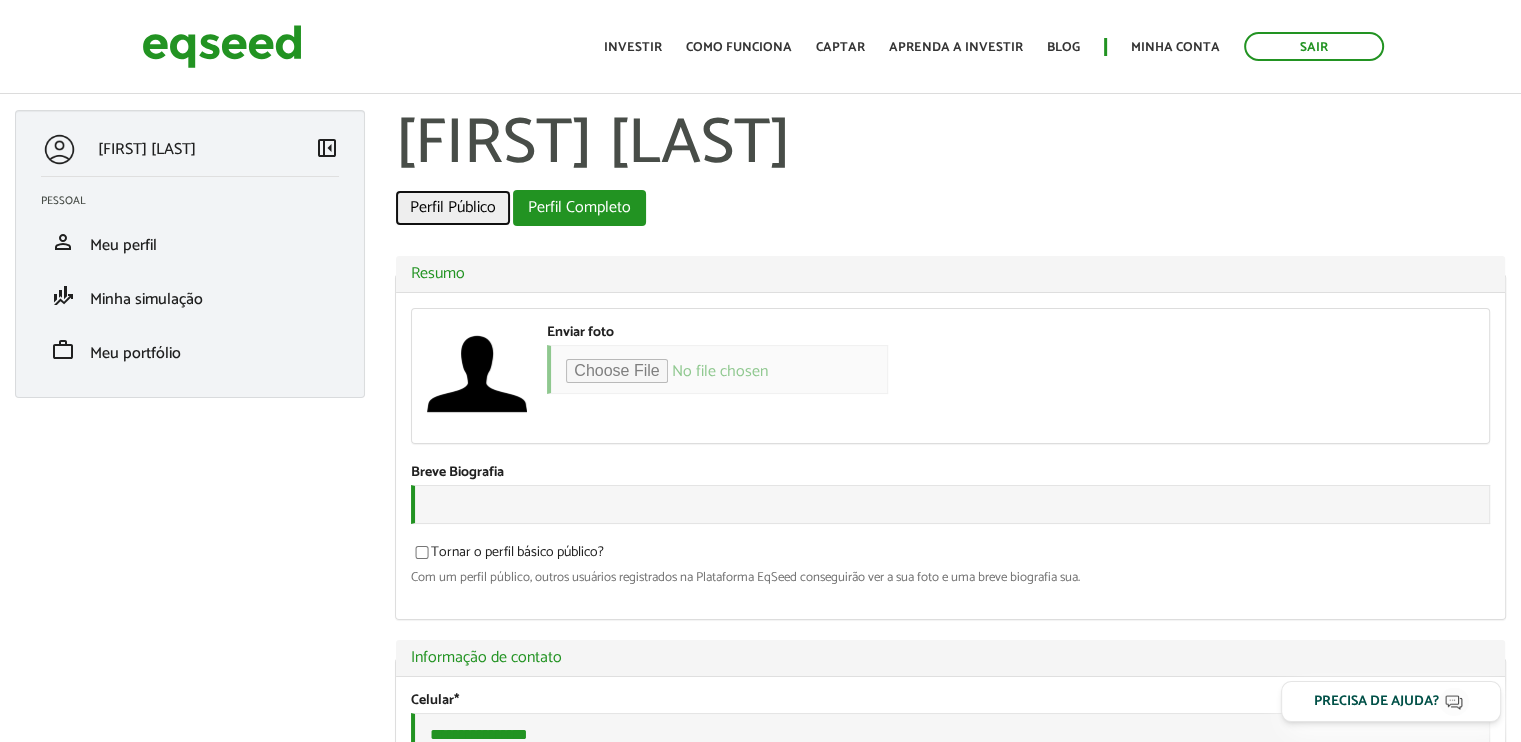 click on "Perfil Público" at bounding box center [453, 208] 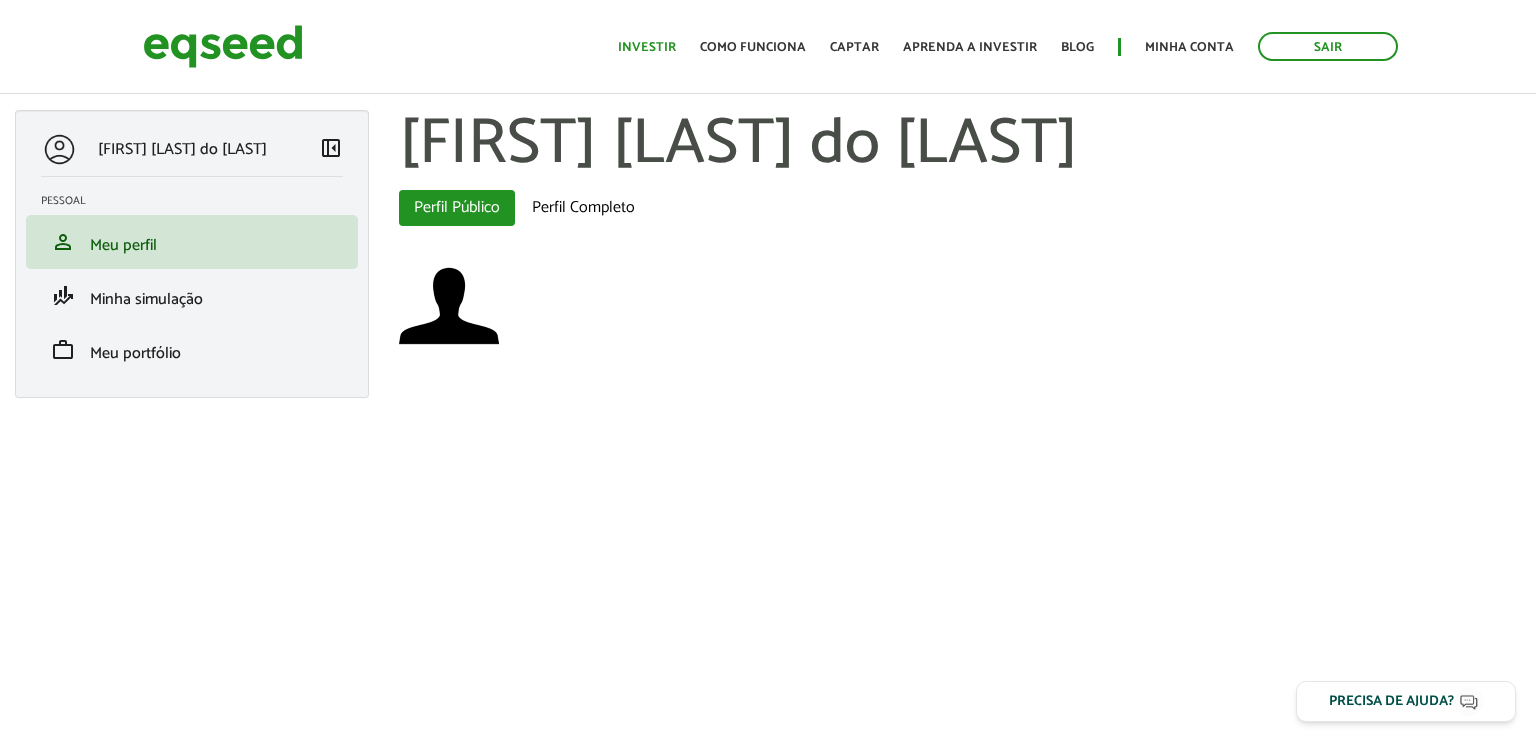 scroll, scrollTop: 0, scrollLeft: 0, axis: both 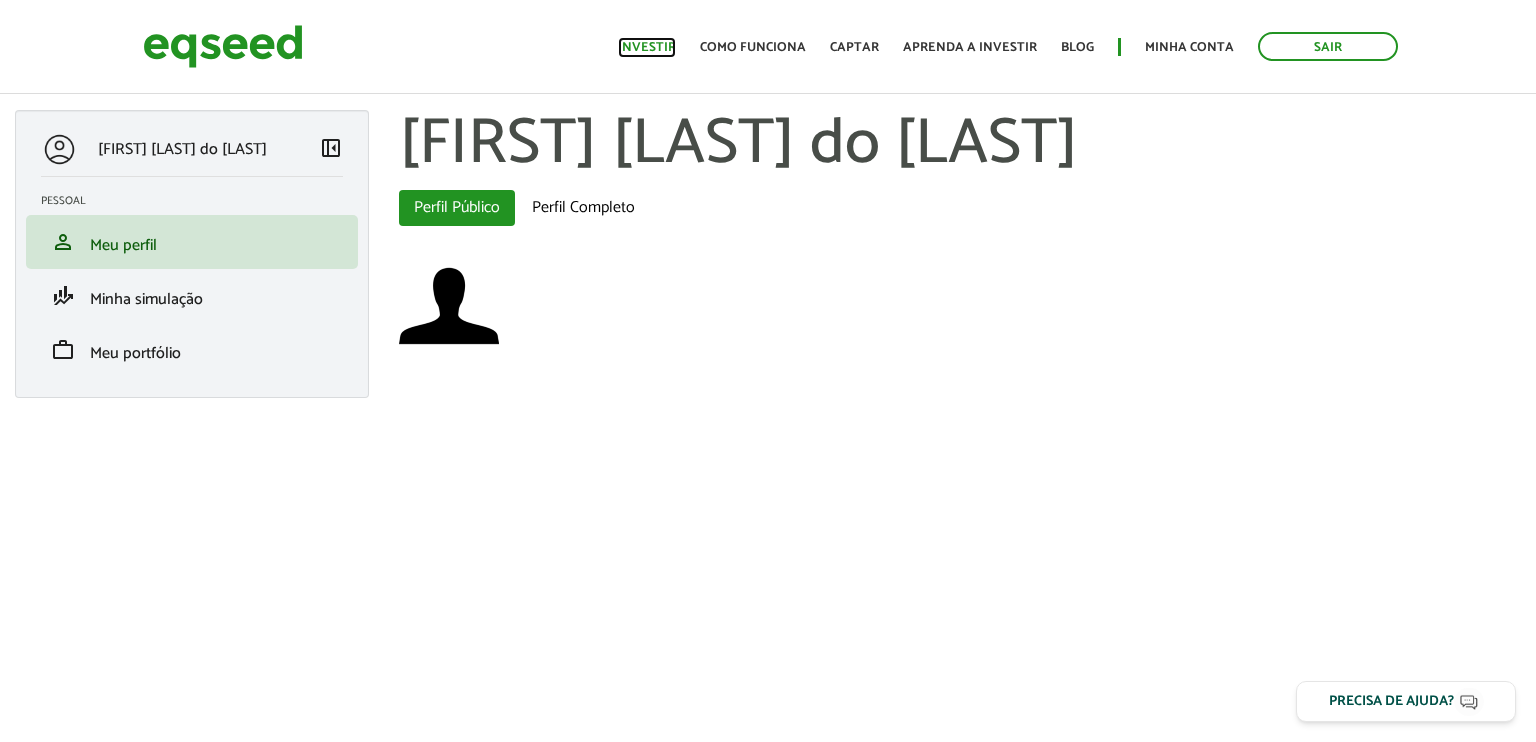 click on "Investir" at bounding box center [647, 47] 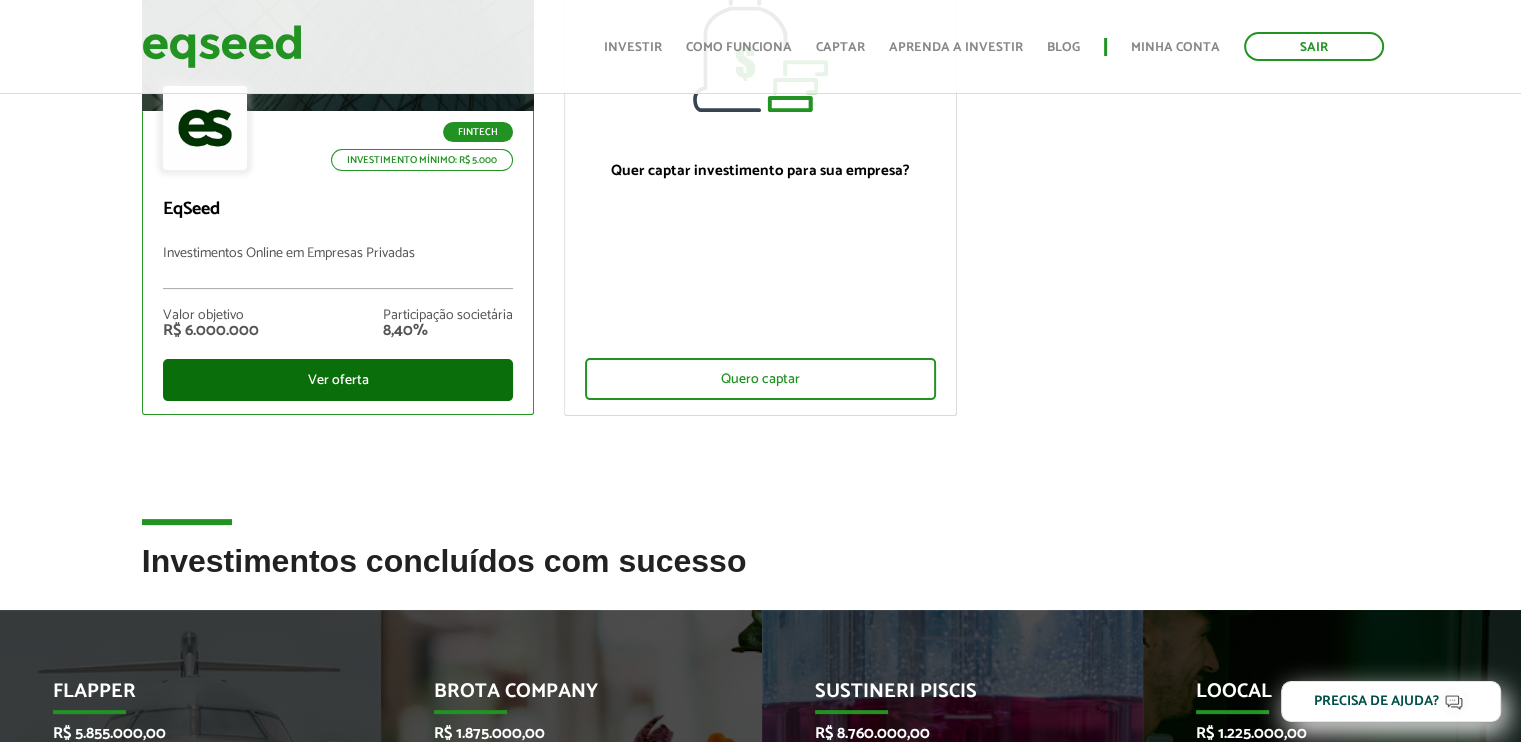 scroll, scrollTop: 333, scrollLeft: 0, axis: vertical 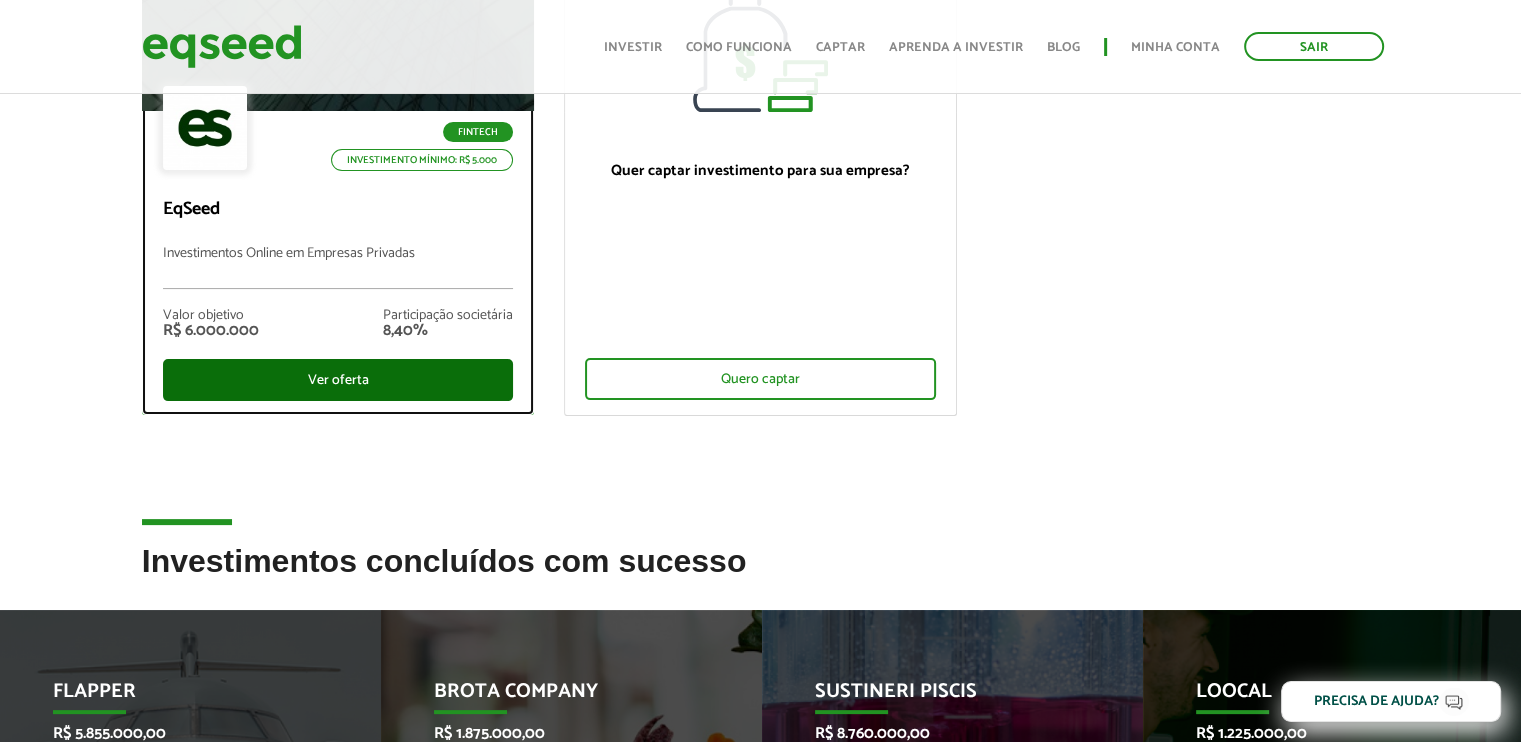 click on "Ver oferta" at bounding box center [338, 380] 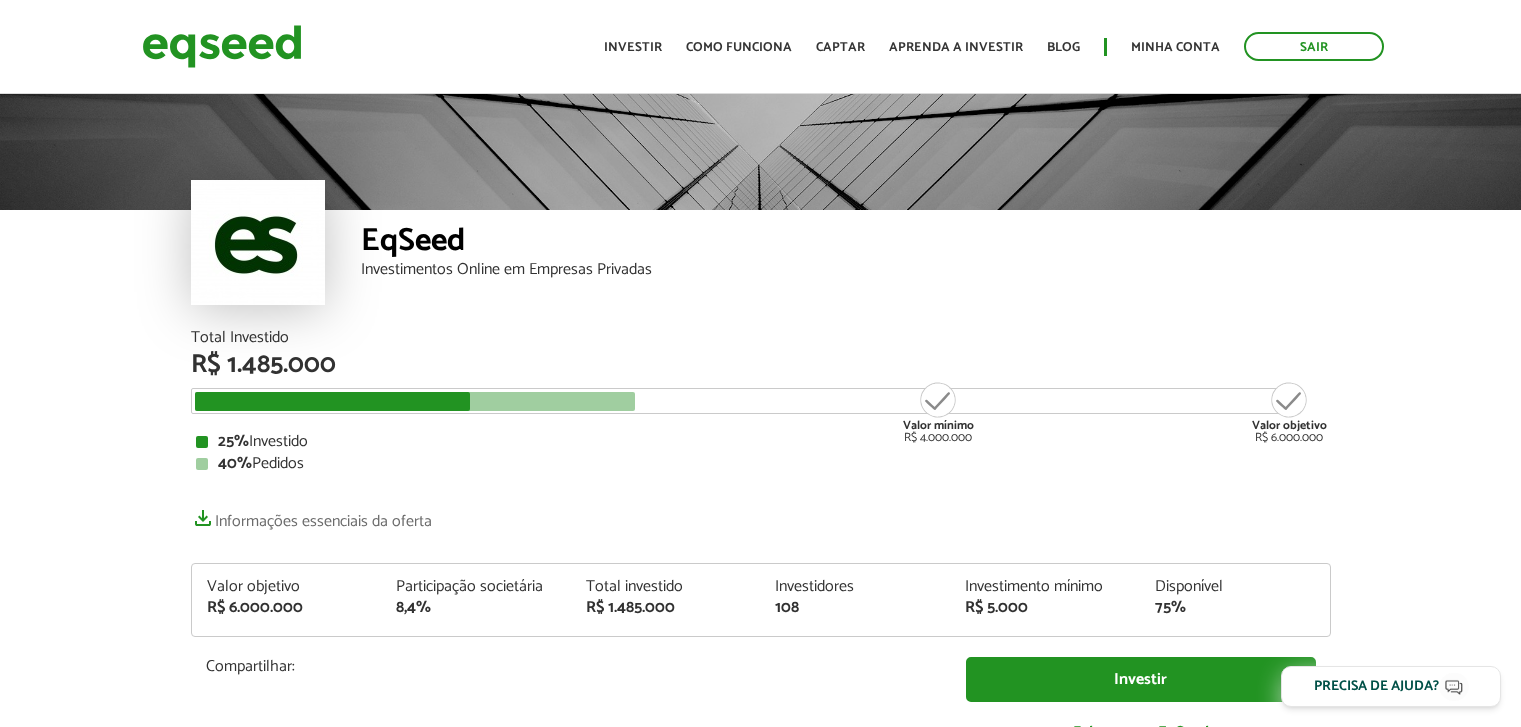 scroll, scrollTop: 0, scrollLeft: 0, axis: both 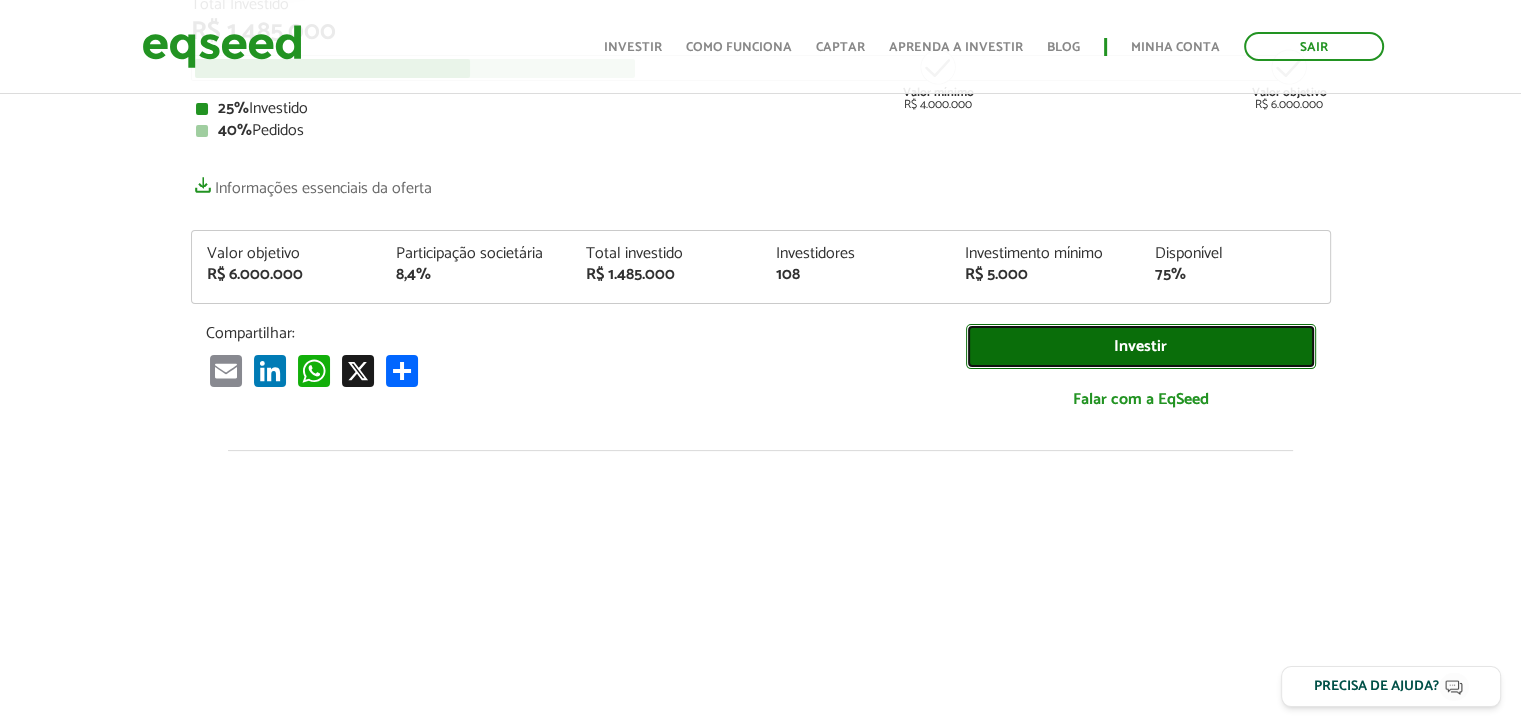 click on "Investir" at bounding box center (1141, 346) 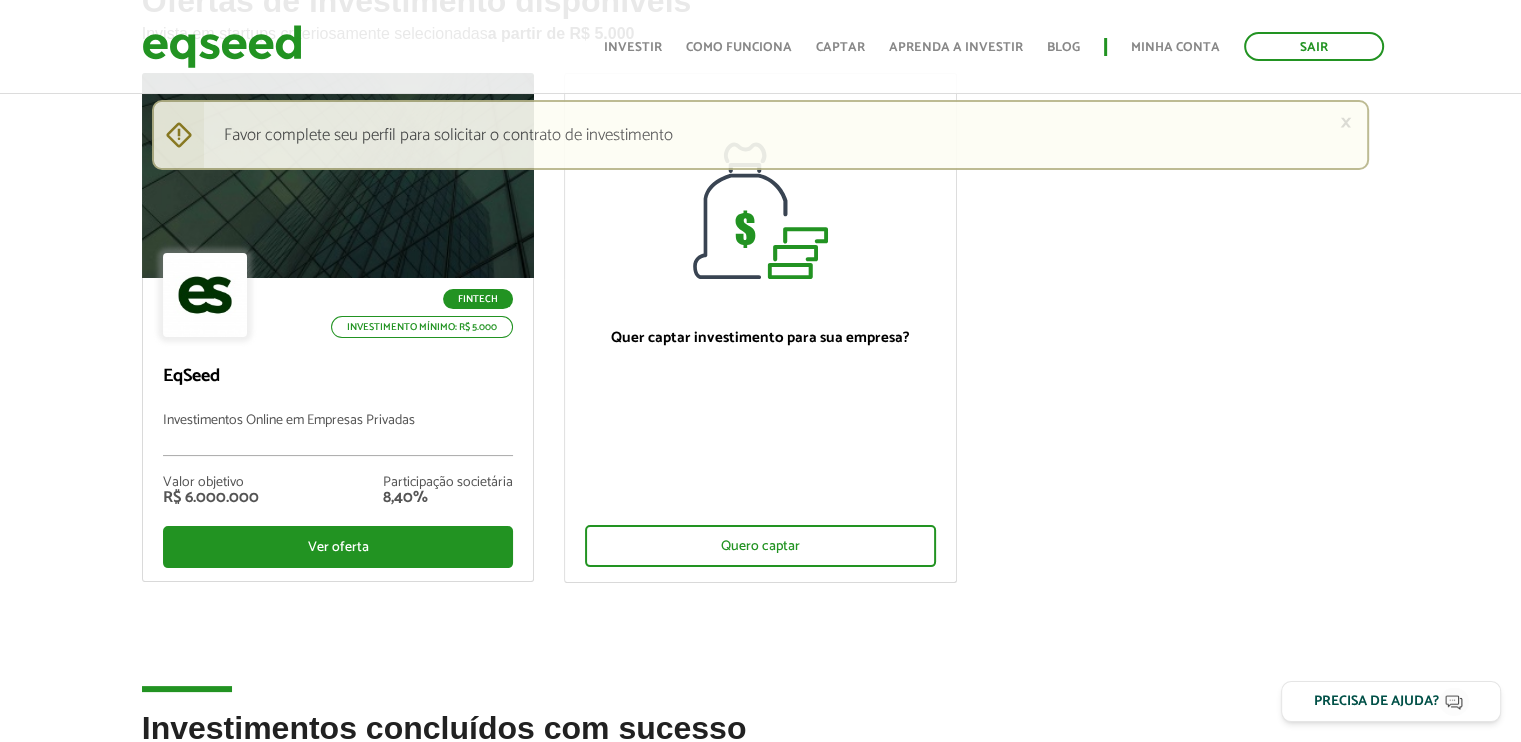 scroll, scrollTop: 166, scrollLeft: 0, axis: vertical 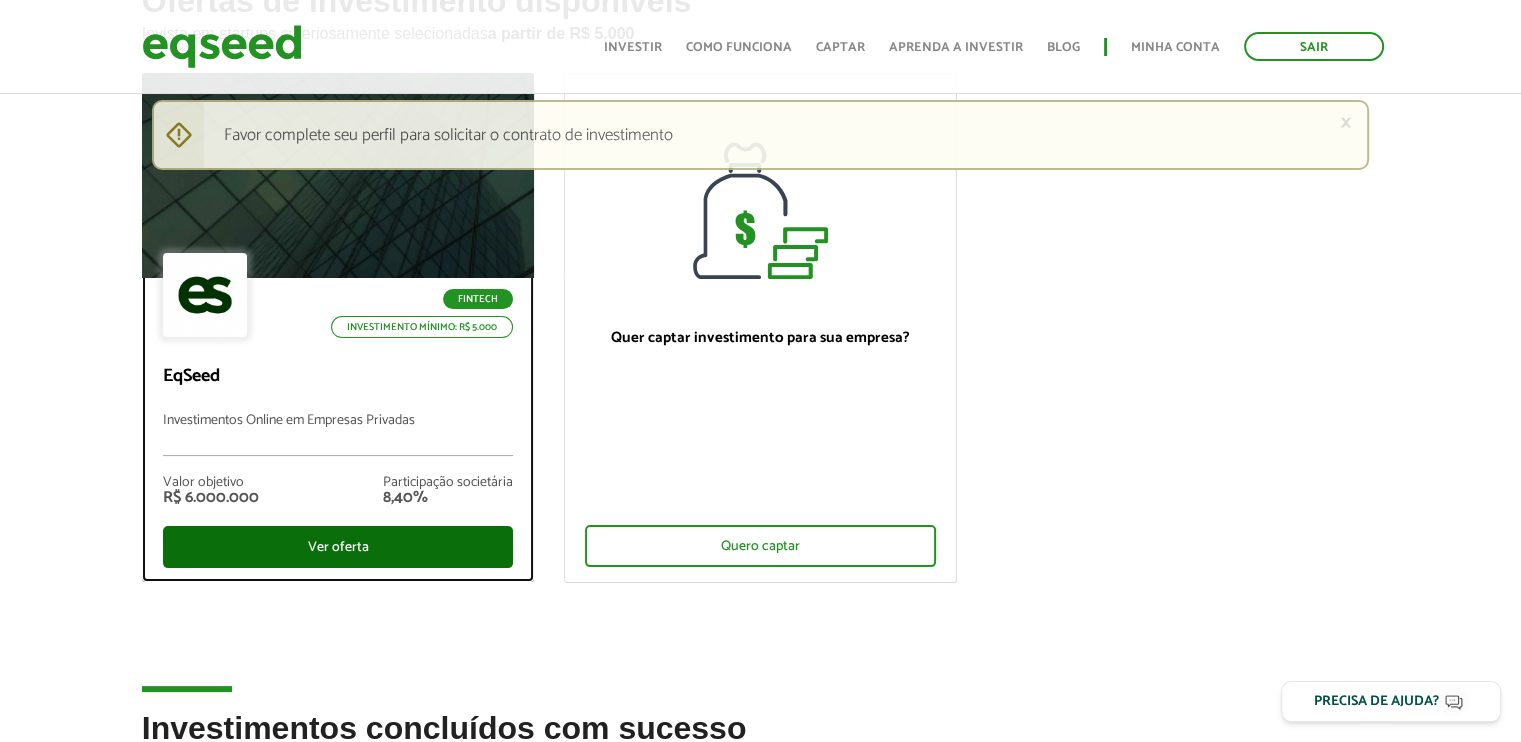 click on "Ver oferta" at bounding box center (338, 547) 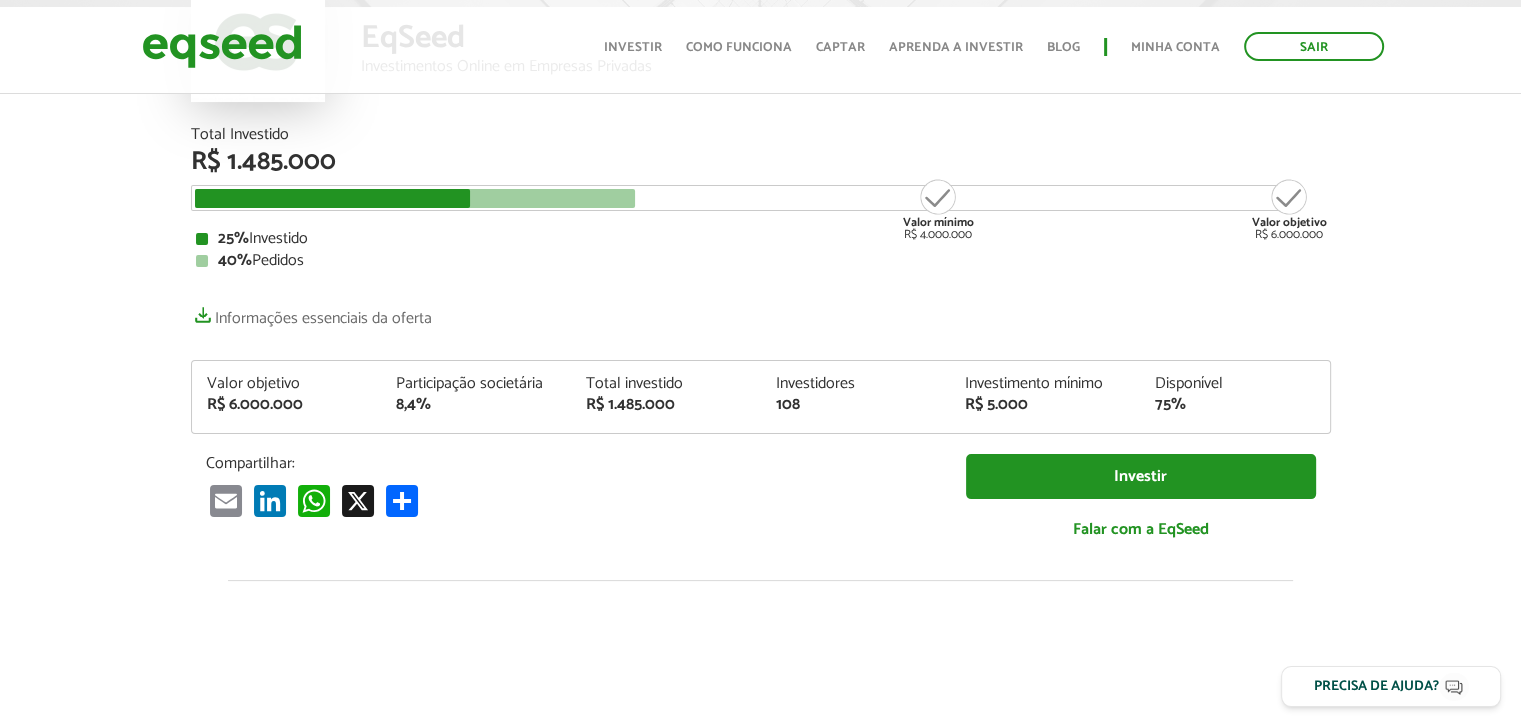 scroll, scrollTop: 404, scrollLeft: 0, axis: vertical 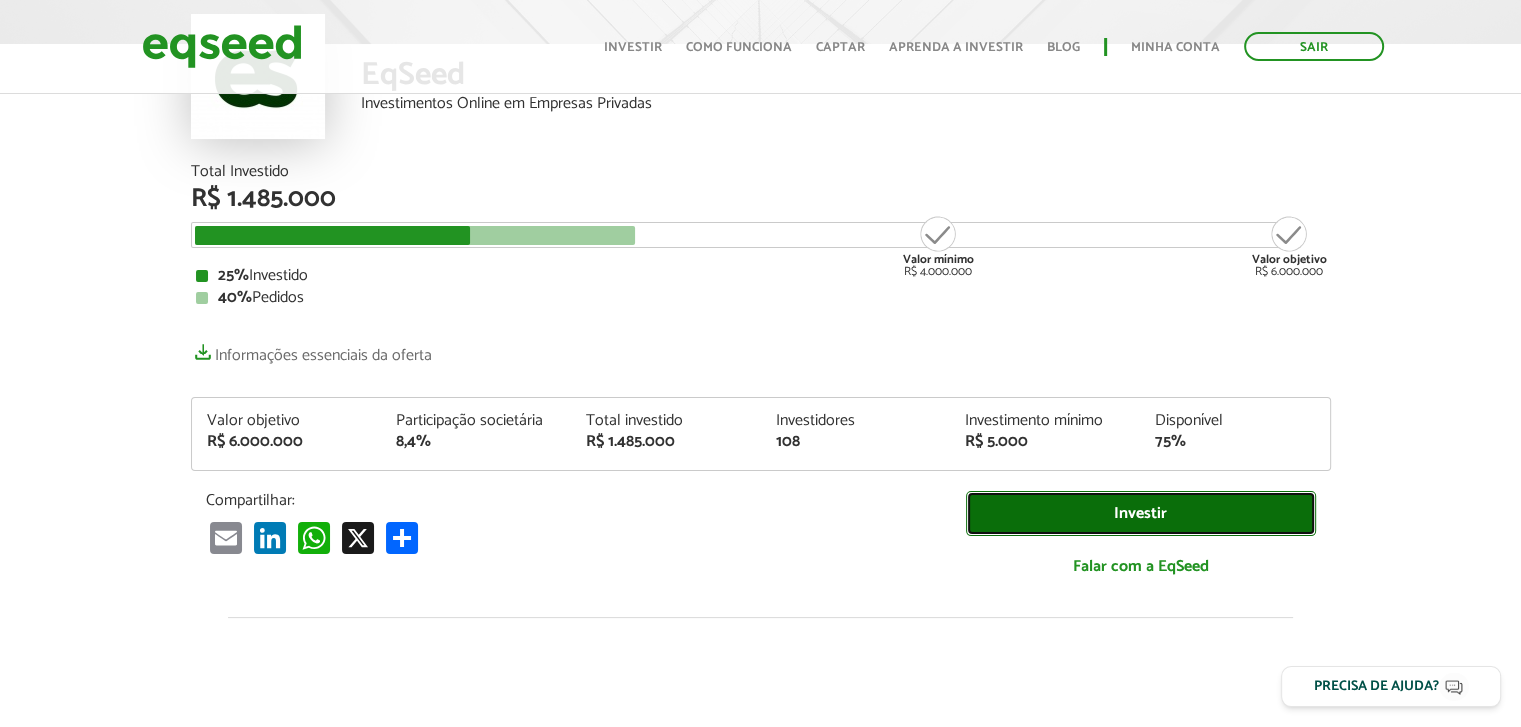 click on "Investir" at bounding box center (1141, 513) 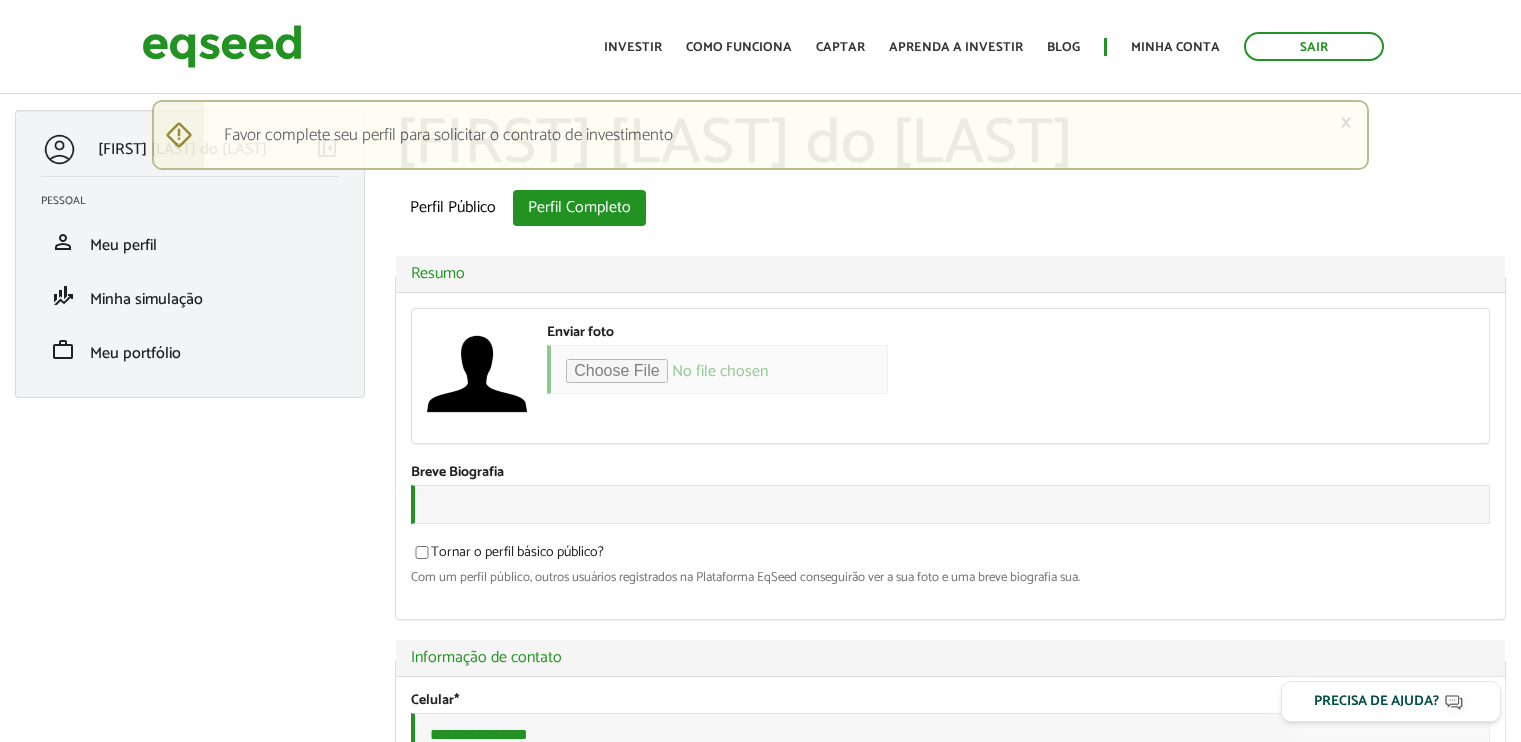 scroll, scrollTop: 0, scrollLeft: 0, axis: both 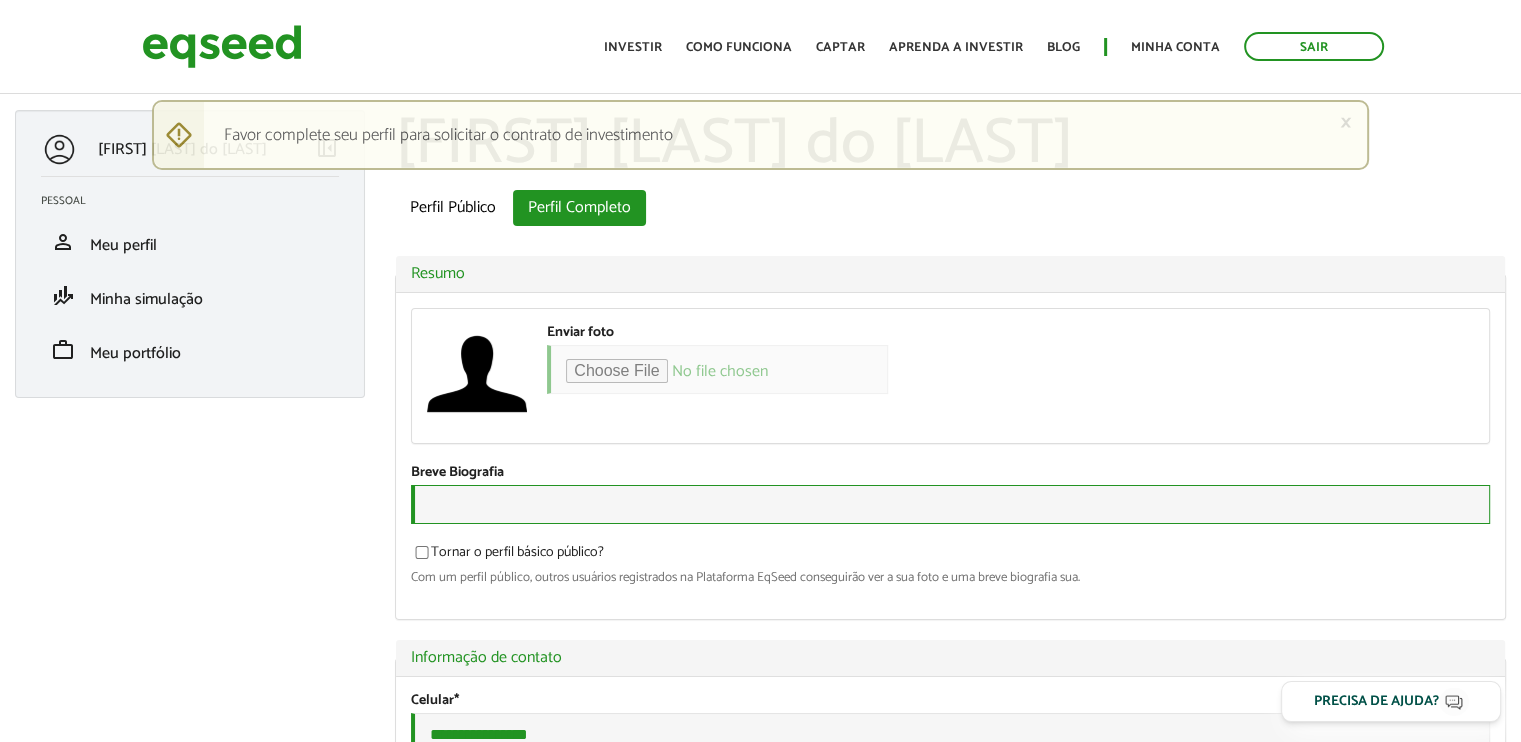 click on "Breve Biografia" at bounding box center [950, 504] 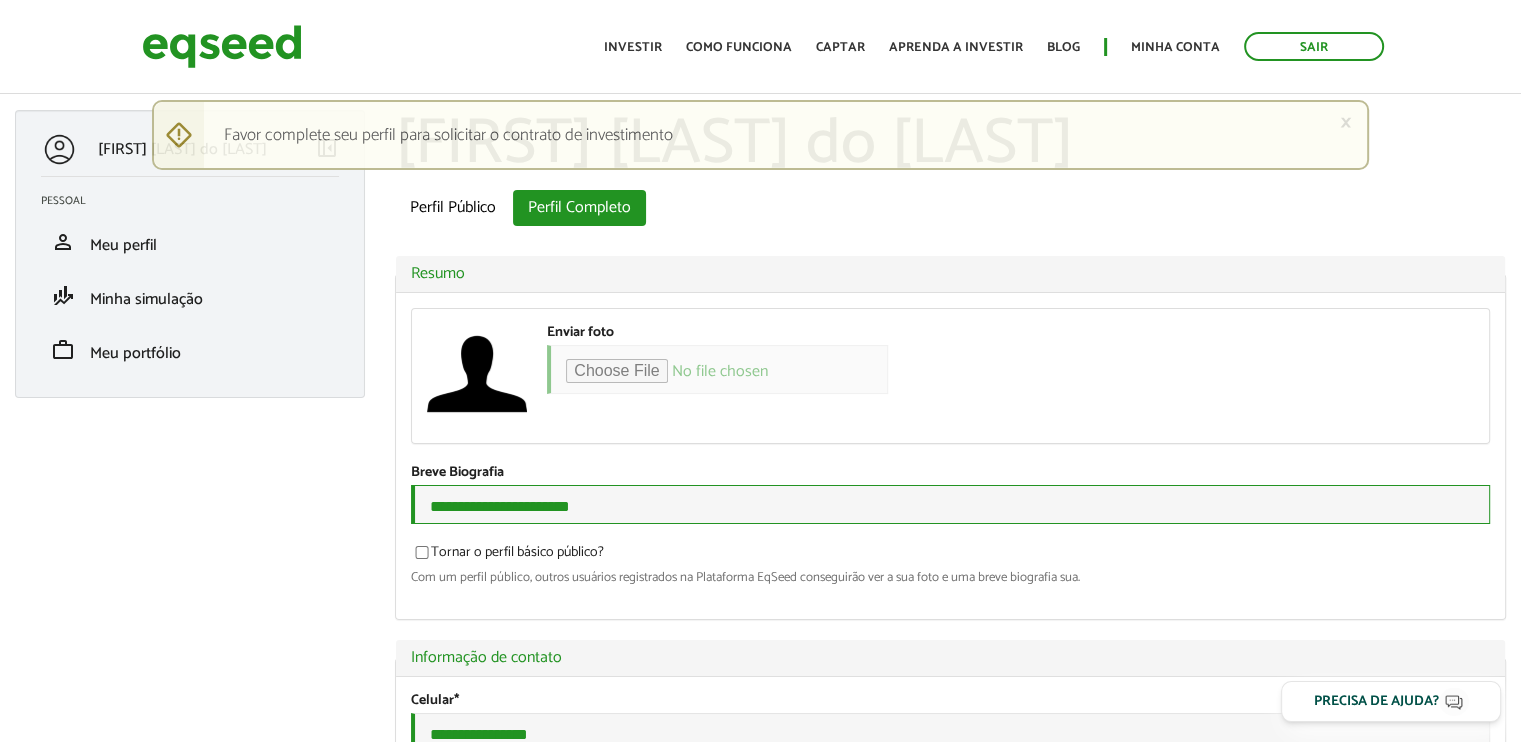 click on "**********" at bounding box center (950, 504) 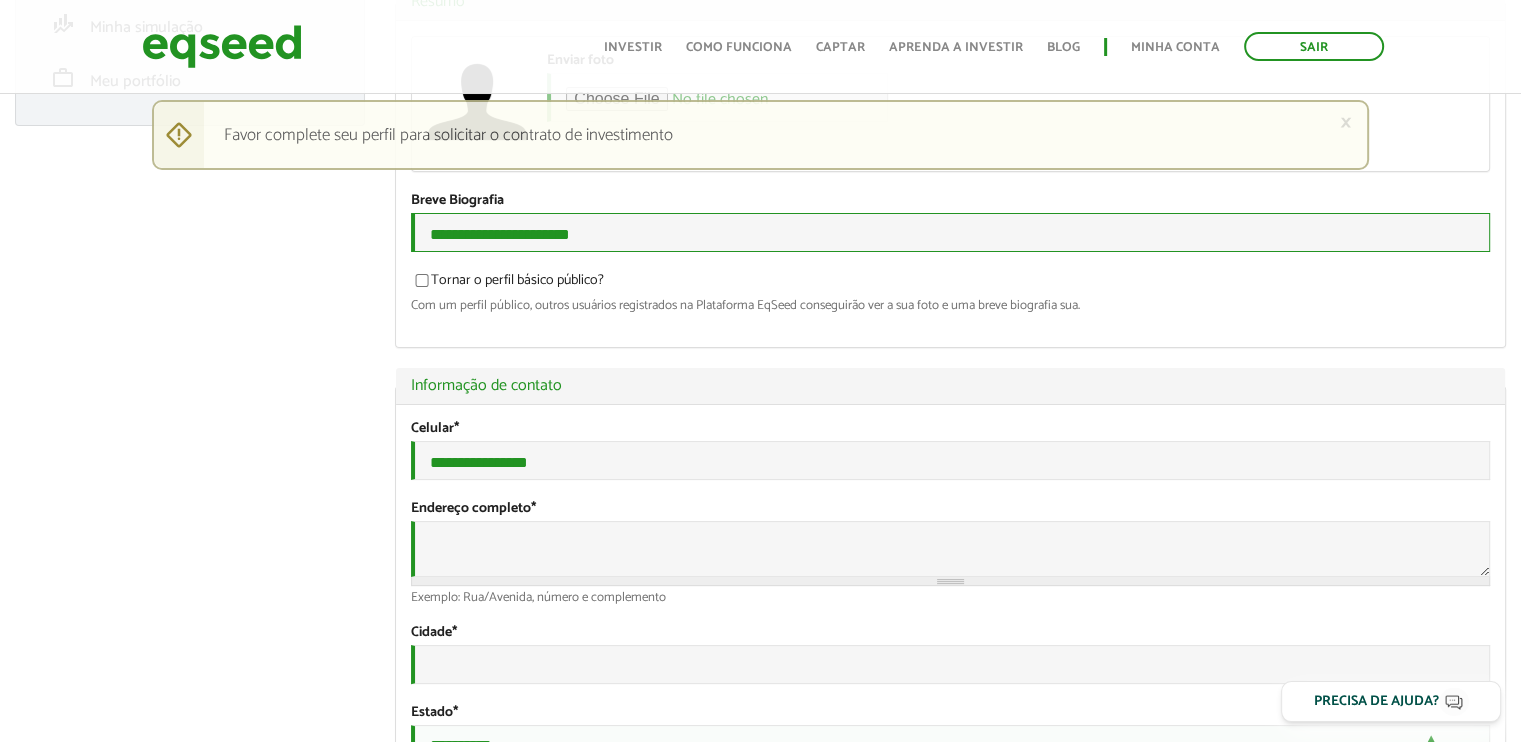 scroll, scrollTop: 333, scrollLeft: 0, axis: vertical 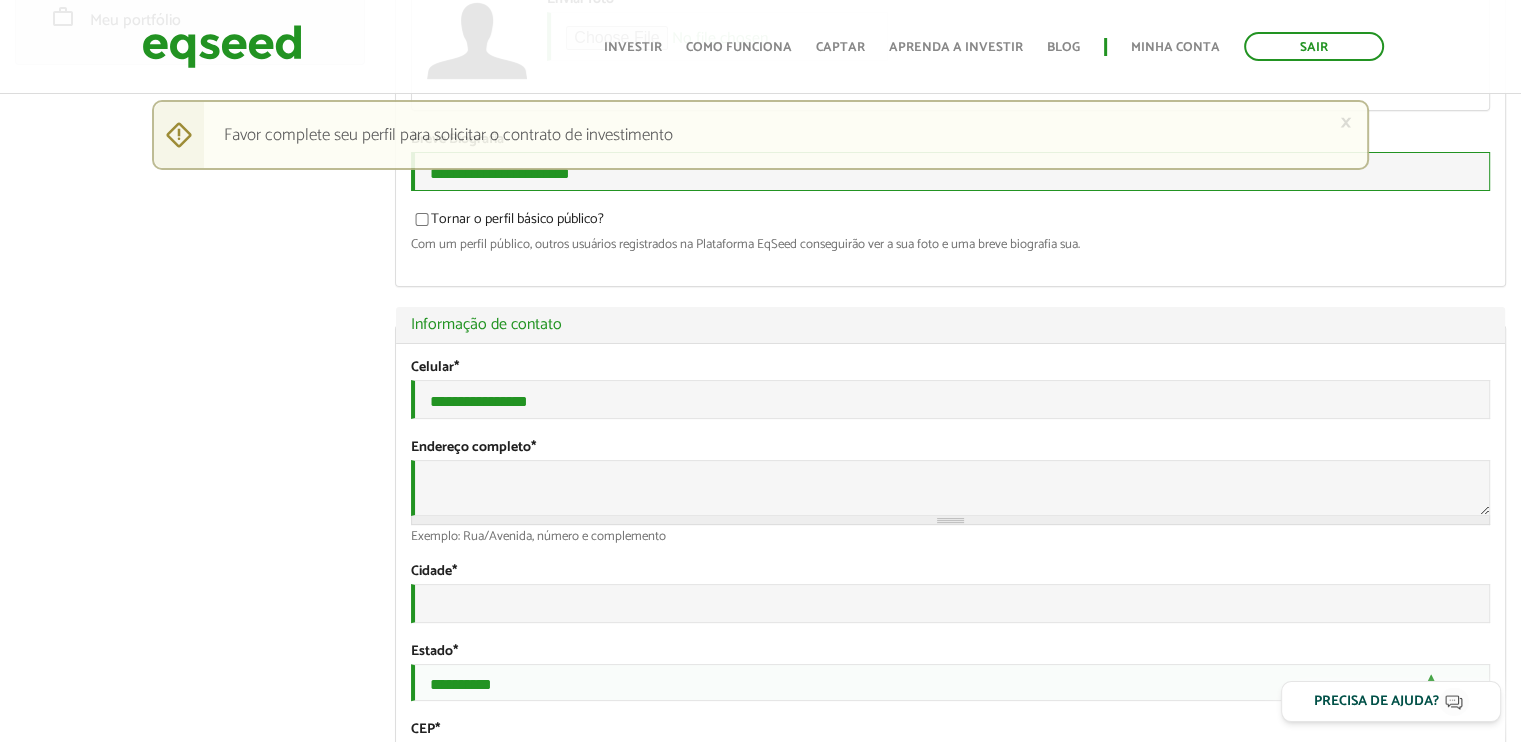 type on "**********" 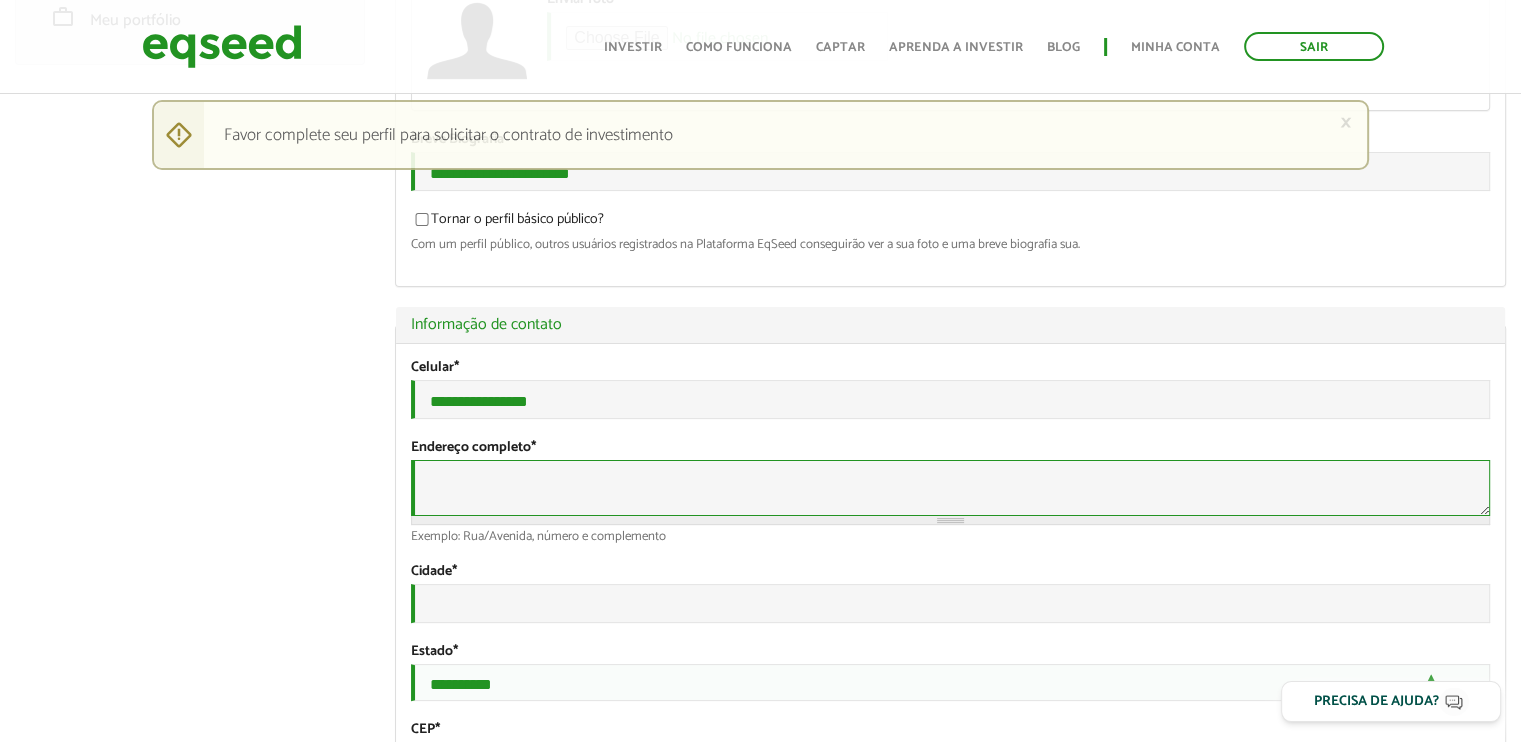 click on "Endereço completo  *" at bounding box center (950, 488) 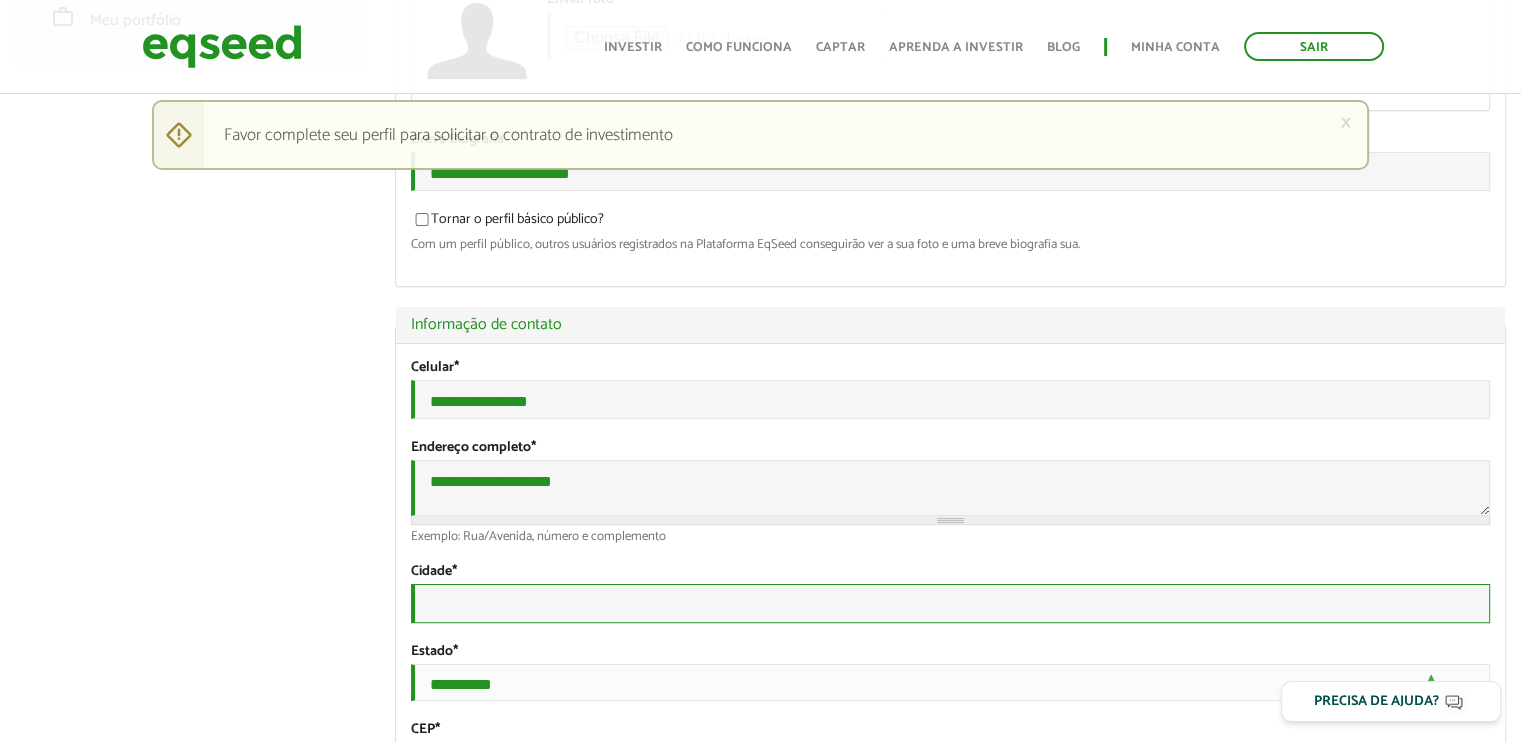 type on "**********" 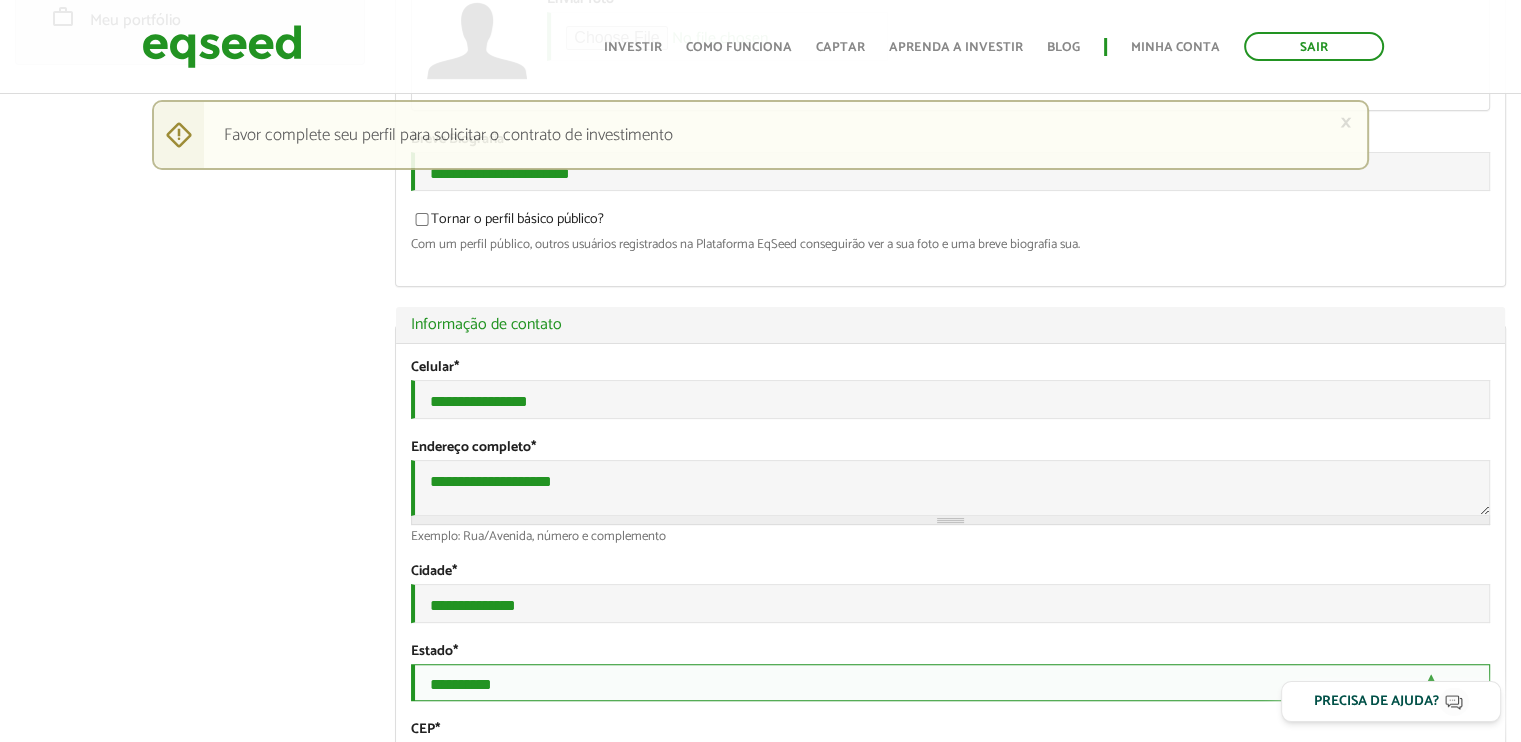 select on "**" 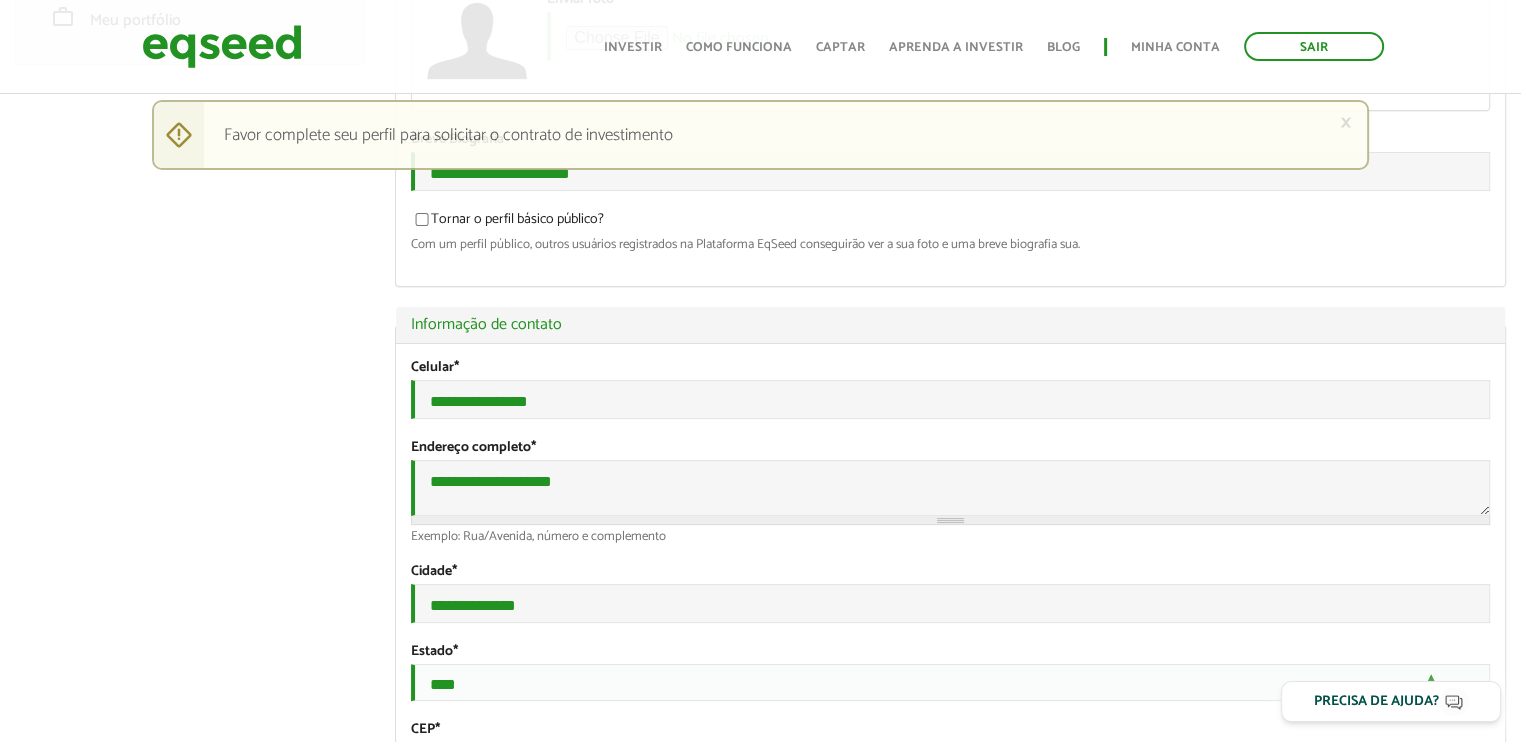 type on "*********" 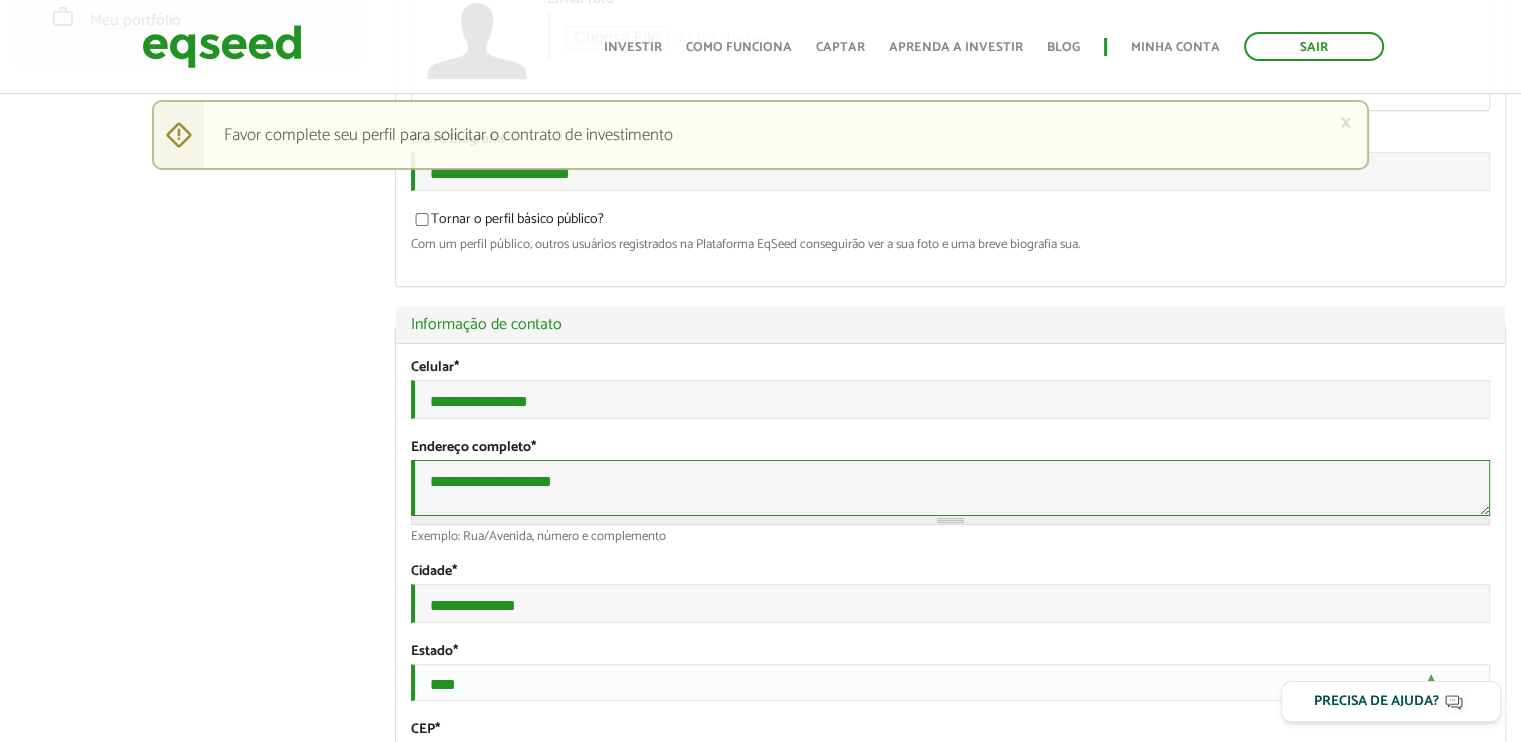 click on "**********" at bounding box center [950, 488] 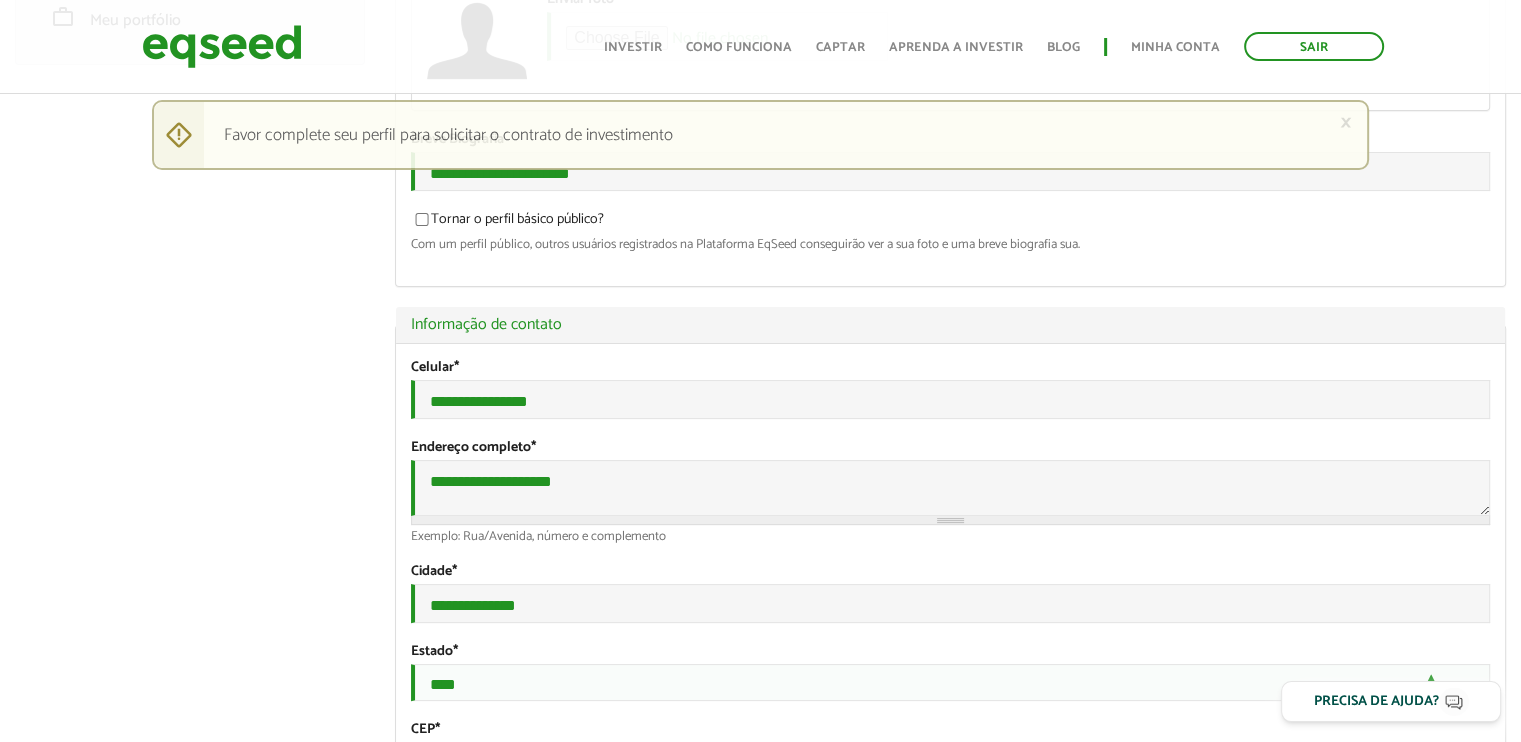 click on "**********" at bounding box center [950, 580] 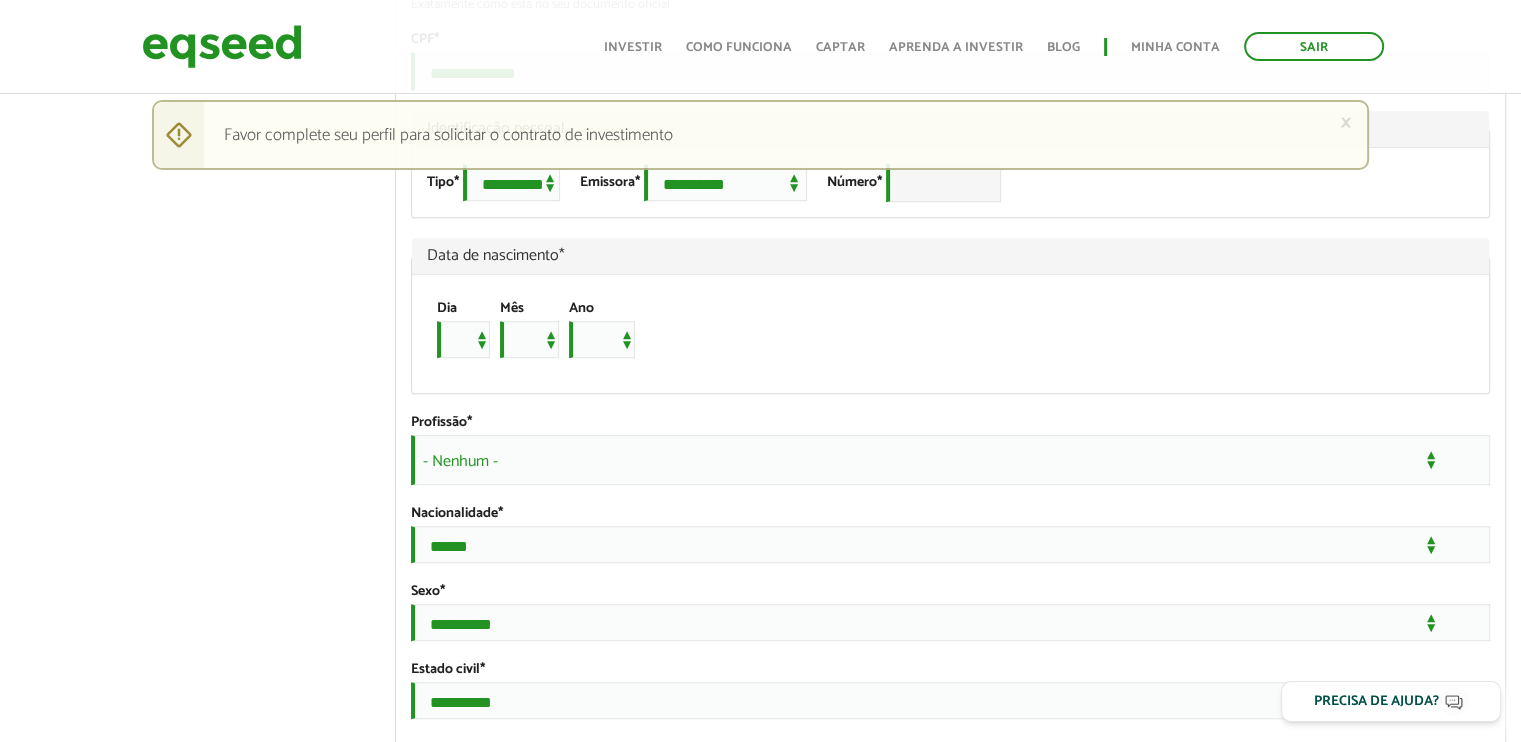 scroll, scrollTop: 1333, scrollLeft: 0, axis: vertical 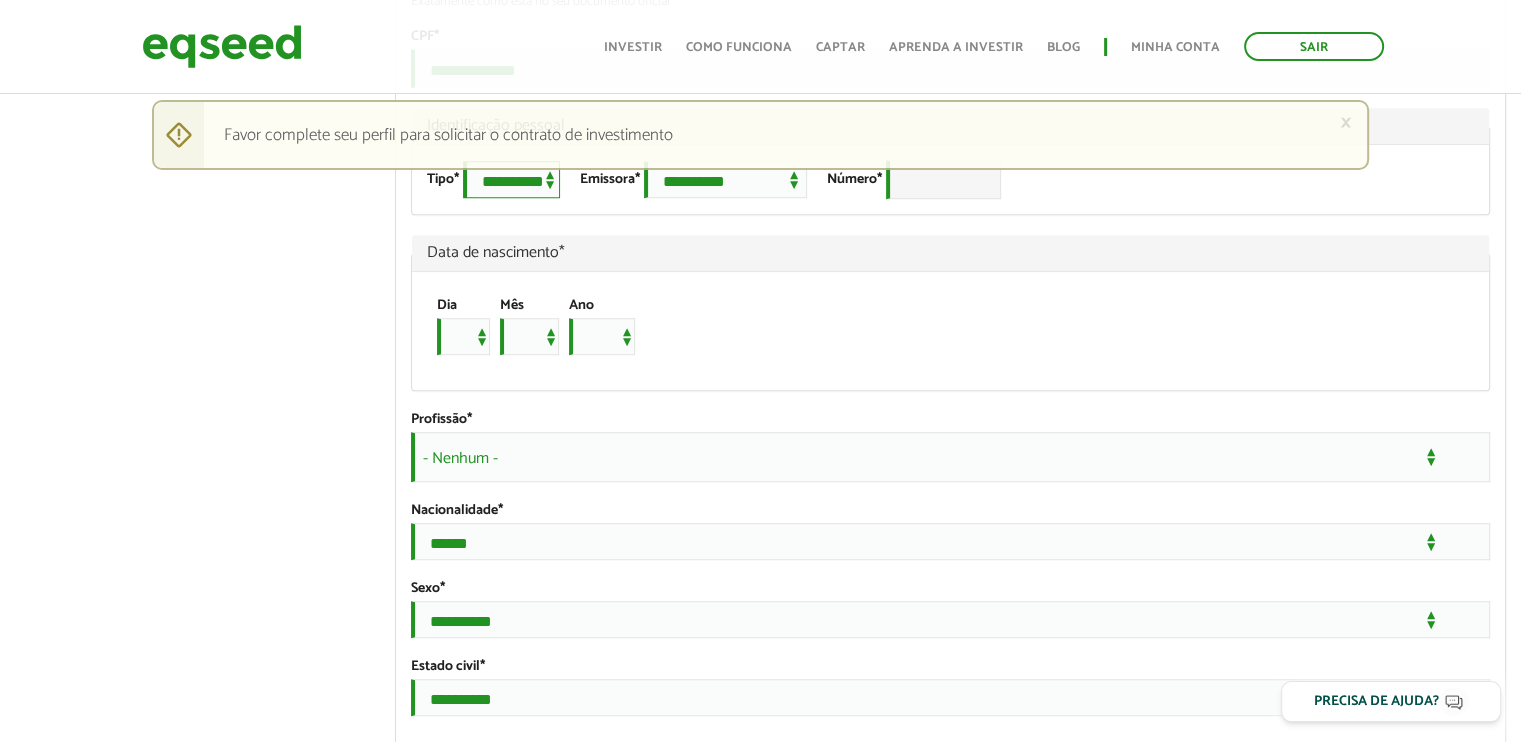 click on "**********" at bounding box center [511, 179] 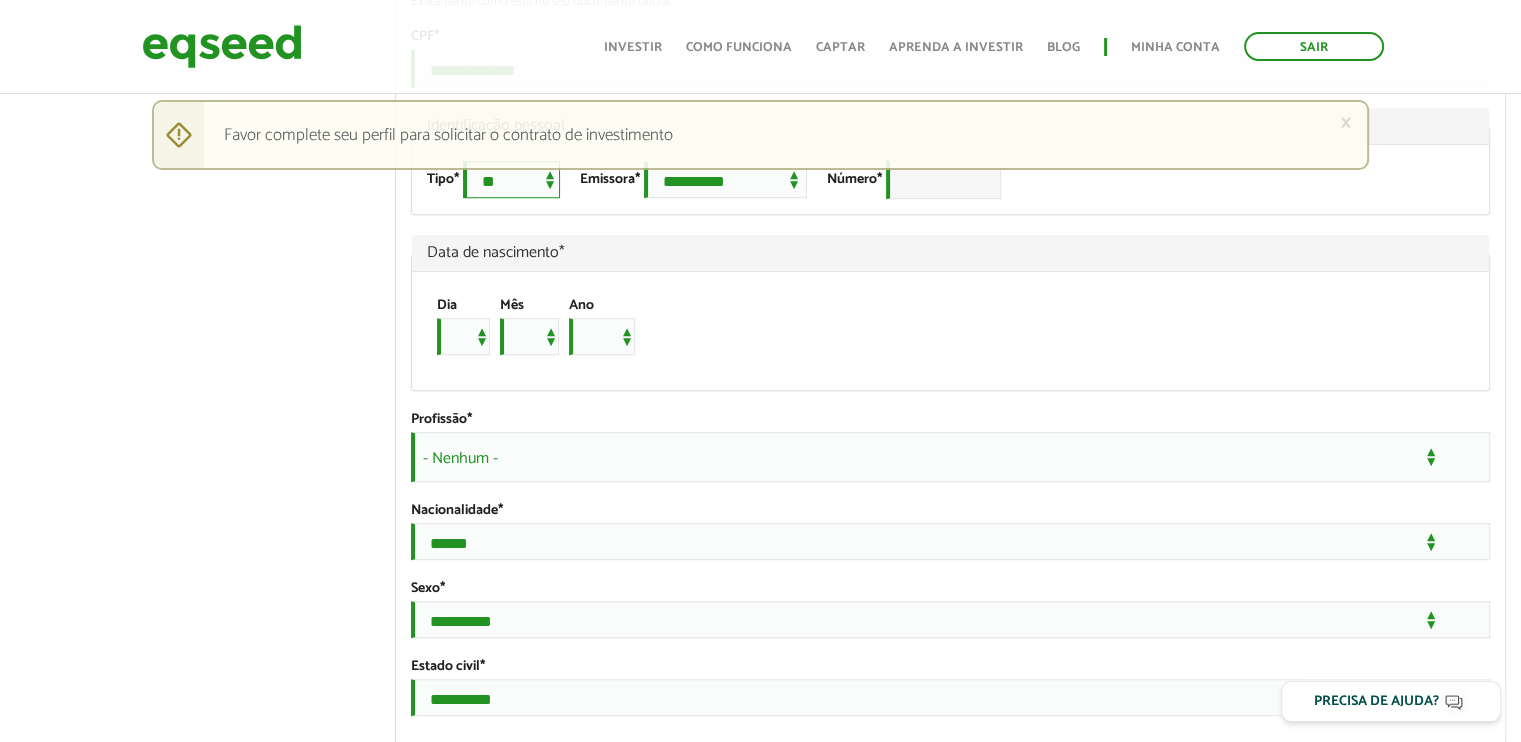 click on "**********" at bounding box center [511, 179] 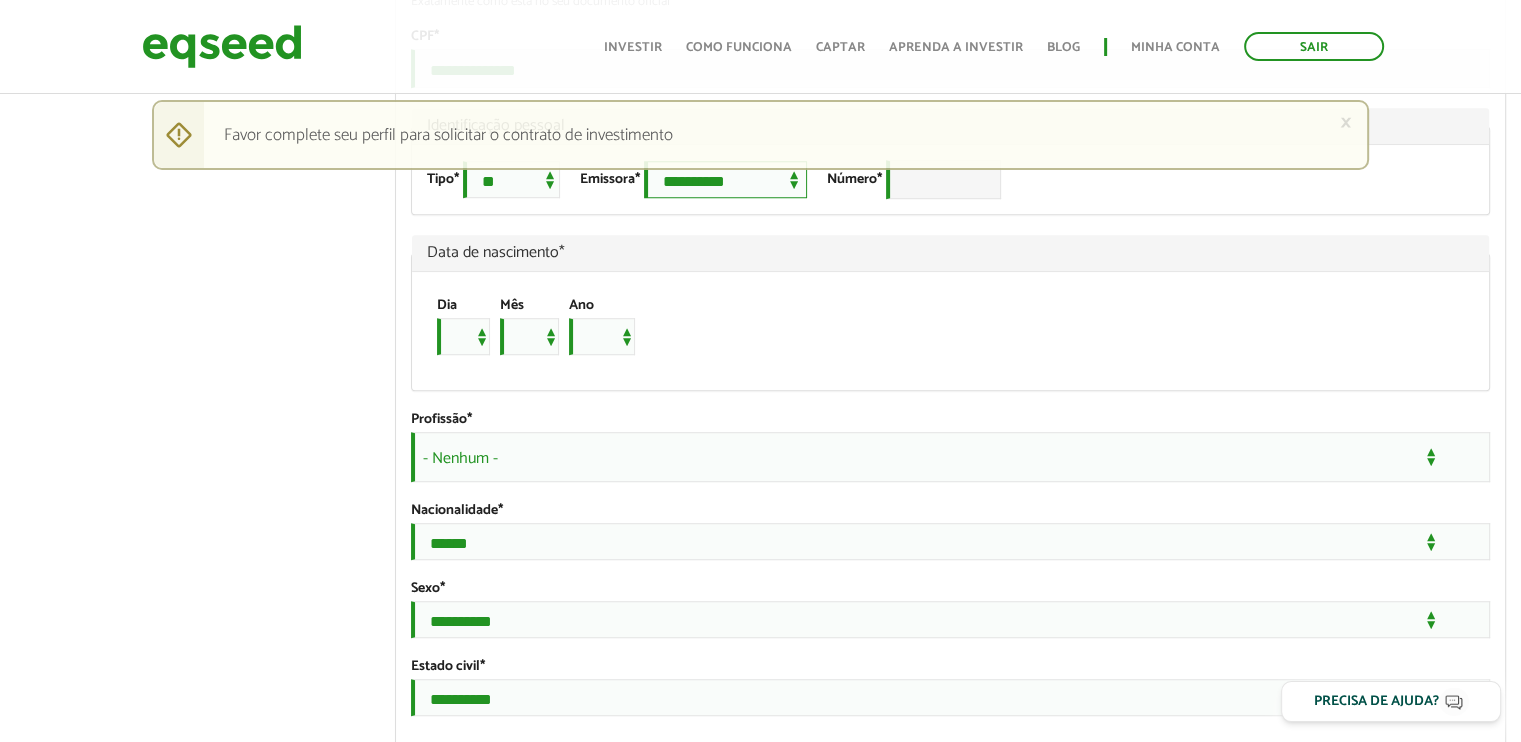 click on "**********" at bounding box center (725, 179) 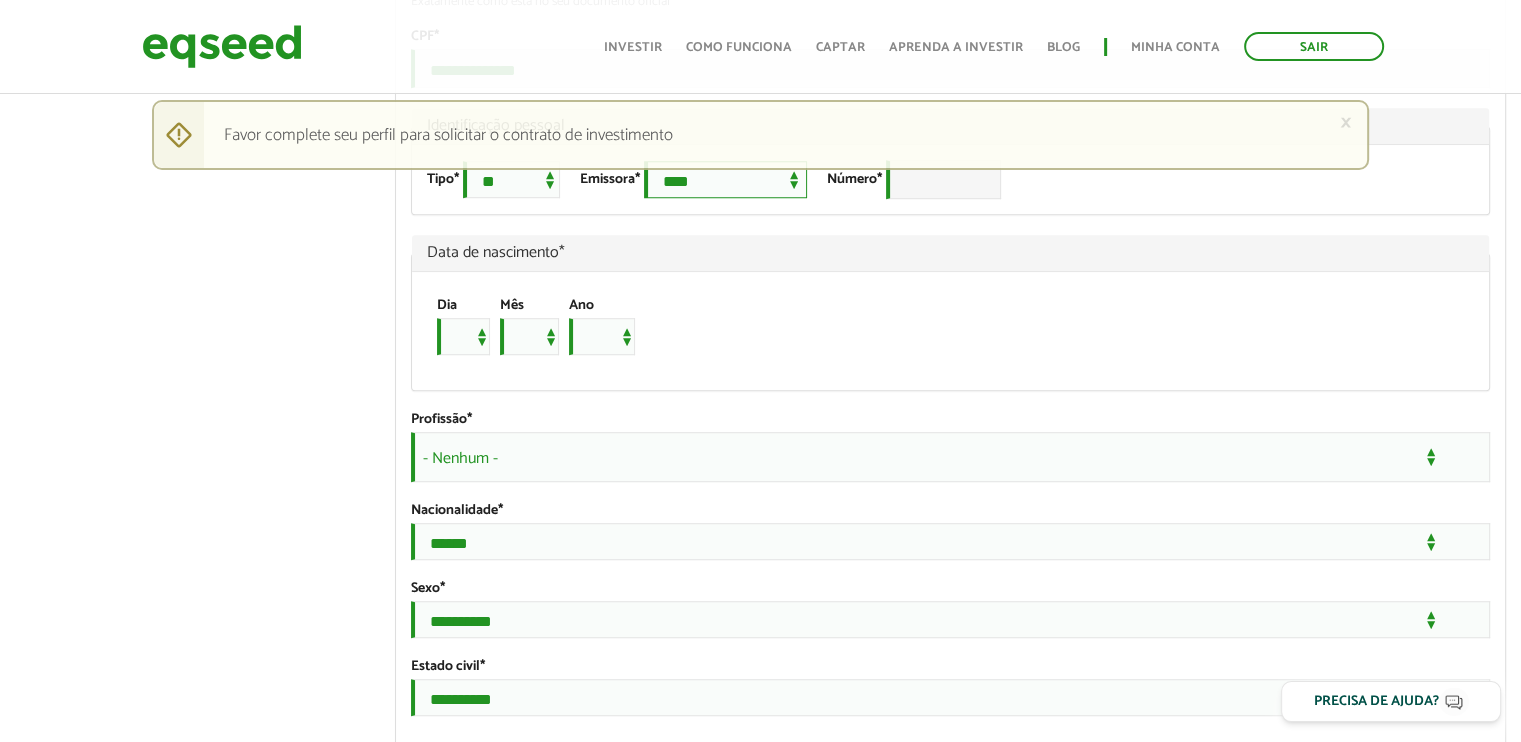 click on "**********" at bounding box center (725, 179) 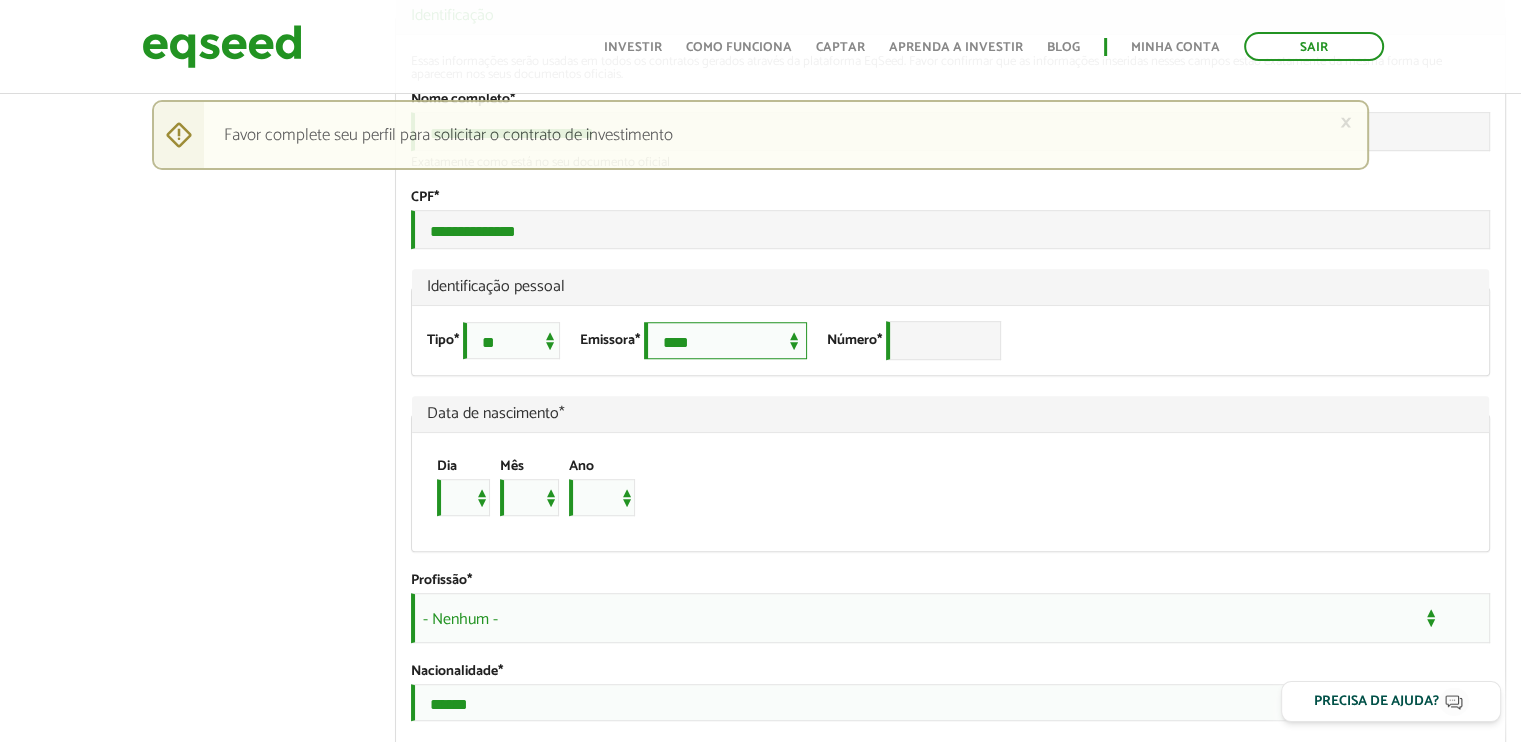 scroll, scrollTop: 1166, scrollLeft: 0, axis: vertical 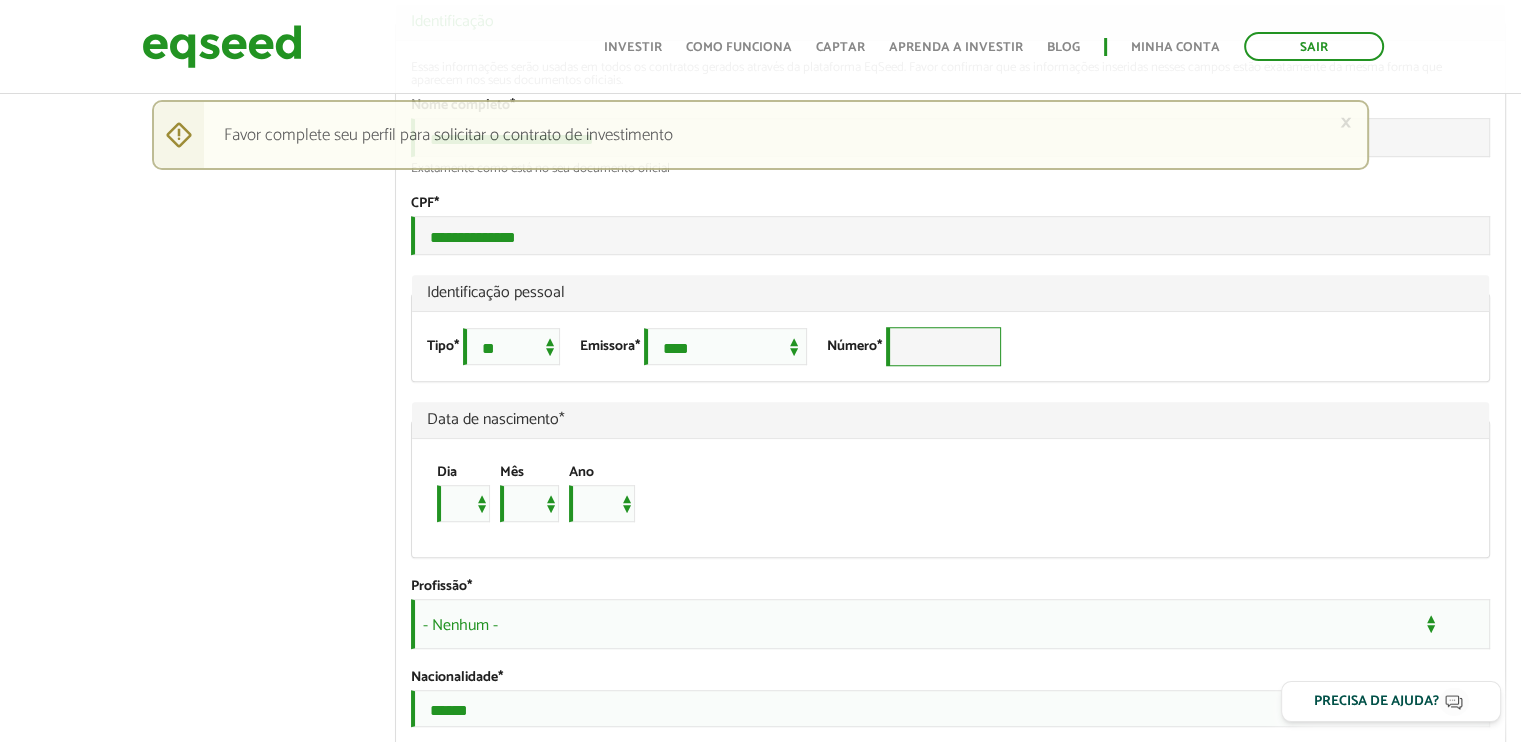 click on "Número  *" at bounding box center [943, 346] 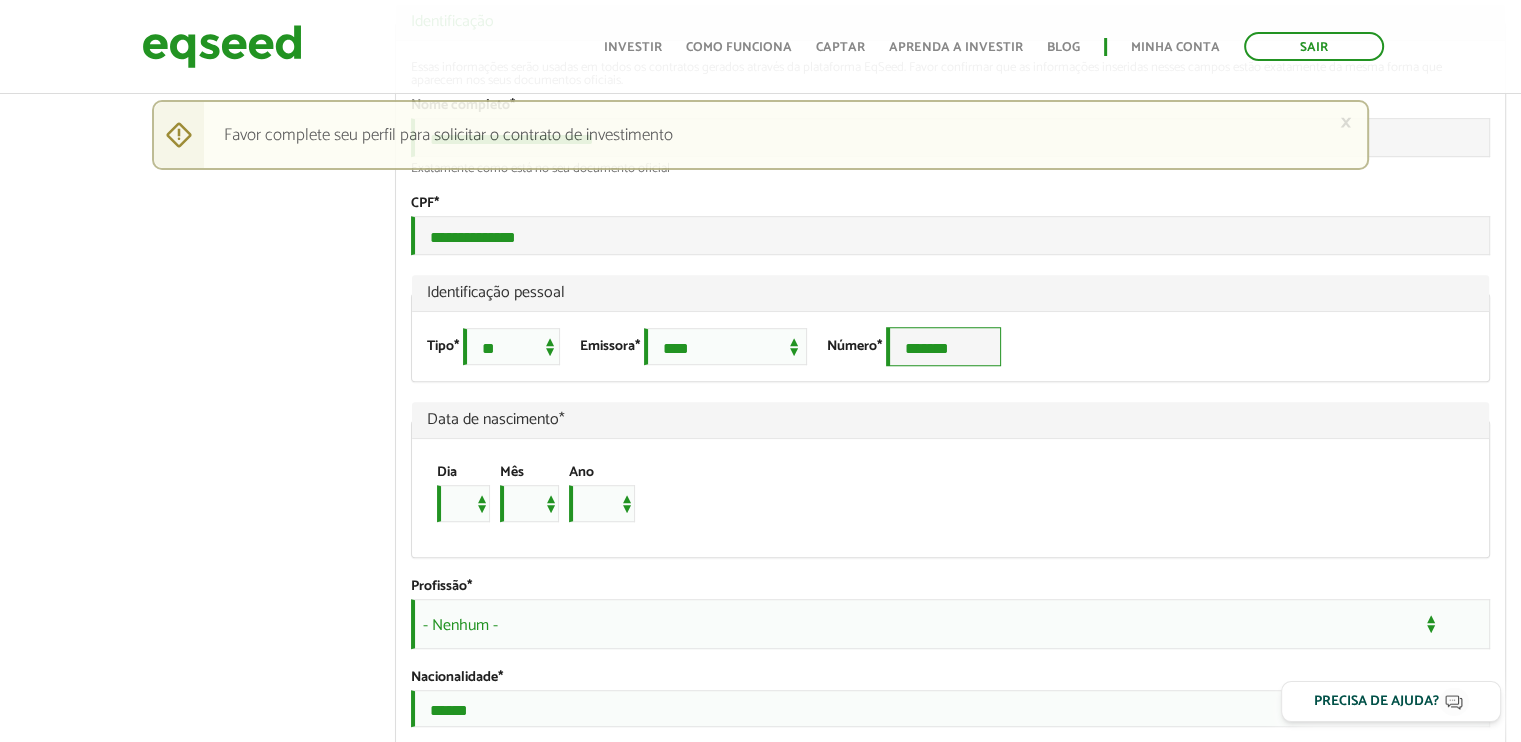 type on "*******" 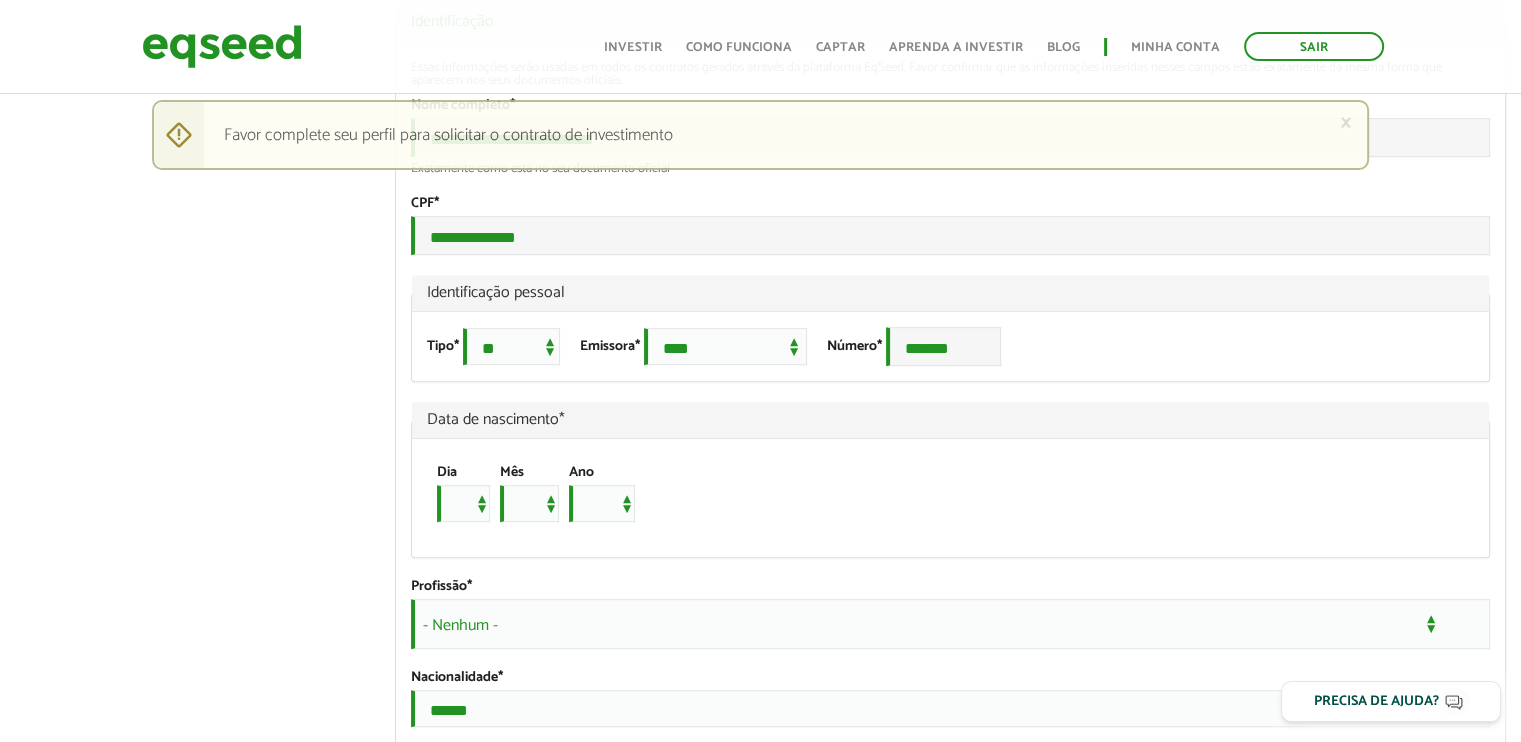 click on "**********" at bounding box center [950, 346] 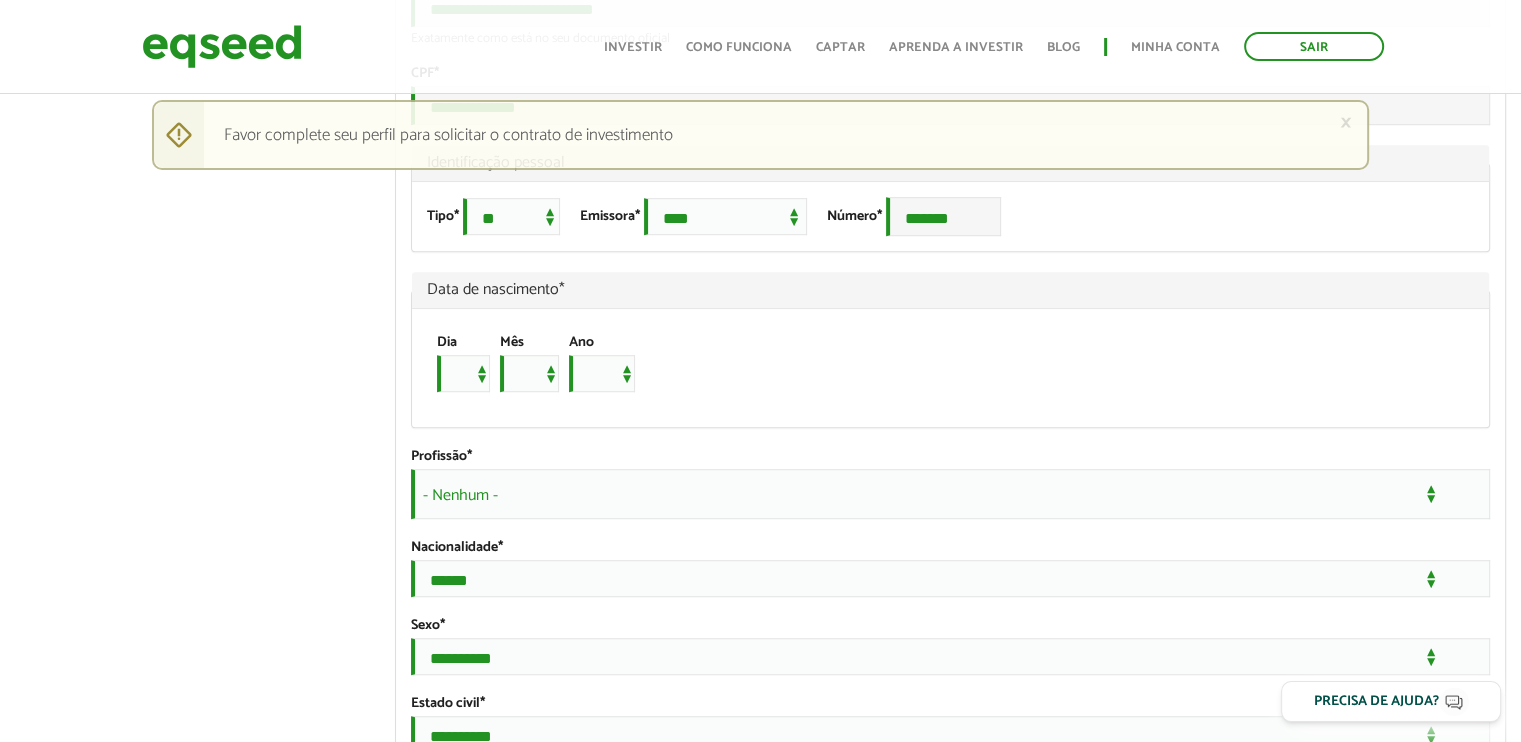 scroll, scrollTop: 1333, scrollLeft: 0, axis: vertical 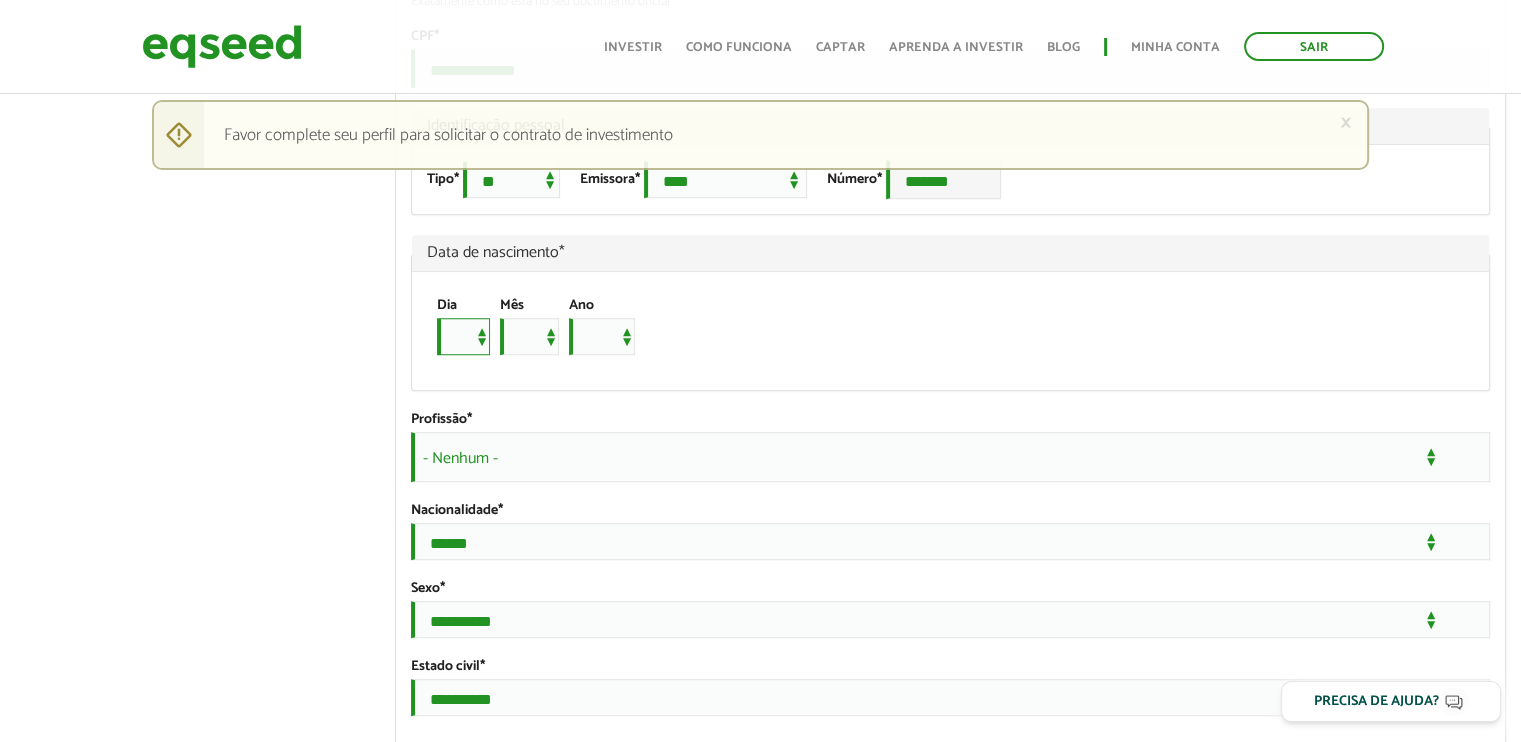 click on "* * * * * * * * * ** ** ** ** ** ** ** ** ** ** ** ** ** ** ** ** ** ** ** ** ** **" at bounding box center (463, 336) 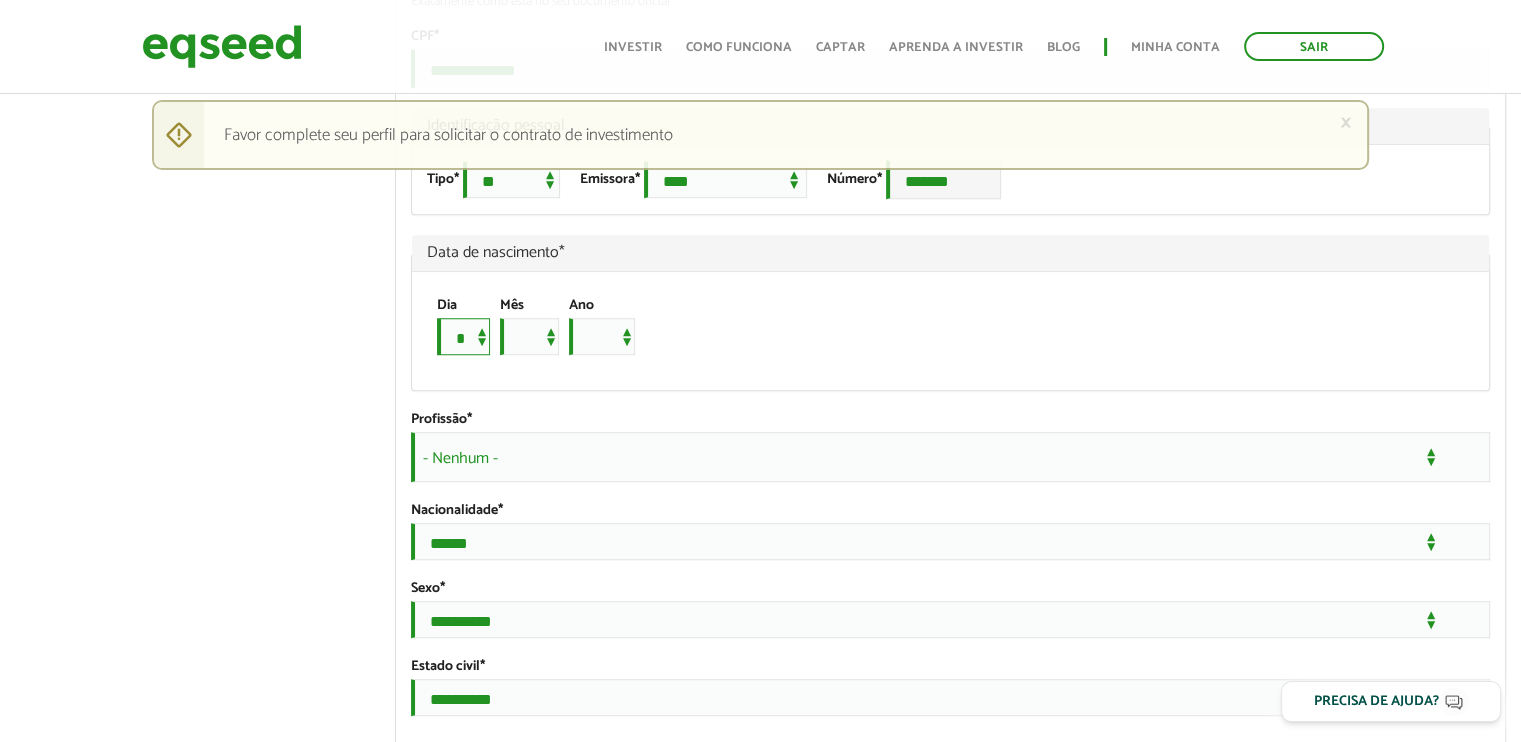 click on "* * * * * * * * * ** ** ** ** ** ** ** ** ** ** ** ** ** ** ** ** ** ** ** ** ** **" at bounding box center [463, 336] 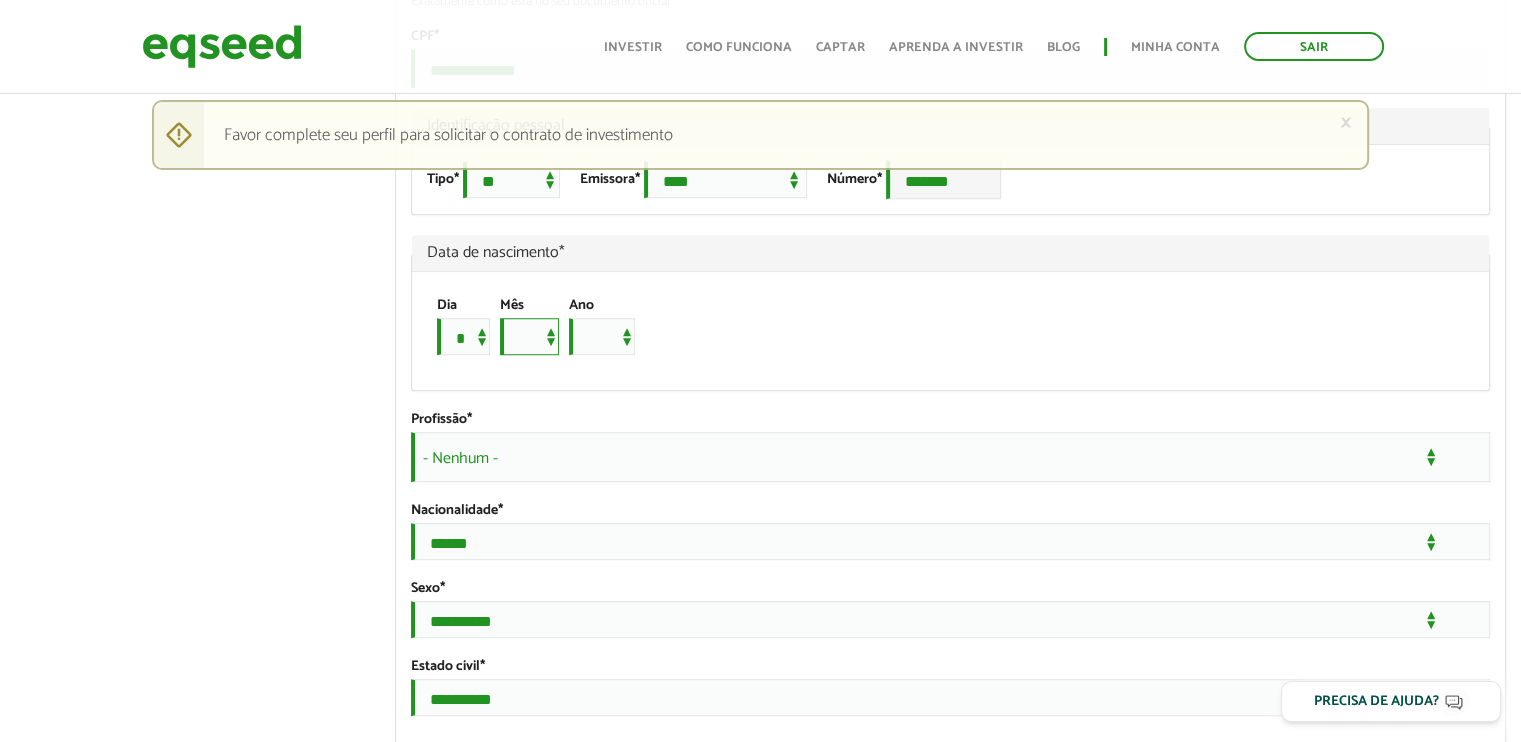 click on "*** *** *** *** *** *** *** *** *** *** *** ***" at bounding box center [529, 336] 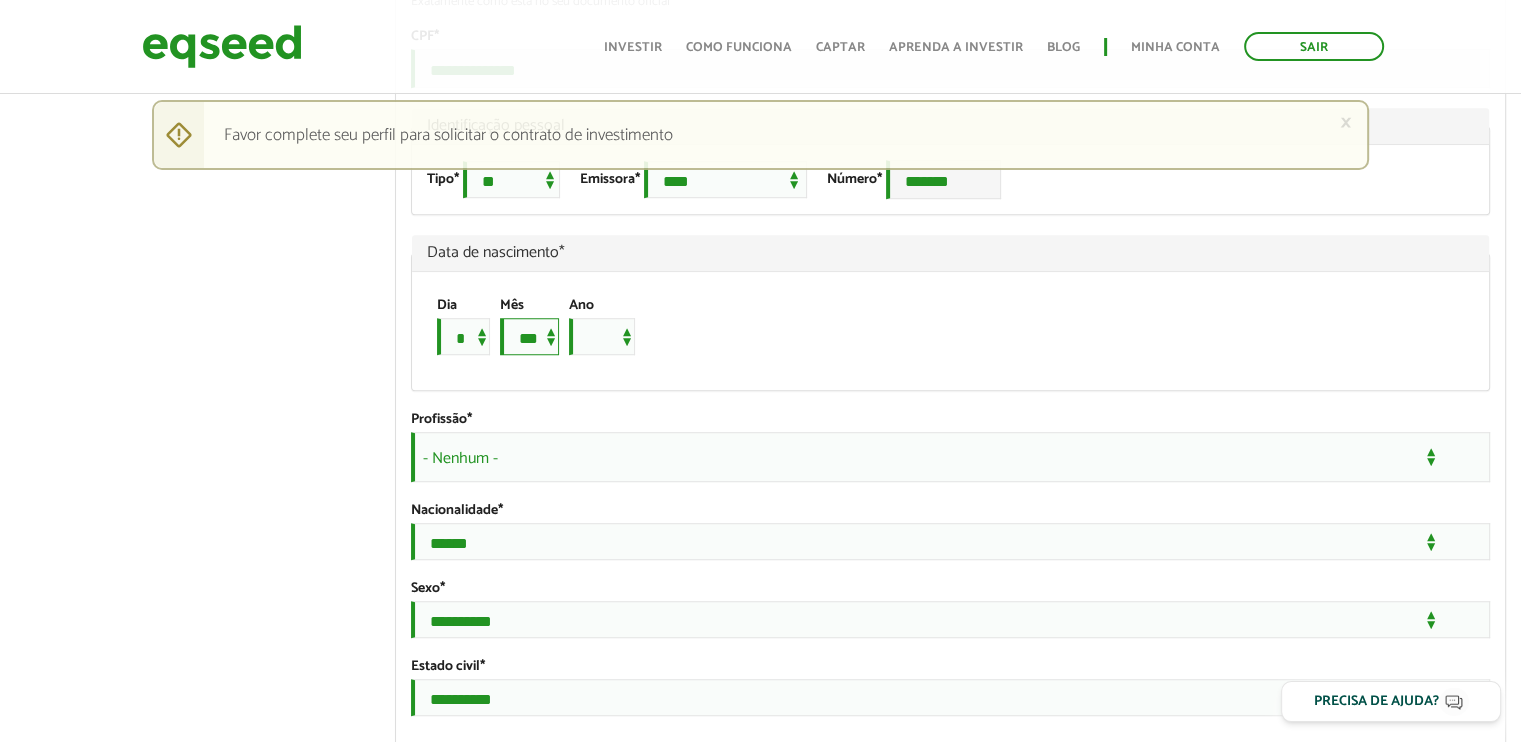 click on "*** *** *** *** *** *** *** *** *** *** *** ***" at bounding box center [529, 336] 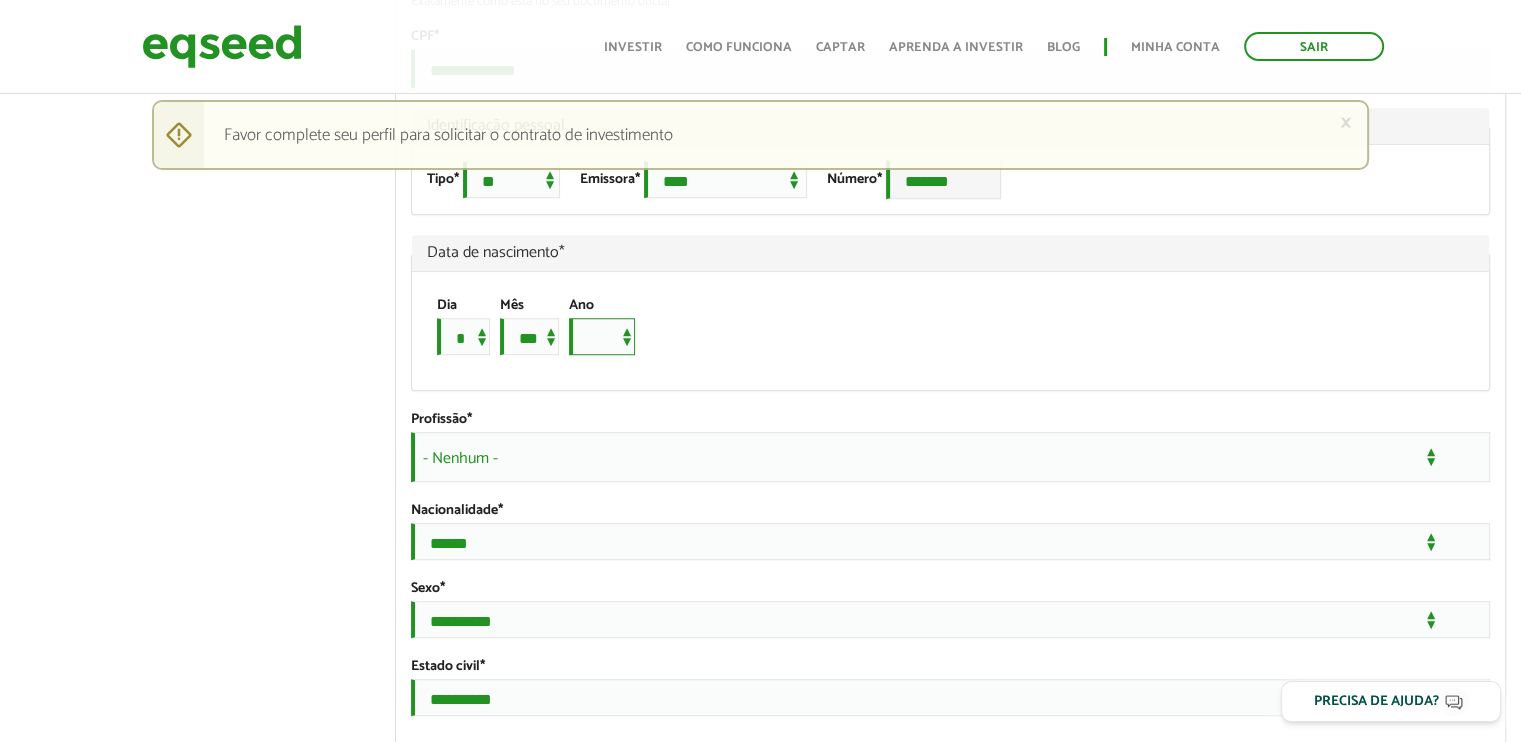 click on "**** **** **** **** **** **** **** **** **** **** **** **** **** **** **** **** **** **** **** **** **** **** **** **** **** **** **** **** **** **** **** **** **** **** **** **** **** **** **** **** **** **** **** **** **** **** **** **** **** **** **** **** **** **** **** **** **** **** **** **** **** **** **** **** **** **** **** **** **** **** **** **** **** **** **** **** **** **** **** **** **** **** **** **** **** **** **** **** **** **** **** **** **** **** **** **** **** **** **** **** **** **** **** **** **** **** **** **** **** **** **** **** **** **** **** **** **** **** **** **** **** **** **** **** **** ****" at bounding box center [602, 336] 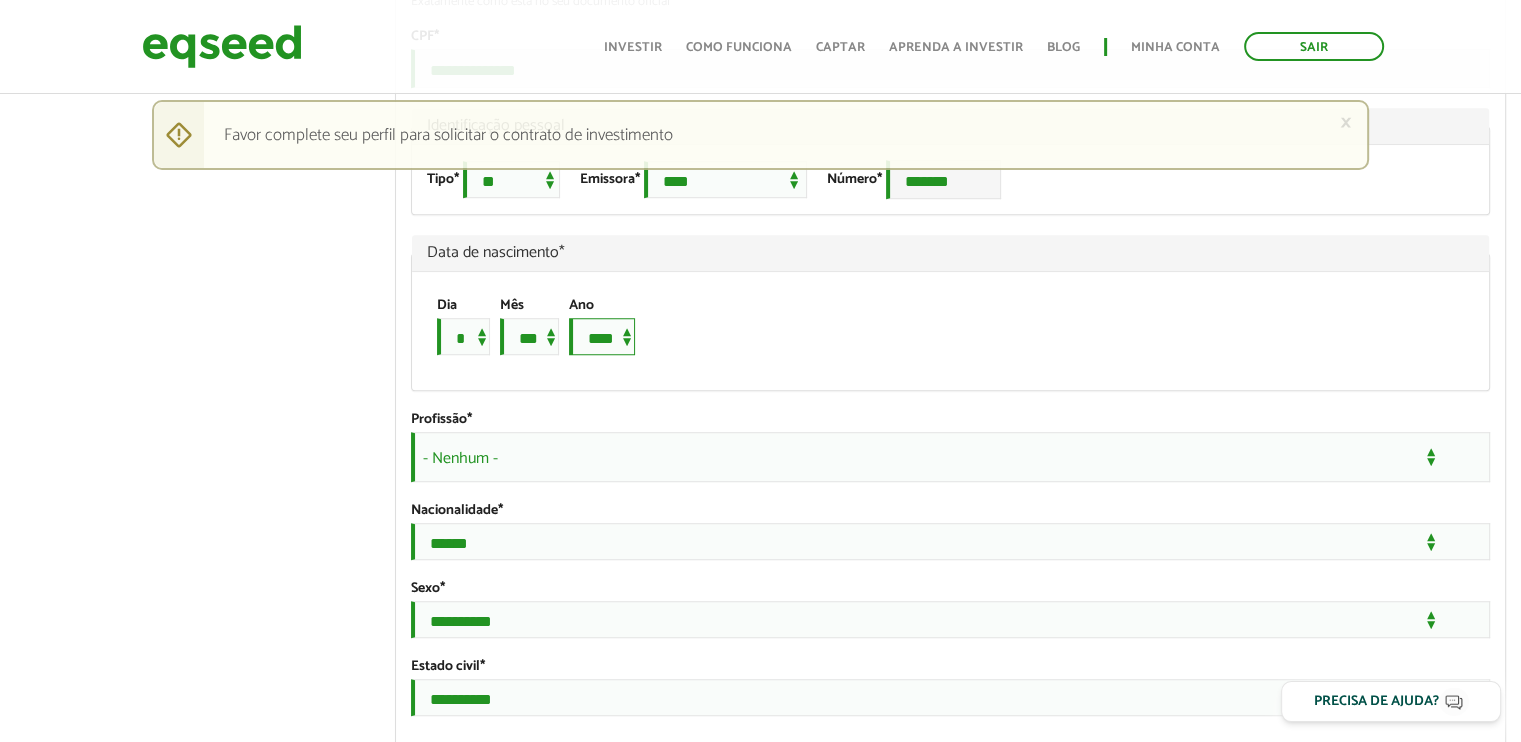 click on "**** **** **** **** **** **** **** **** **** **** **** **** **** **** **** **** **** **** **** **** **** **** **** **** **** **** **** **** **** **** **** **** **** **** **** **** **** **** **** **** **** **** **** **** **** **** **** **** **** **** **** **** **** **** **** **** **** **** **** **** **** **** **** **** **** **** **** **** **** **** **** **** **** **** **** **** **** **** **** **** **** **** **** **** **** **** **** **** **** **** **** **** **** **** **** **** **** **** **** **** **** **** **** **** **** **** **** **** **** **** **** **** **** **** **** **** **** **** **** **** **** **** **** **** **** ****" at bounding box center [602, 336] 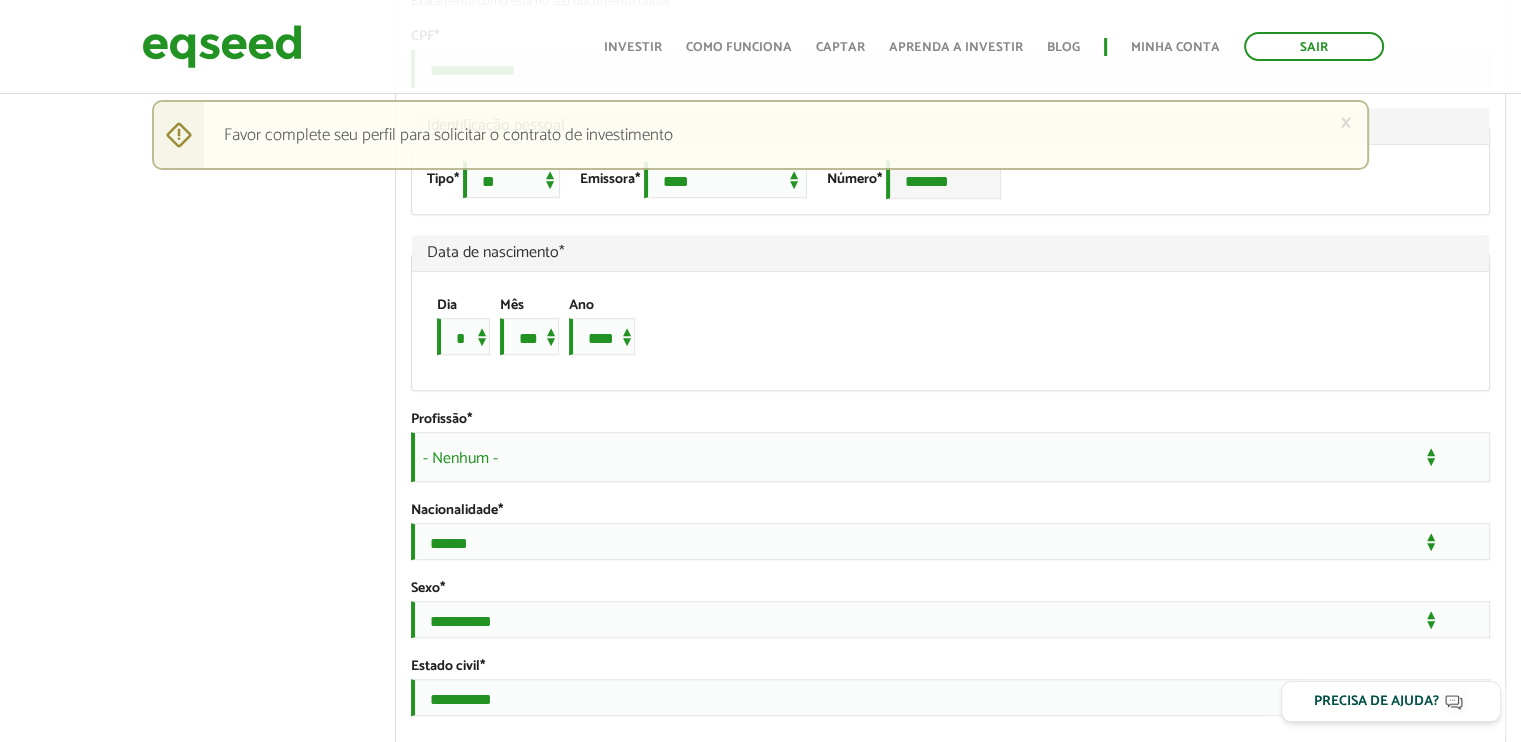 click on "Dia
* * * * * * * * * ** ** ** ** ** ** ** ** ** ** ** ** ** ** ** ** ** ** ** ** ** **   Mês
*** *** *** *** *** *** *** *** *** *** *** ***   Ano
**** **** **** **** **** **** **** **** **** **** **** **** **** **** **** **** **** **** **** **** **** **** **** **** **** **** **** **** **** **** **** **** **** **** **** **** **** **** **** **** **** **** **** **** **** **** **** **** **** **** **** **** **** **** **** **** **** **** **** **** **** **** **** **** **** **** **** **** **** **** **** **** **** **** **** **** **** **** **** **** **** **** **** **** **** **** **** **** **** **** **** **** **** **** **** **** **** **** **** **** **** **** **** **** **** **** **** **** **** **** **** **** **** **** **** **** **** **** **** **** **** **** **** **** **** ****" at bounding box center [940, 331] 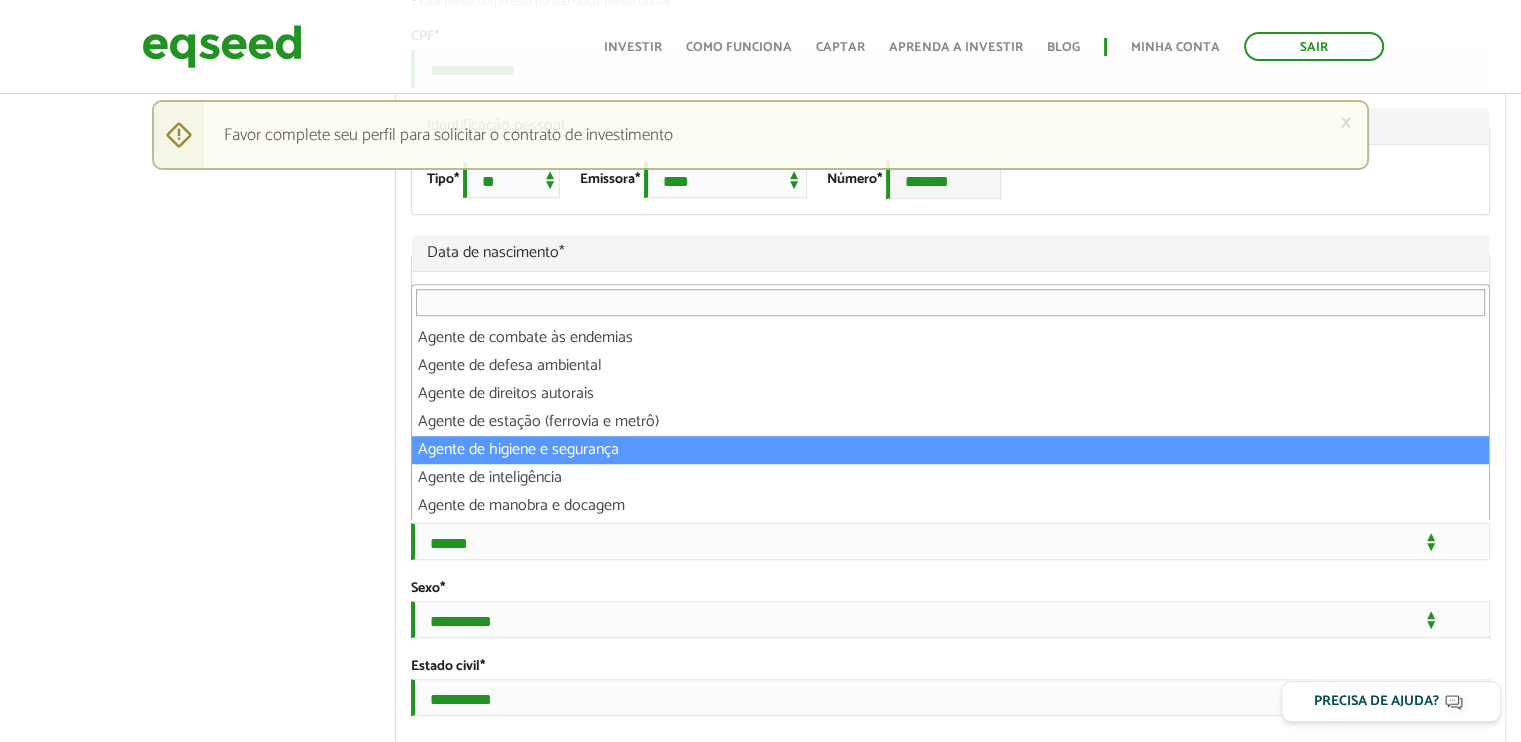 scroll, scrollTop: 0, scrollLeft: 0, axis: both 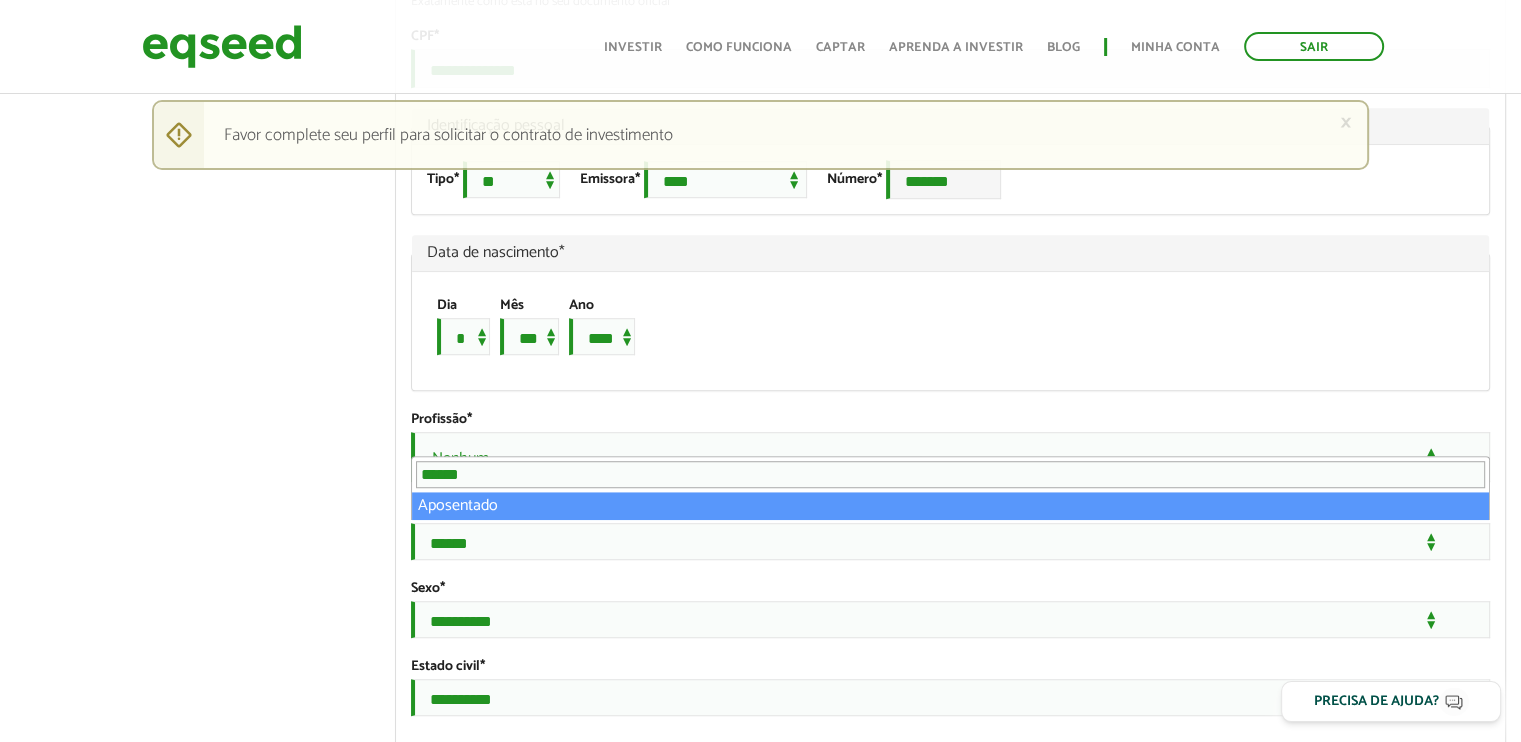 type on "******" 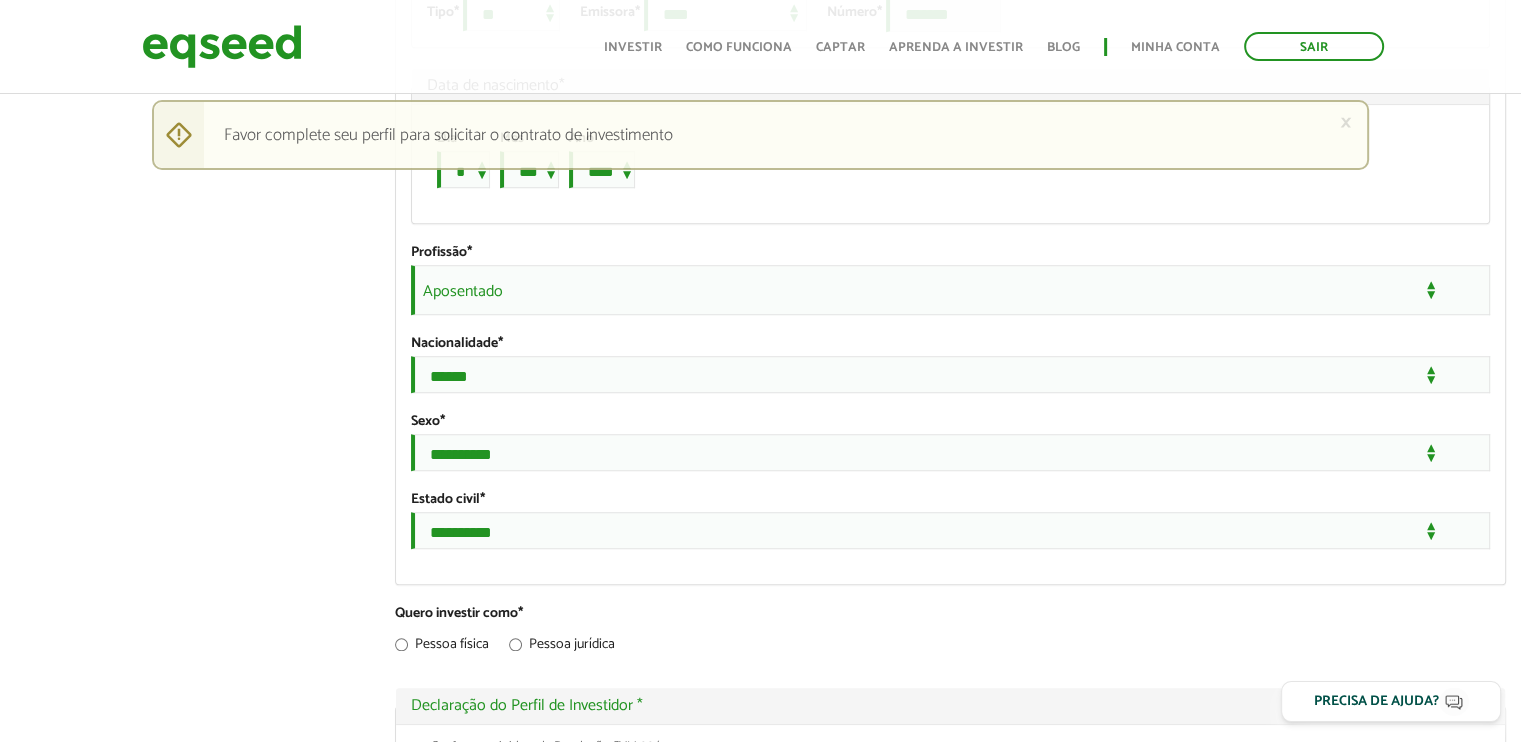 scroll, scrollTop: 1666, scrollLeft: 0, axis: vertical 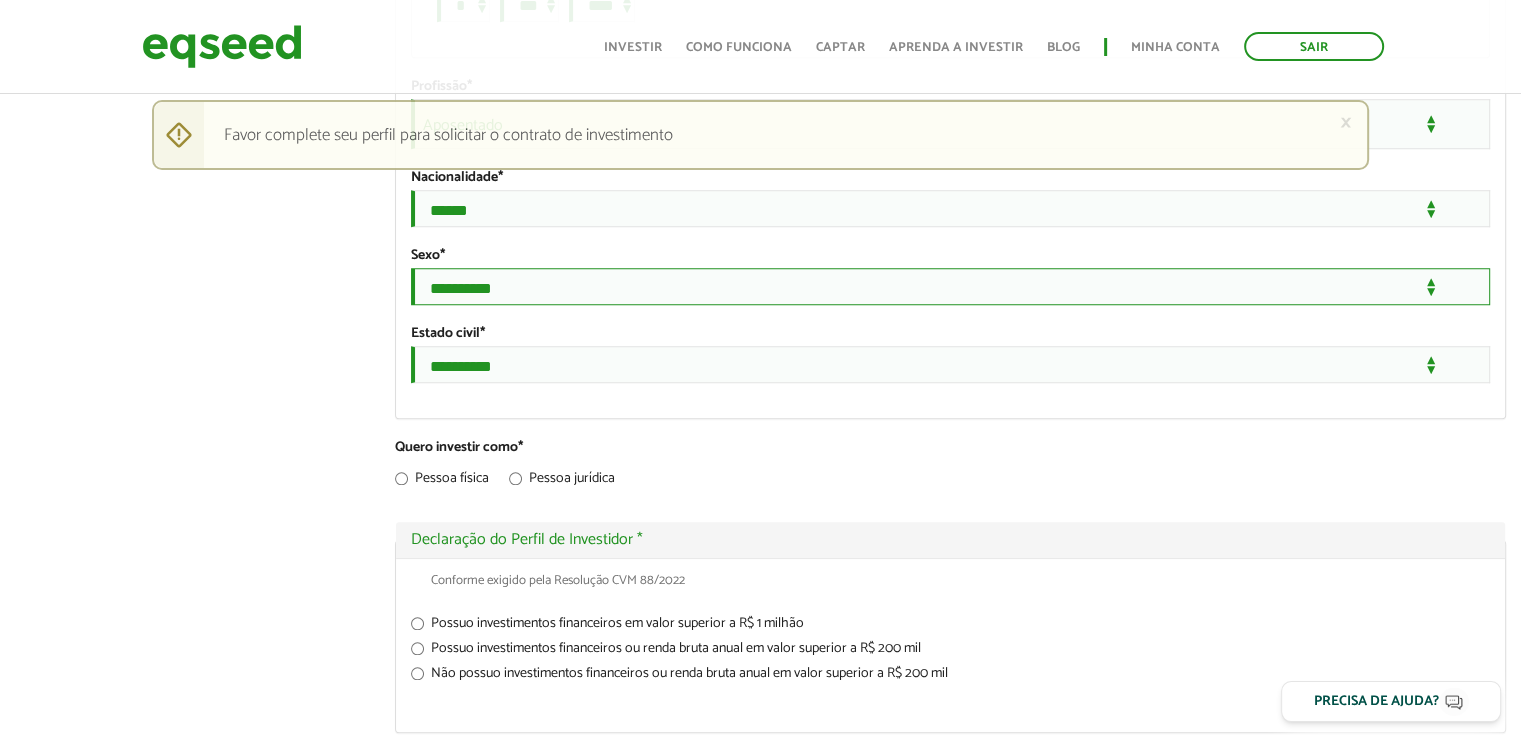 click on "**********" at bounding box center (950, 286) 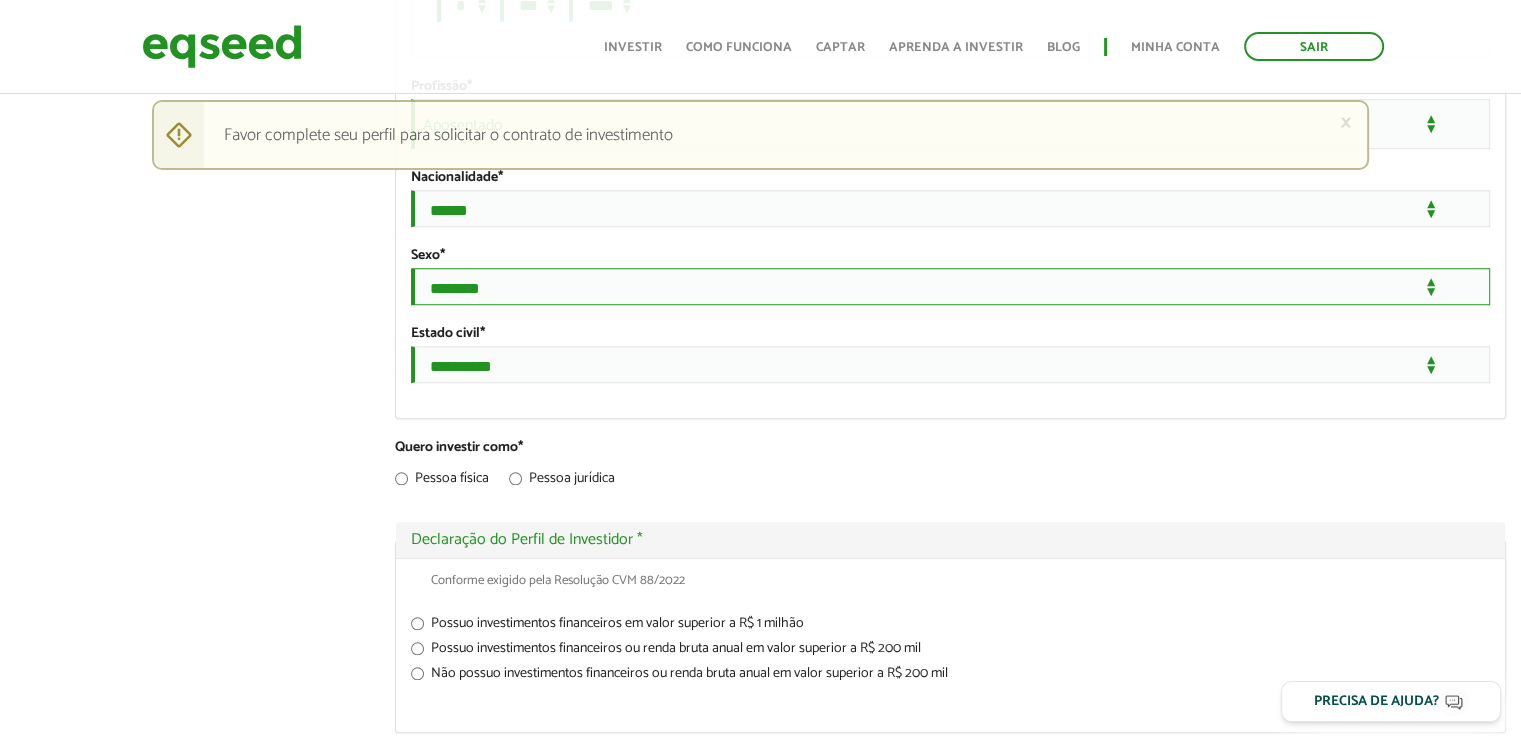 click on "**********" at bounding box center (950, 286) 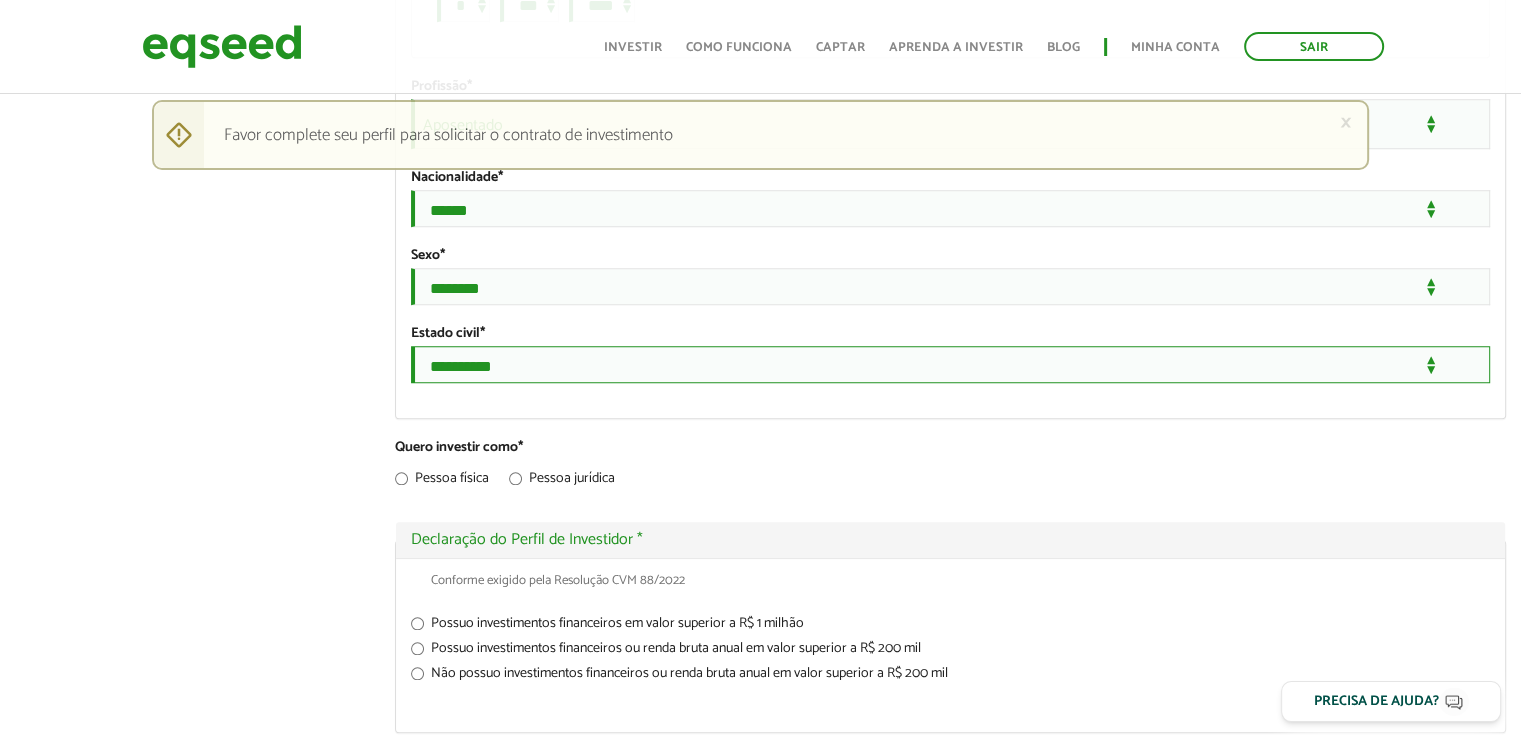 click on "**********" at bounding box center (950, 364) 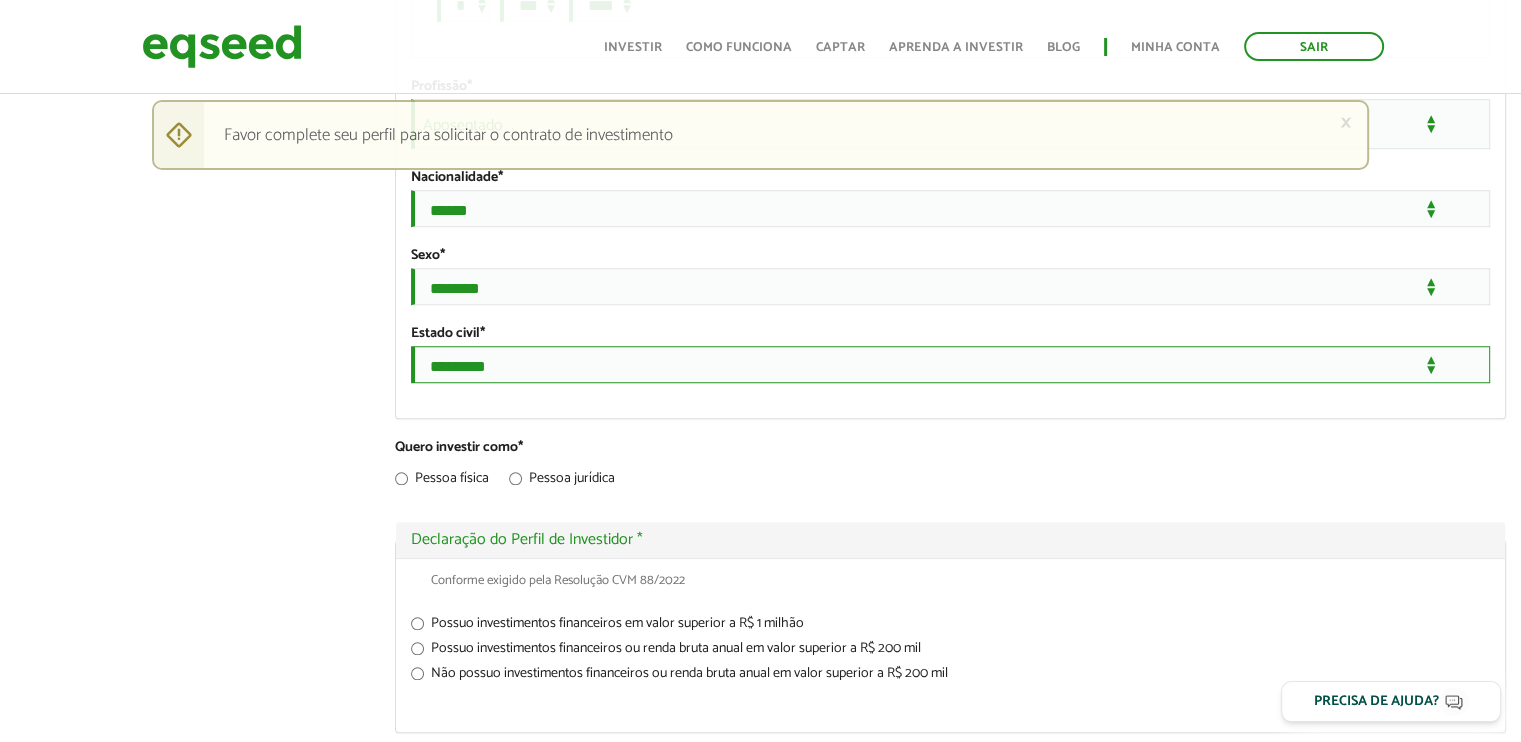 click on "**********" at bounding box center [950, 364] 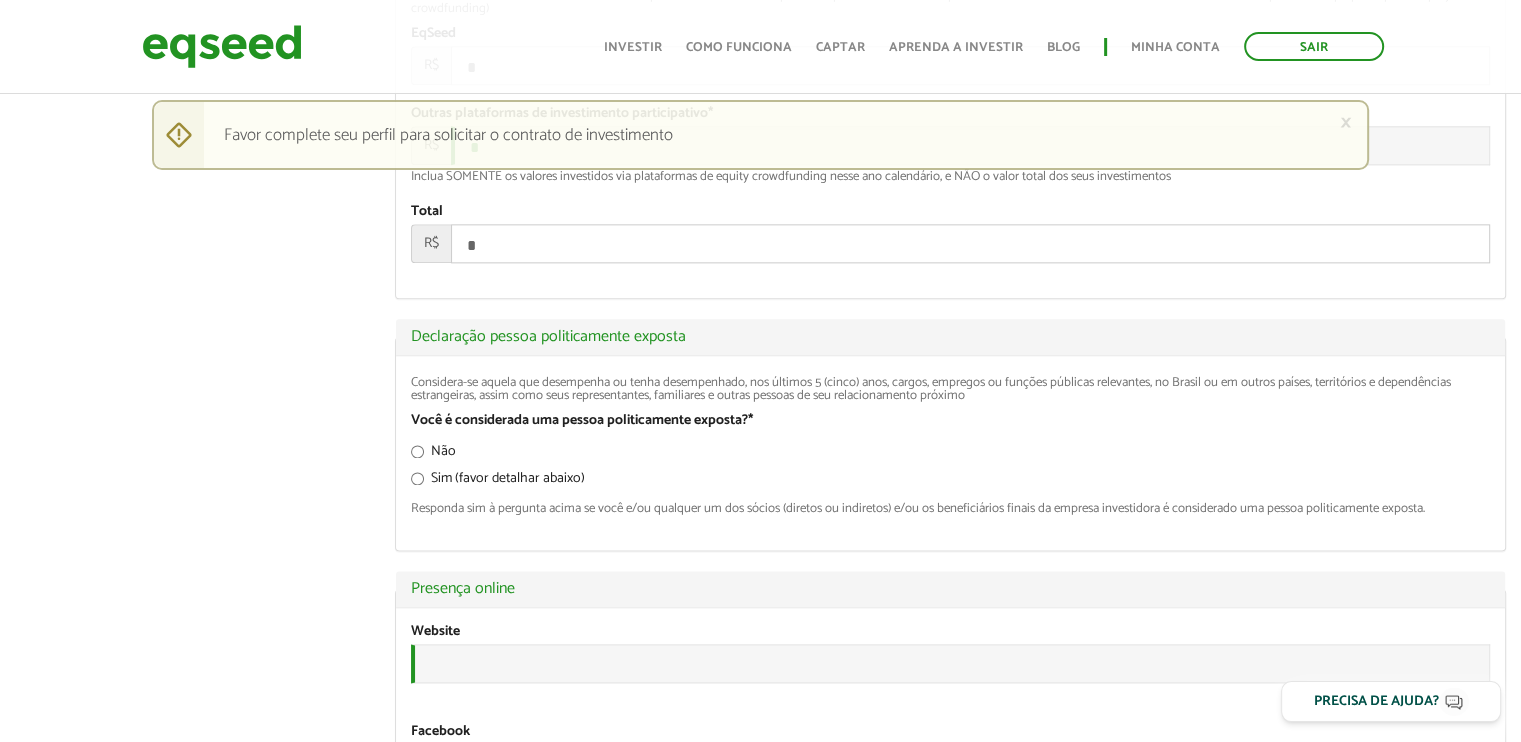 scroll, scrollTop: 2666, scrollLeft: 0, axis: vertical 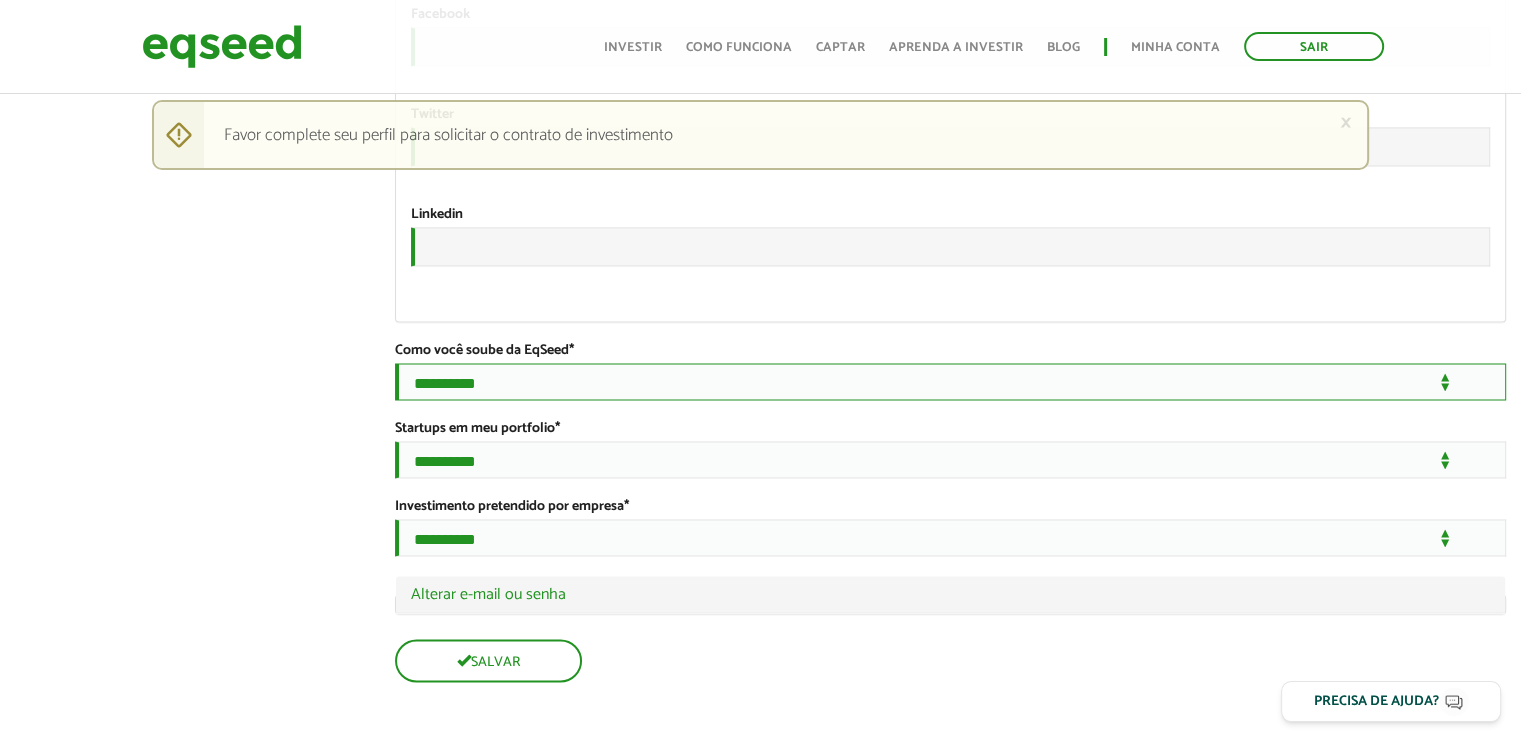 click on "**********" at bounding box center [950, 381] 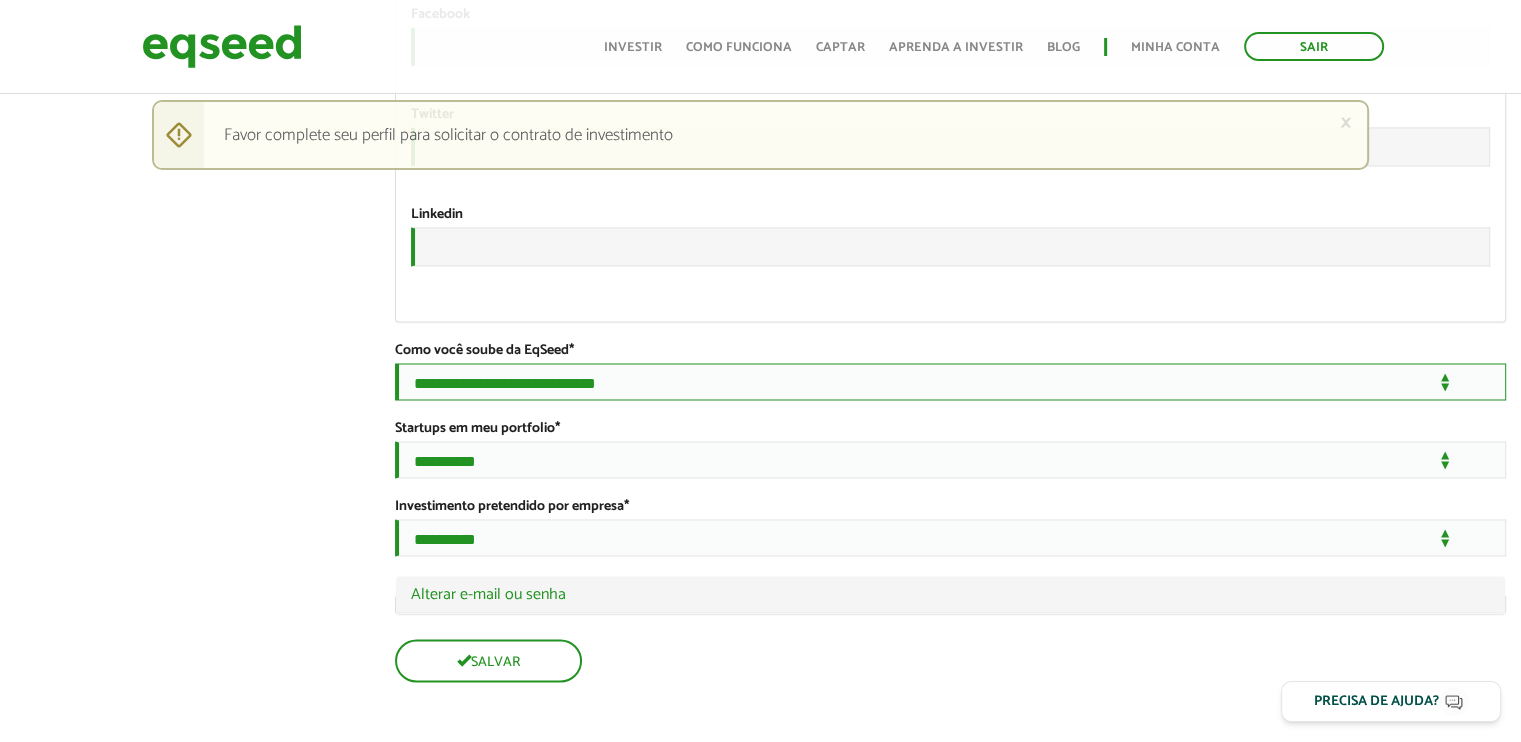 click on "**********" at bounding box center (950, 381) 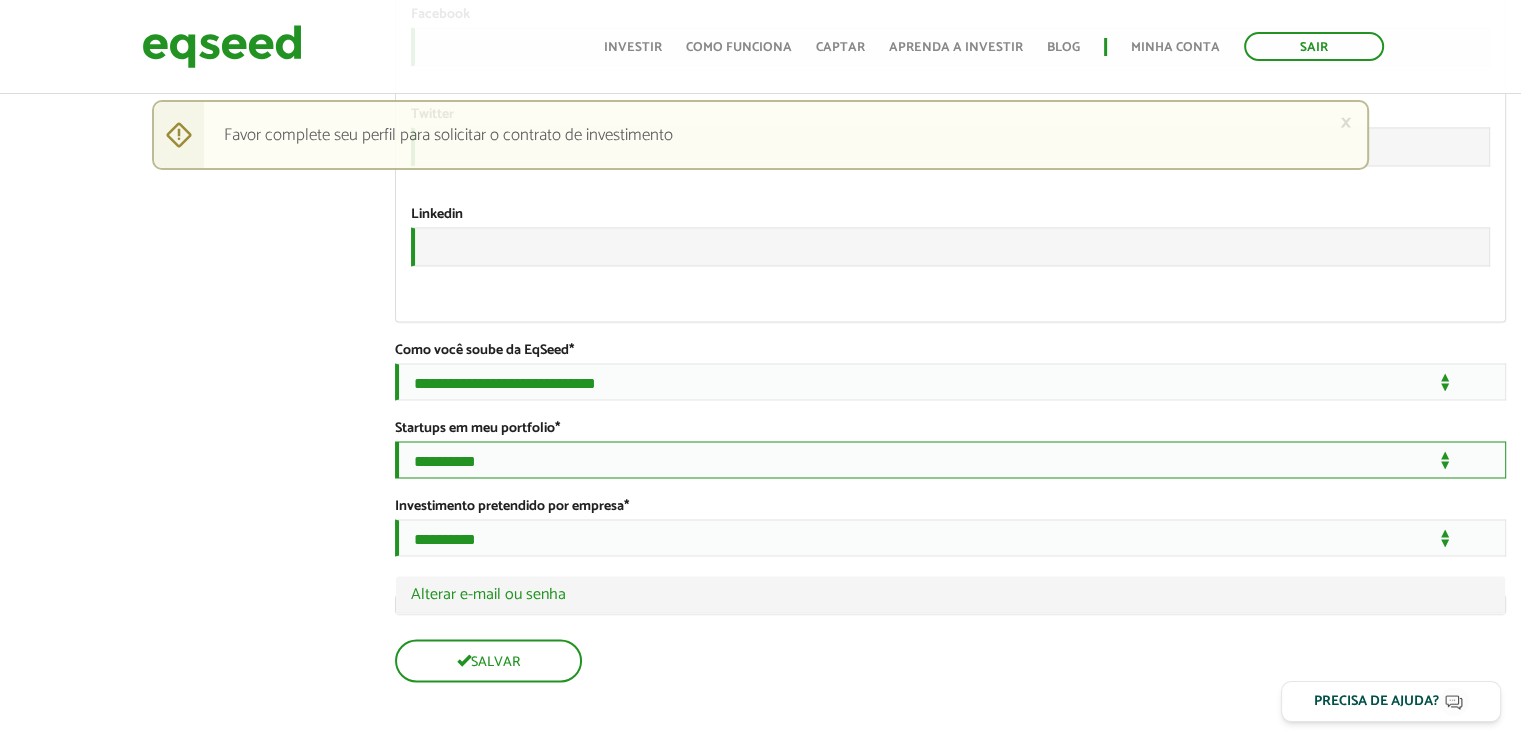 click on "**********" at bounding box center (950, 459) 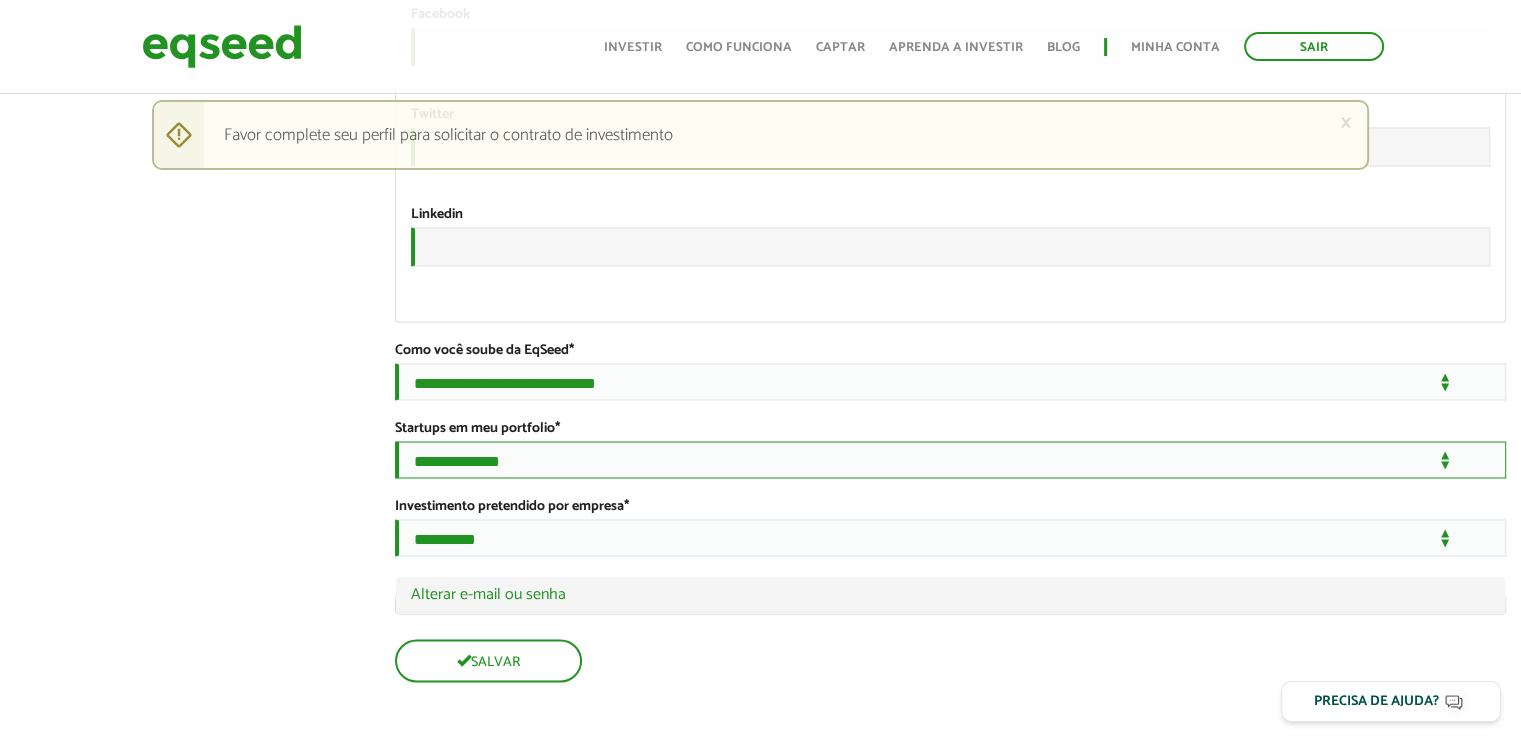 click on "**********" at bounding box center (950, 459) 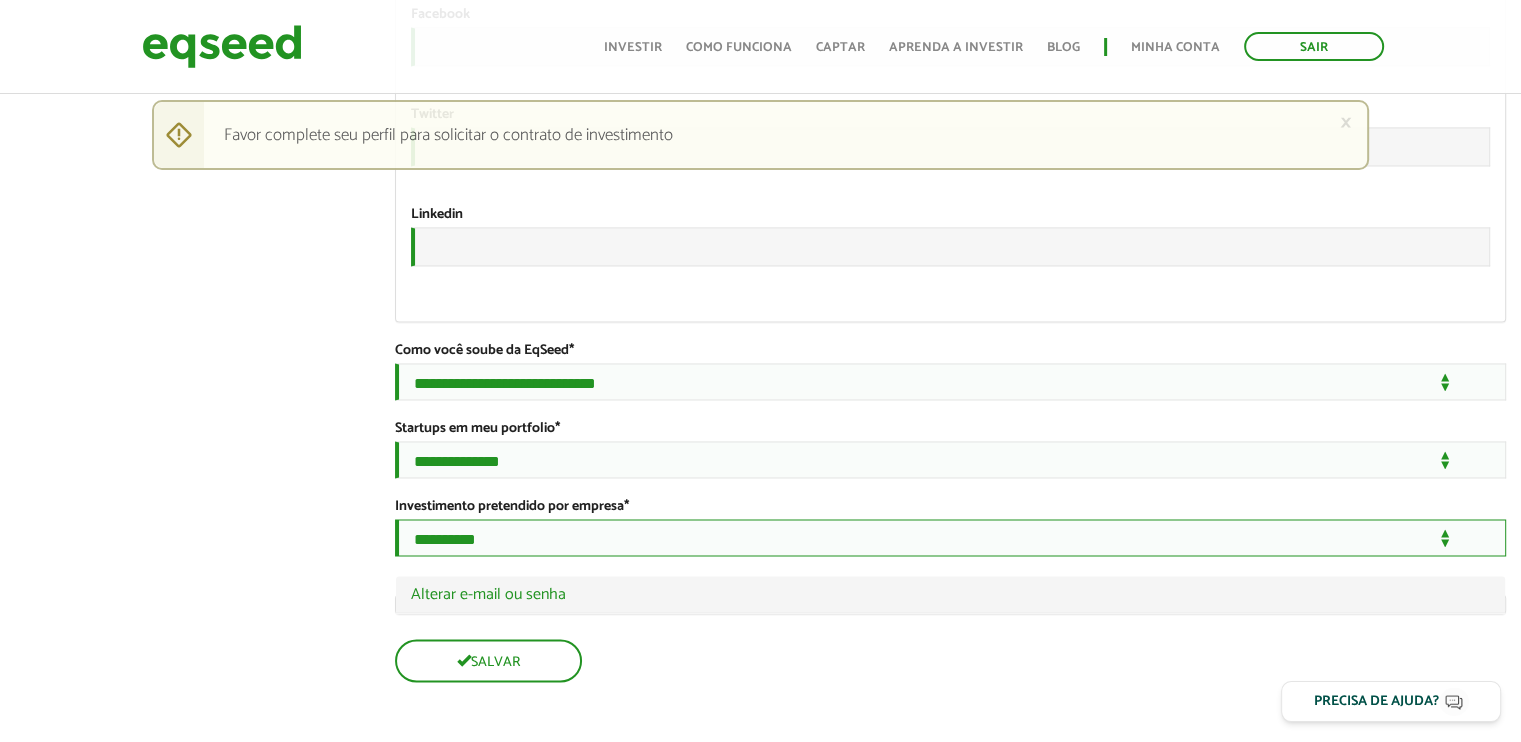 click on "**********" at bounding box center [950, 537] 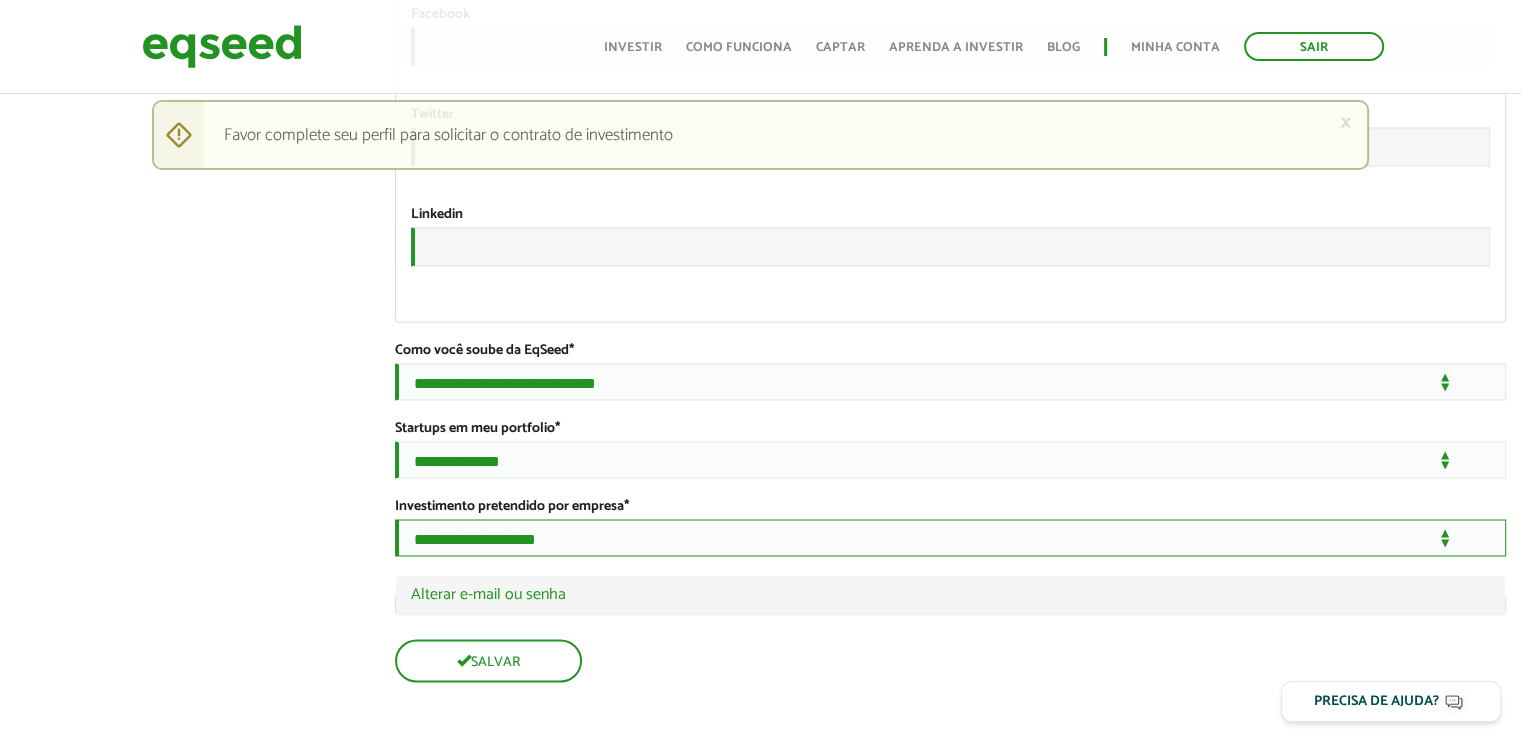 click on "**********" at bounding box center (950, 537) 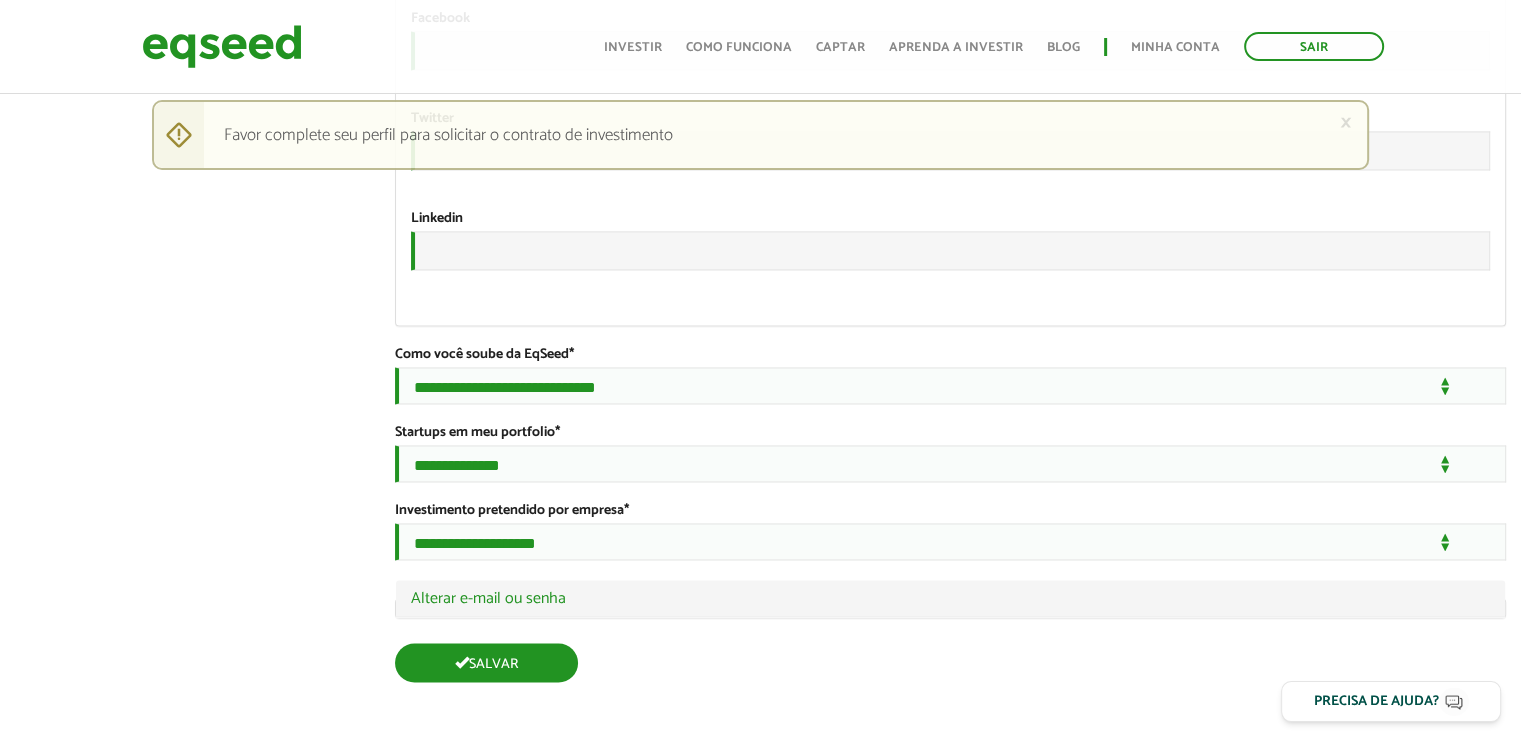 click on "Salvar" at bounding box center [486, 662] 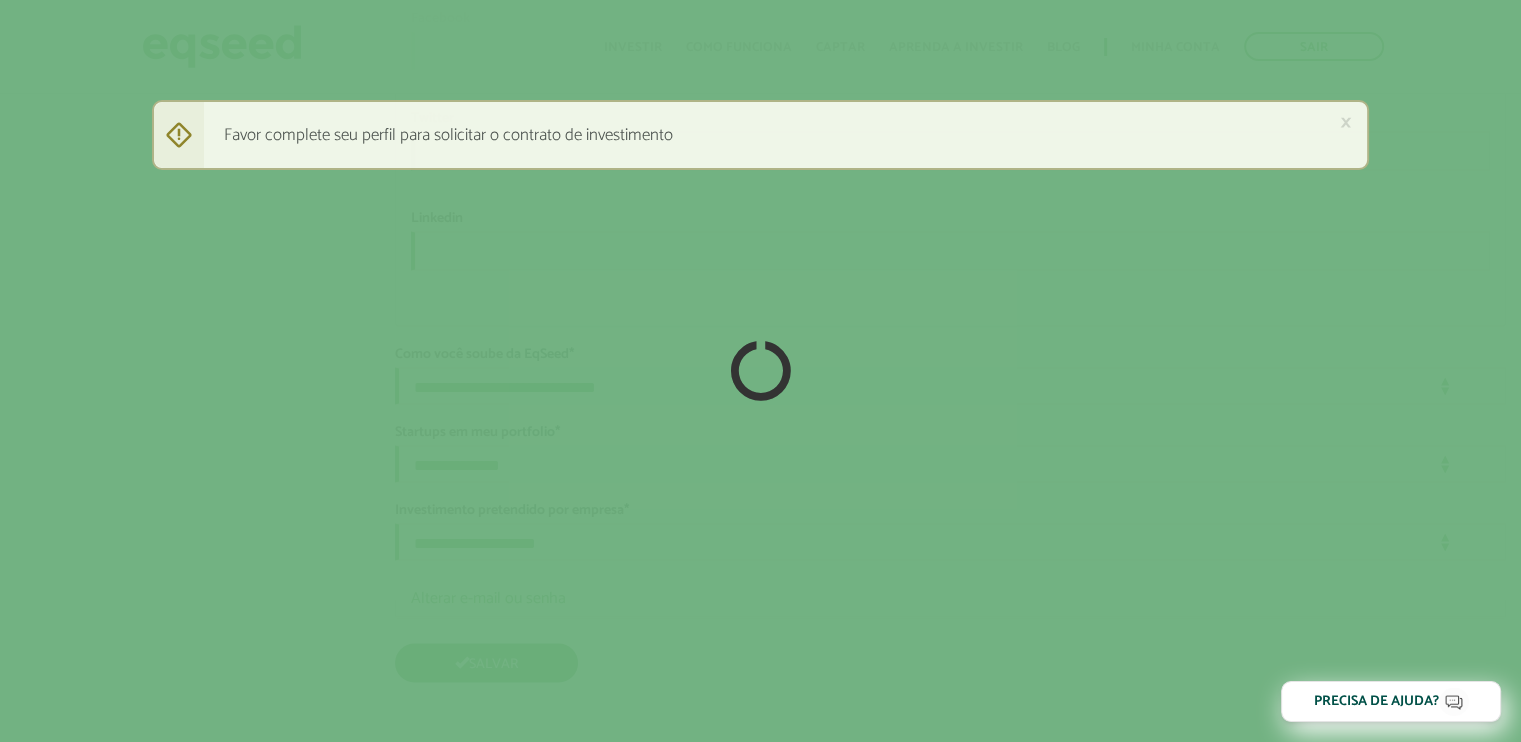 scroll, scrollTop: 3428, scrollLeft: 0, axis: vertical 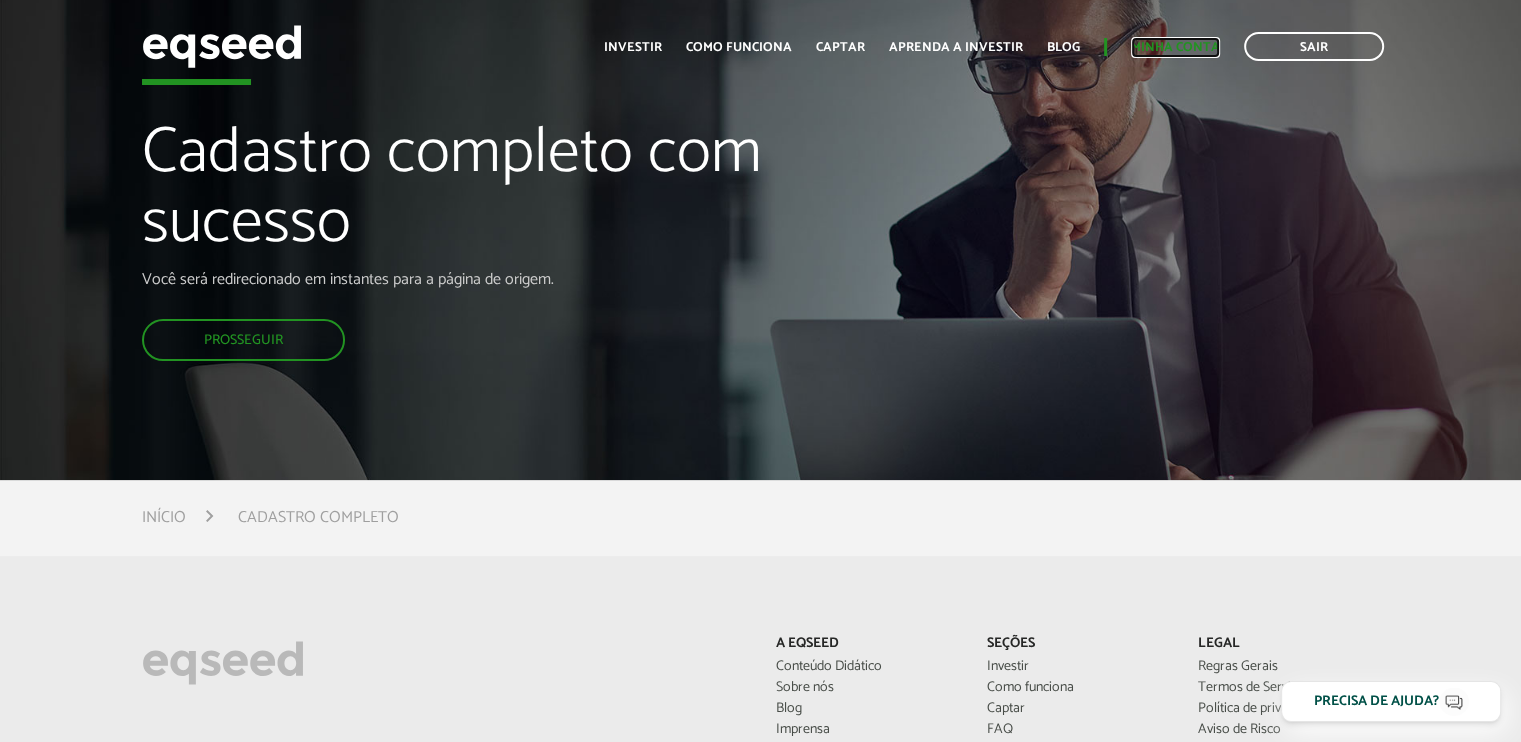 click on "Minha conta" at bounding box center [1175, 47] 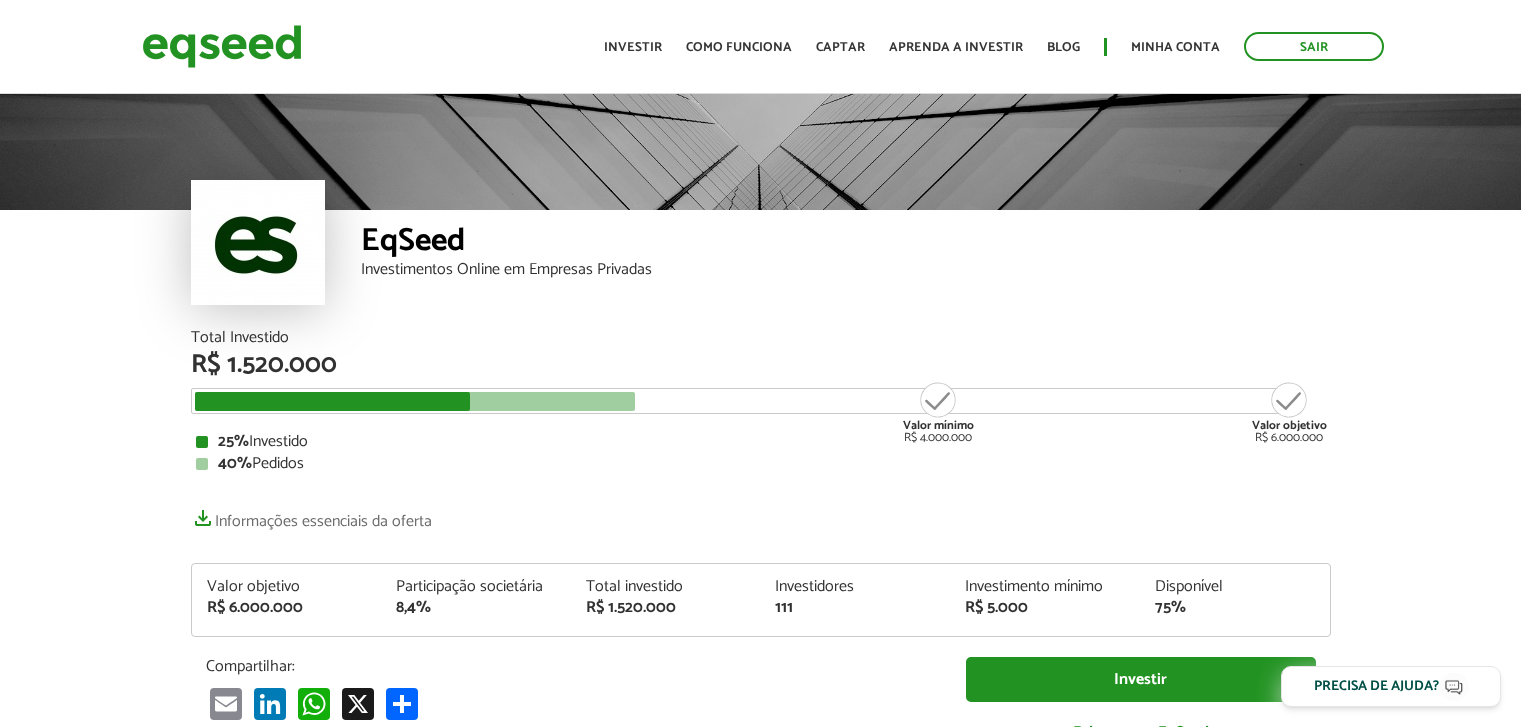 scroll, scrollTop: 0, scrollLeft: 0, axis: both 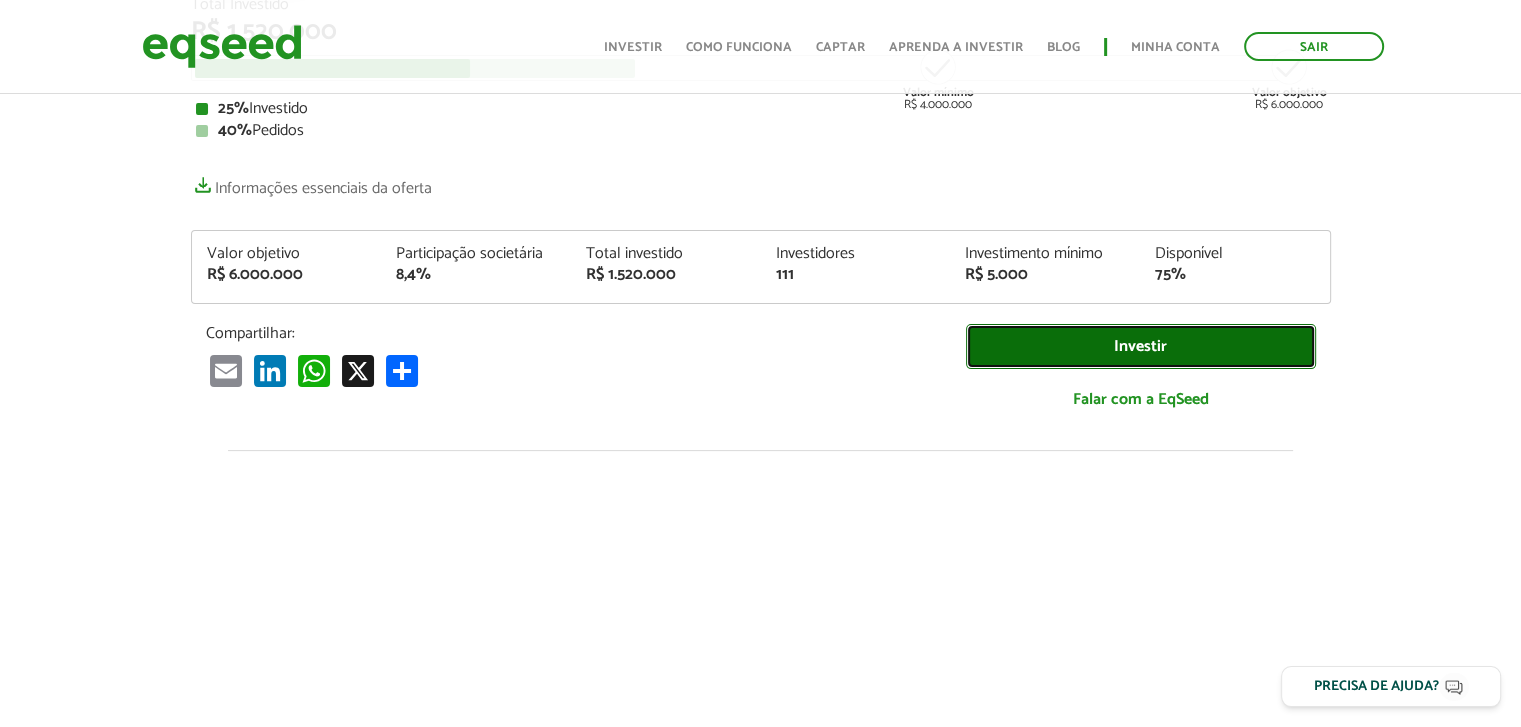 click on "Investir" at bounding box center [1141, 346] 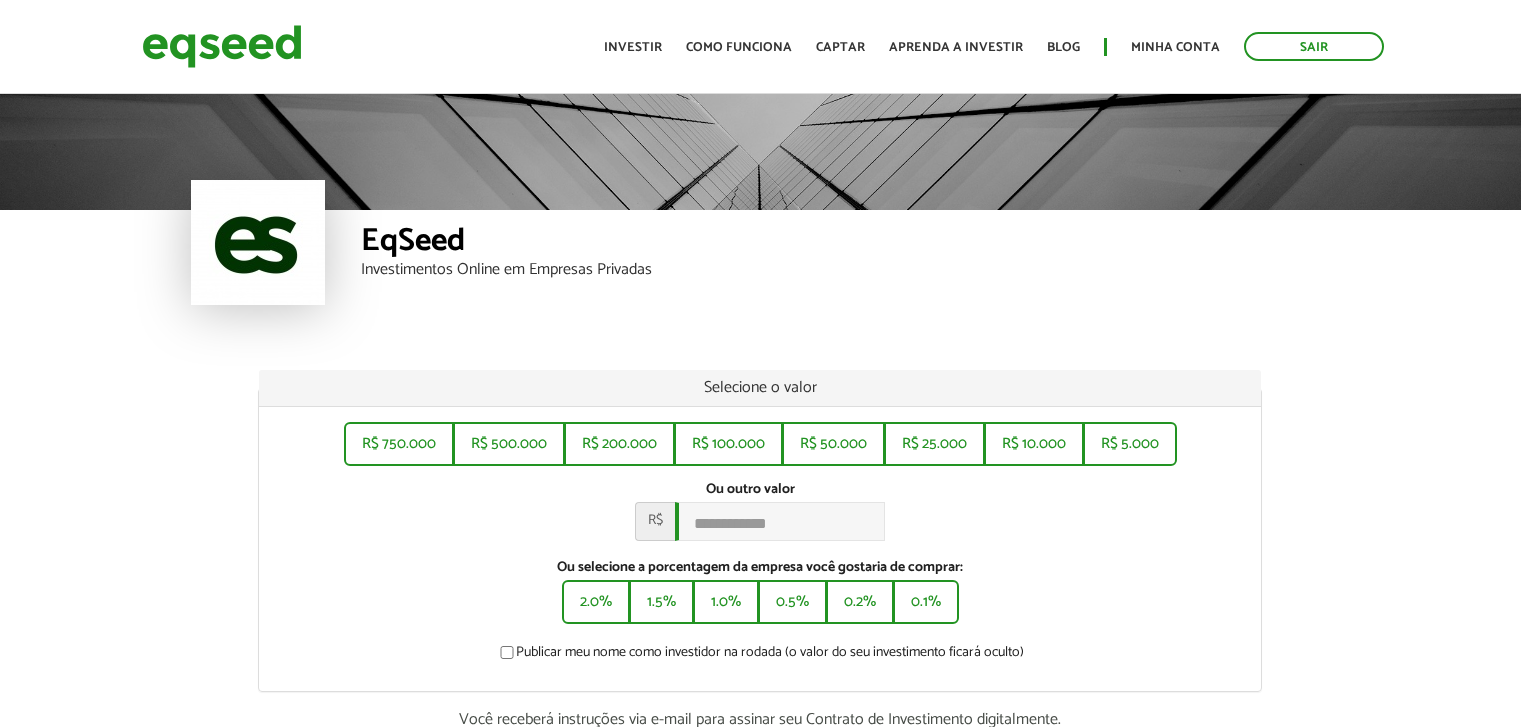 scroll, scrollTop: 0, scrollLeft: 0, axis: both 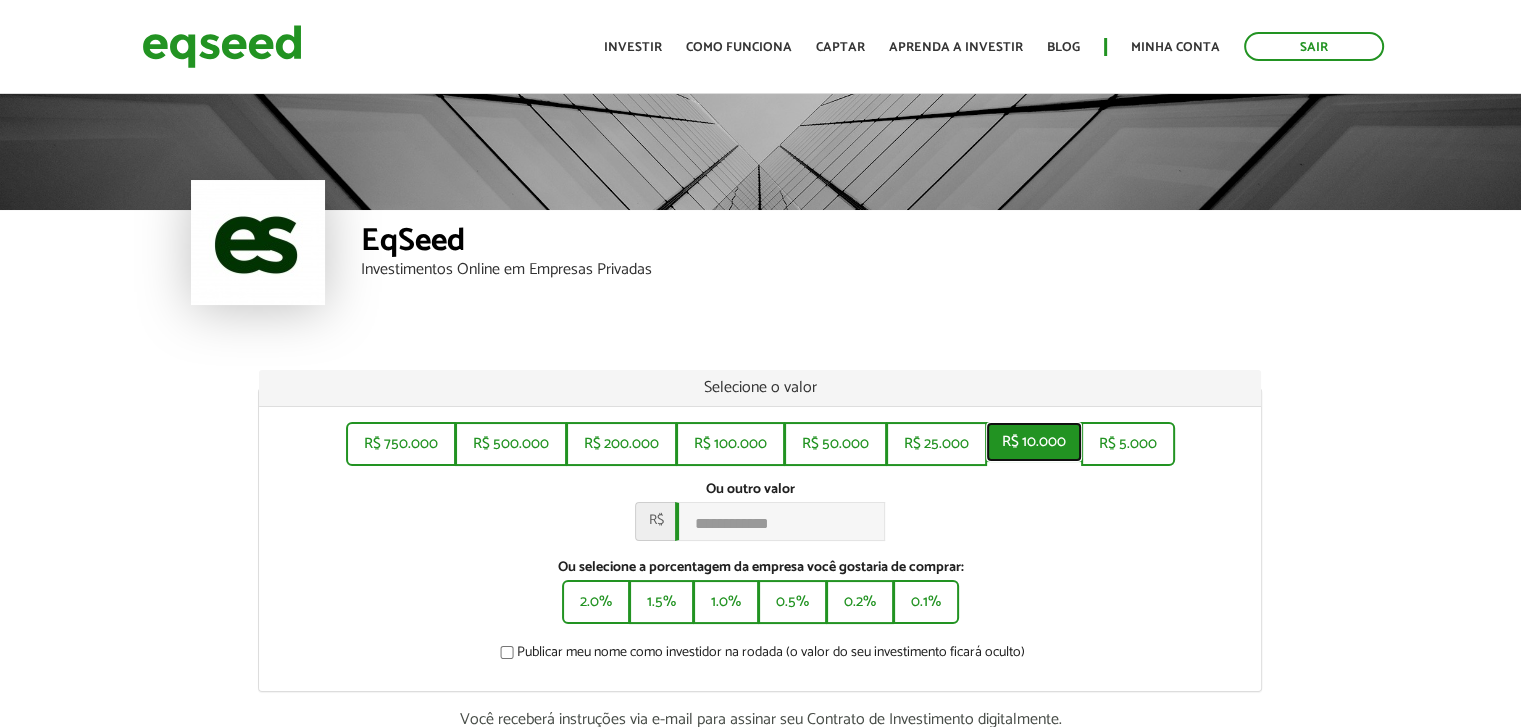 click on "R$ 10.000" at bounding box center (1034, 442) 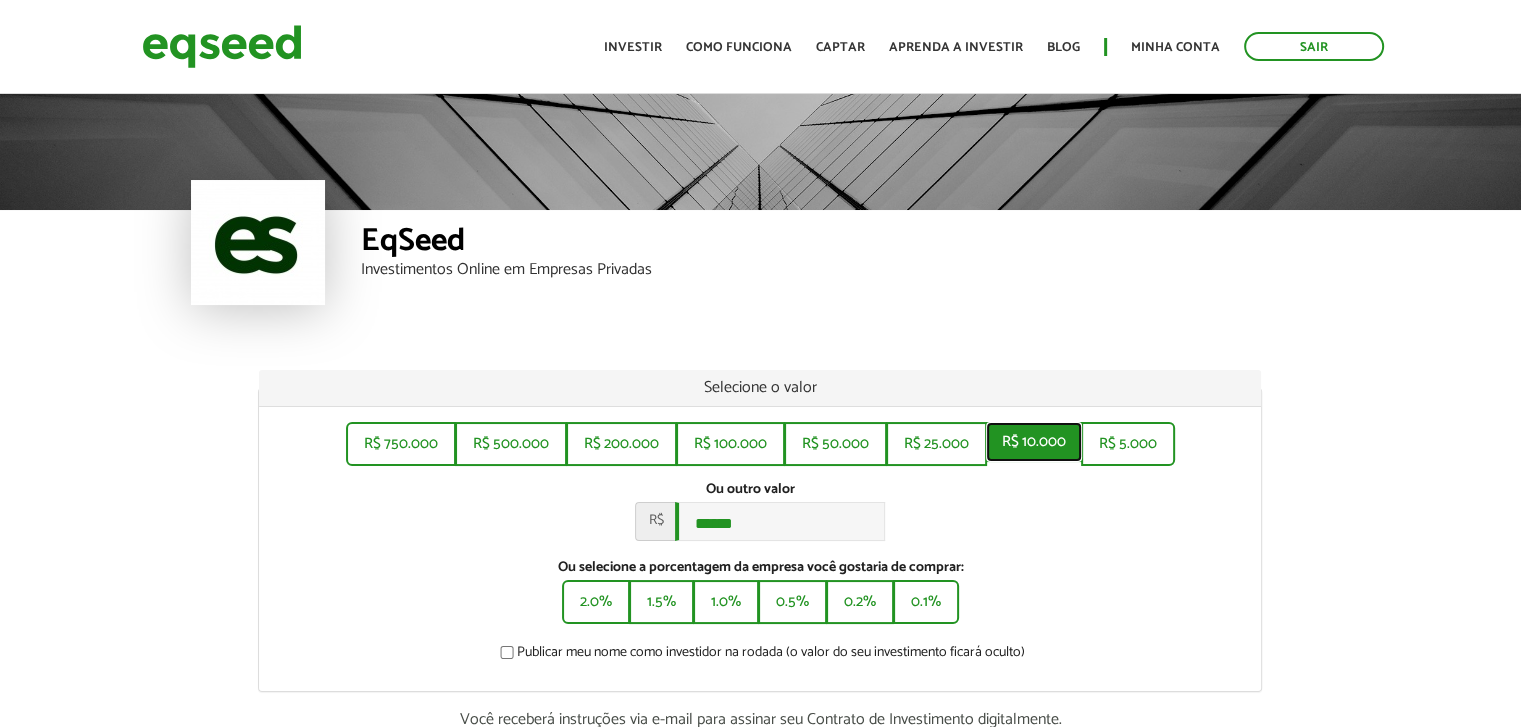 click on "R$ 10.000" at bounding box center [1034, 442] 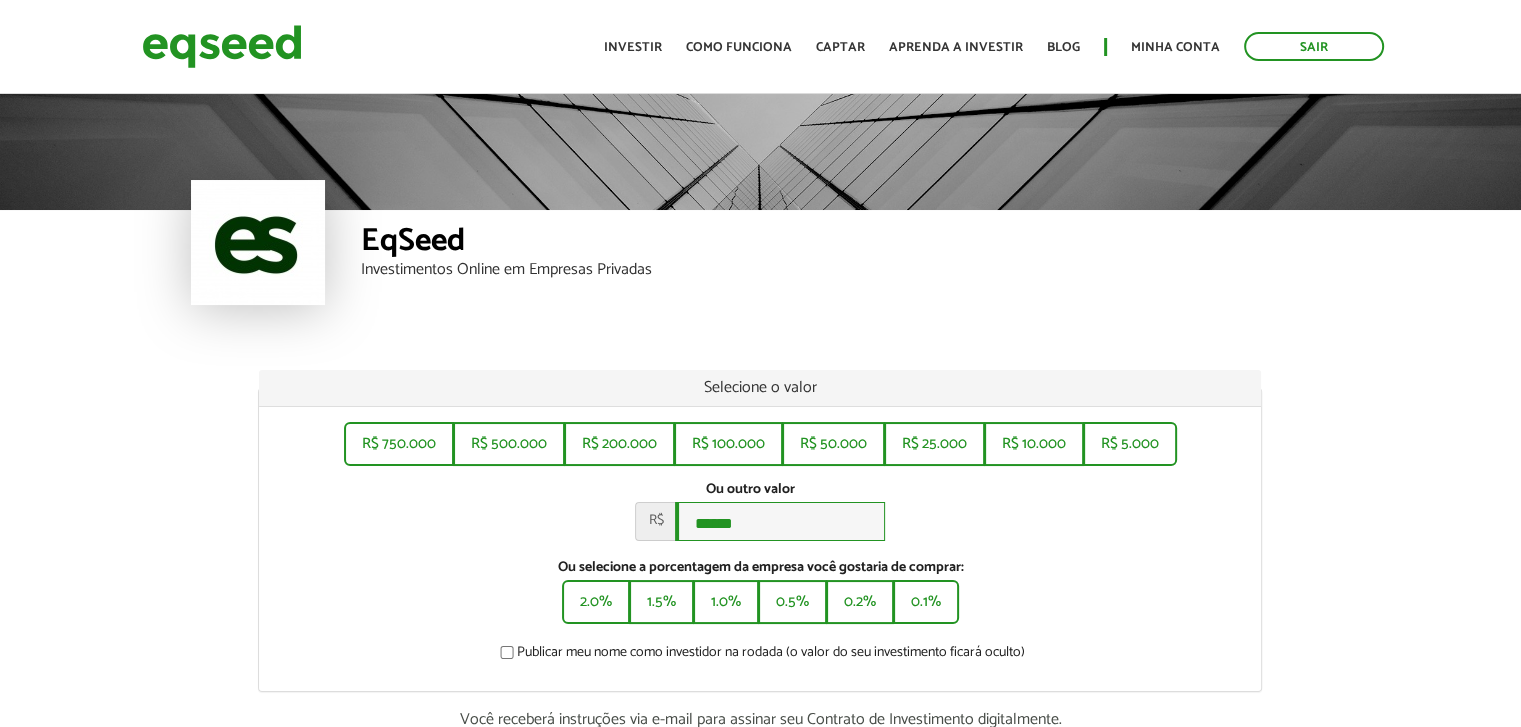 drag, startPoint x: 776, startPoint y: 531, endPoint x: 657, endPoint y: 526, distance: 119.104996 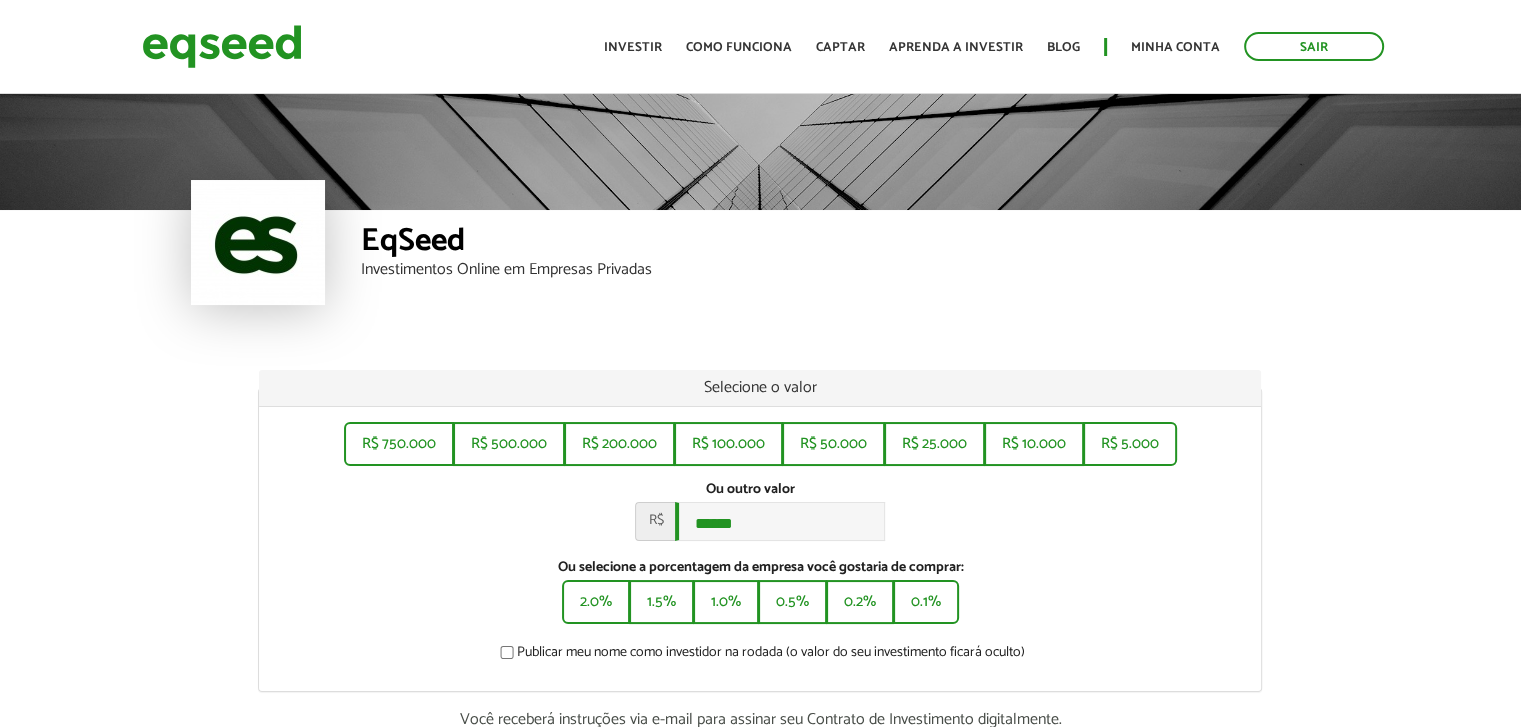 click on "R$ 750.000 R$ 500.000 R$ 200.000 R$ 100.000 R$ 50.000 R$ 25.000 R$ 10.000 R$ 5.000   Ou outro valor  *
R$ ******   Ou selecione a porcentagem da empresa você gostaria de comprar:
2.0% 1.5% 1.0% 0.5% 0.2% 0.1%   Publicar meu nome como investidor na rodada (o valor do seu investimento ficará oculto)" at bounding box center (760, 549) 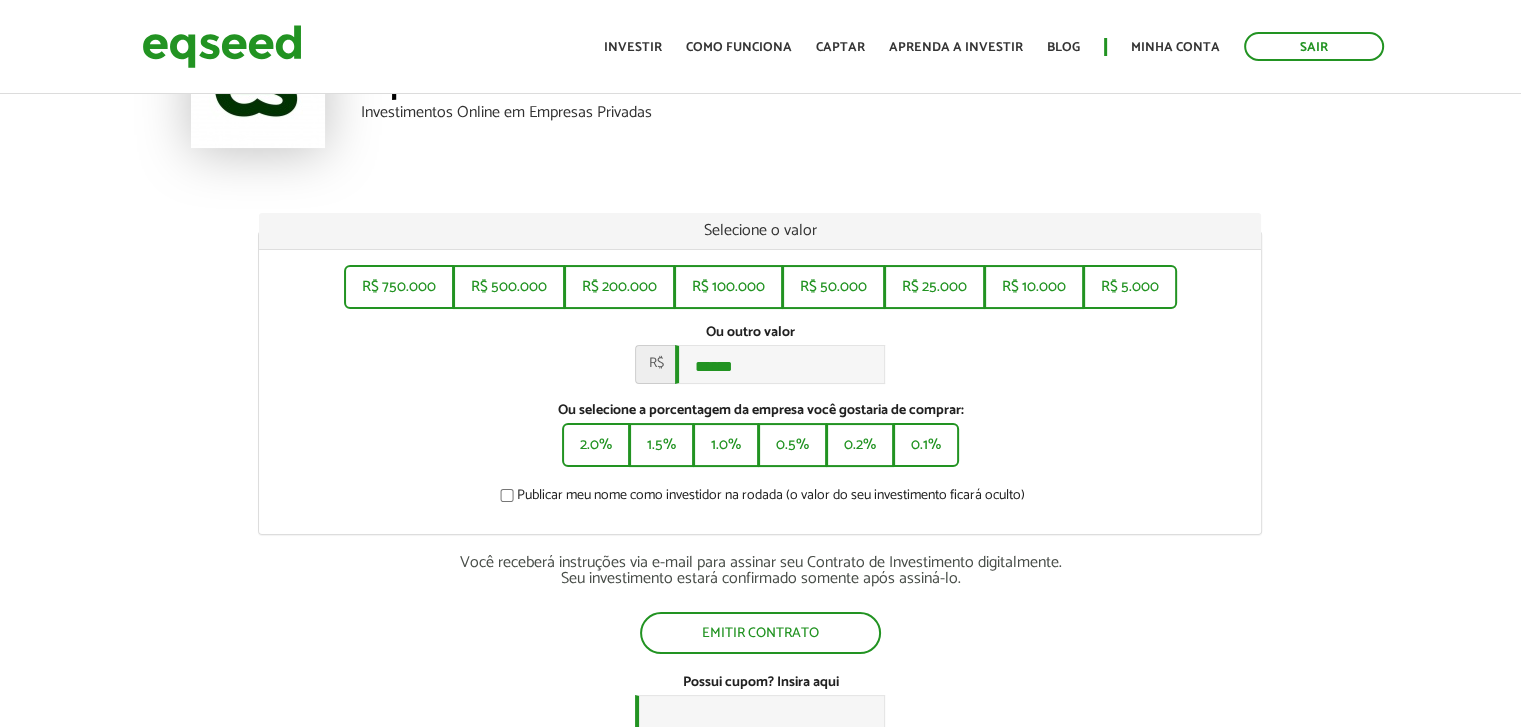 scroll, scrollTop: 333, scrollLeft: 0, axis: vertical 